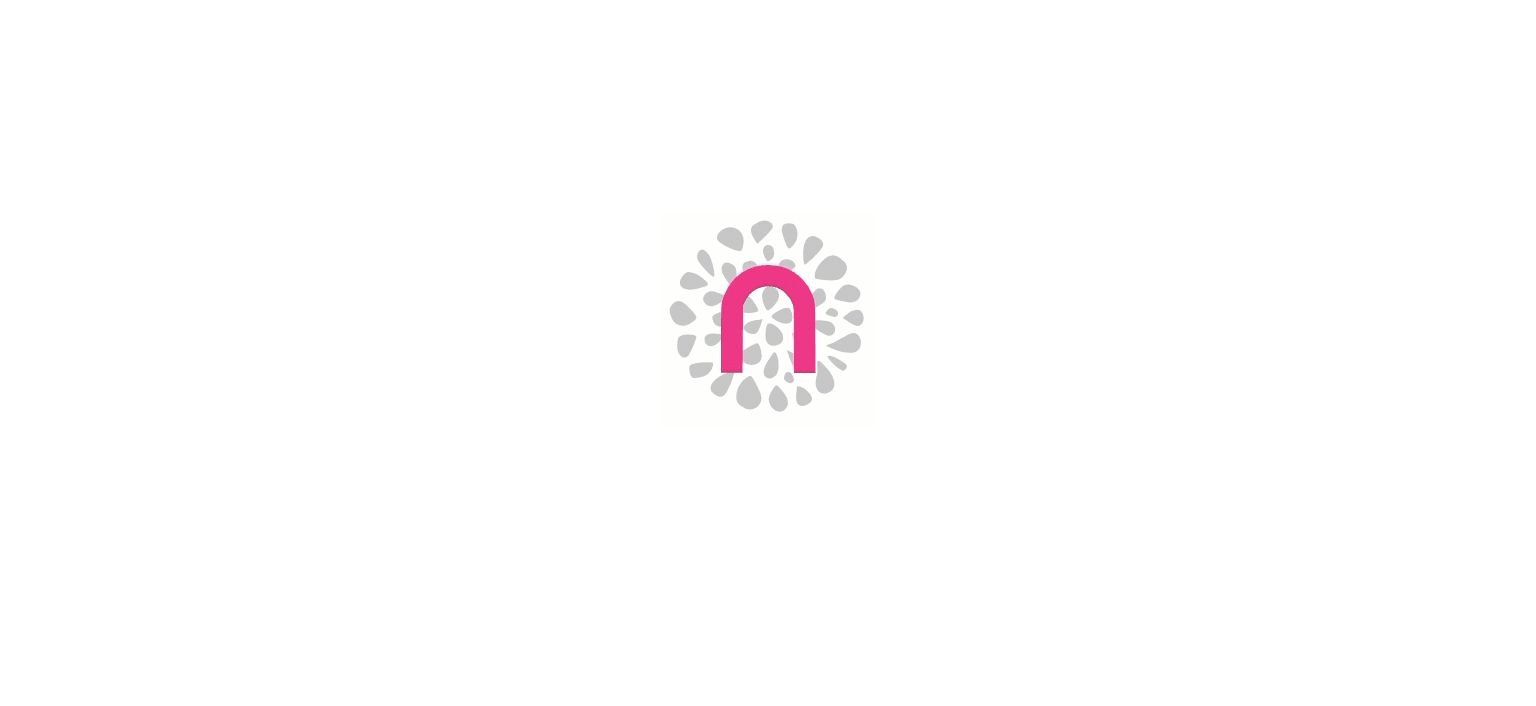 scroll, scrollTop: 0, scrollLeft: 0, axis: both 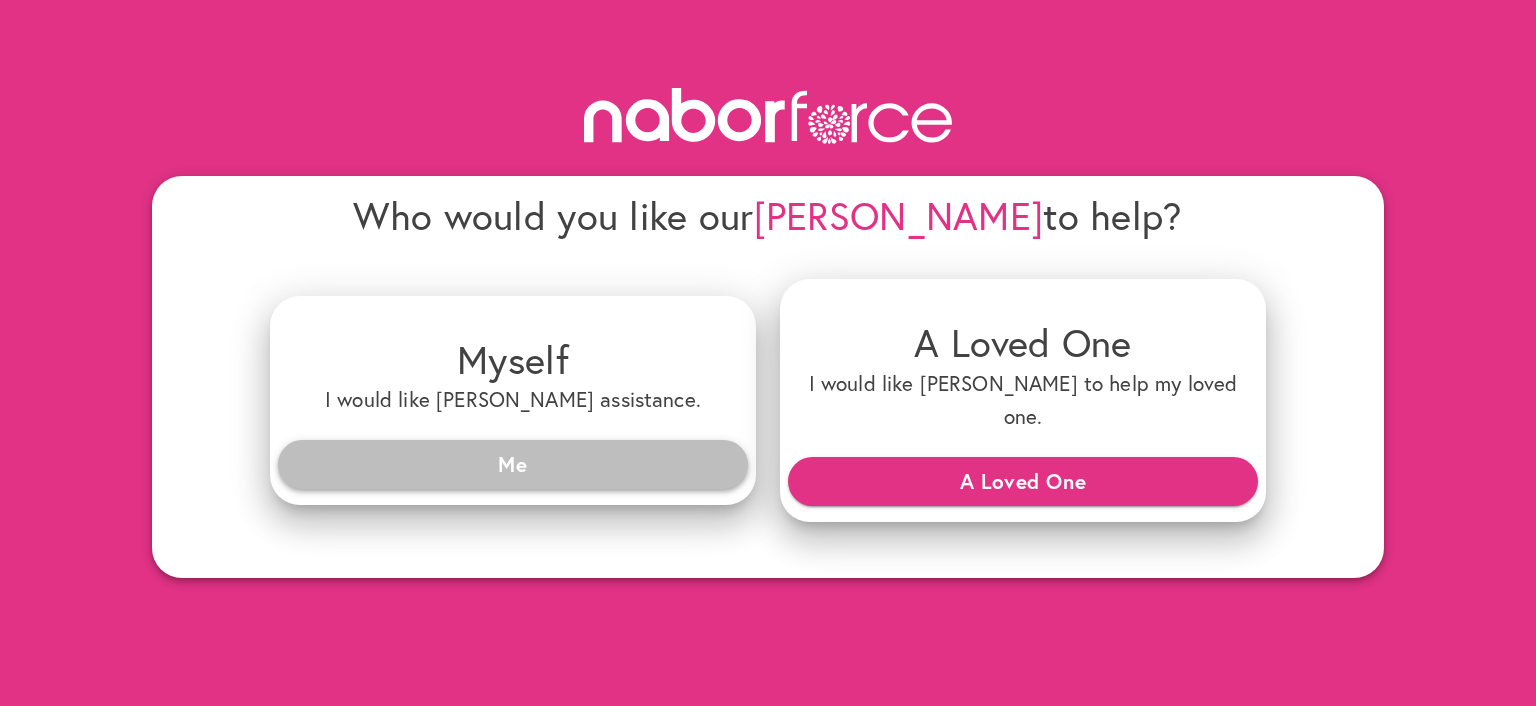 click on "Me" at bounding box center (513, 464) 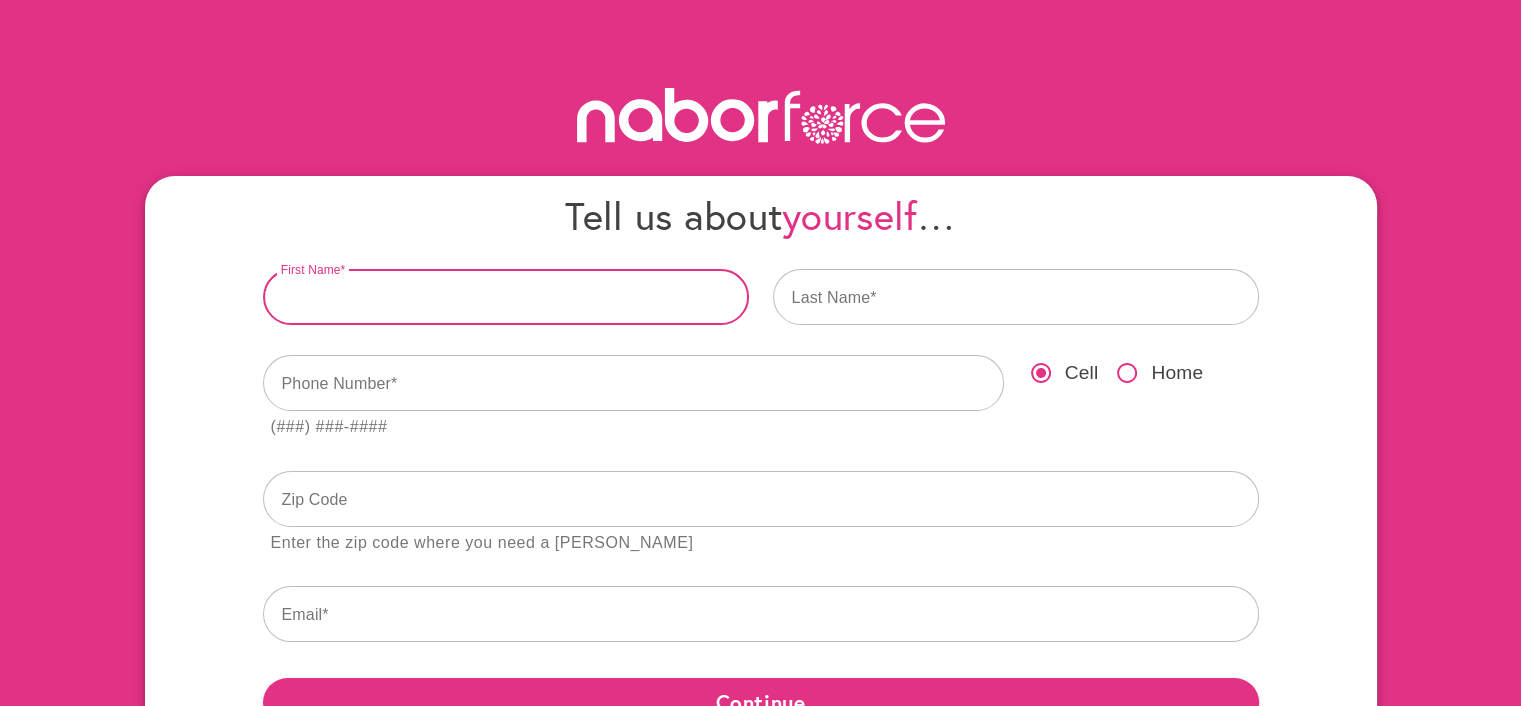 click at bounding box center (506, 297) 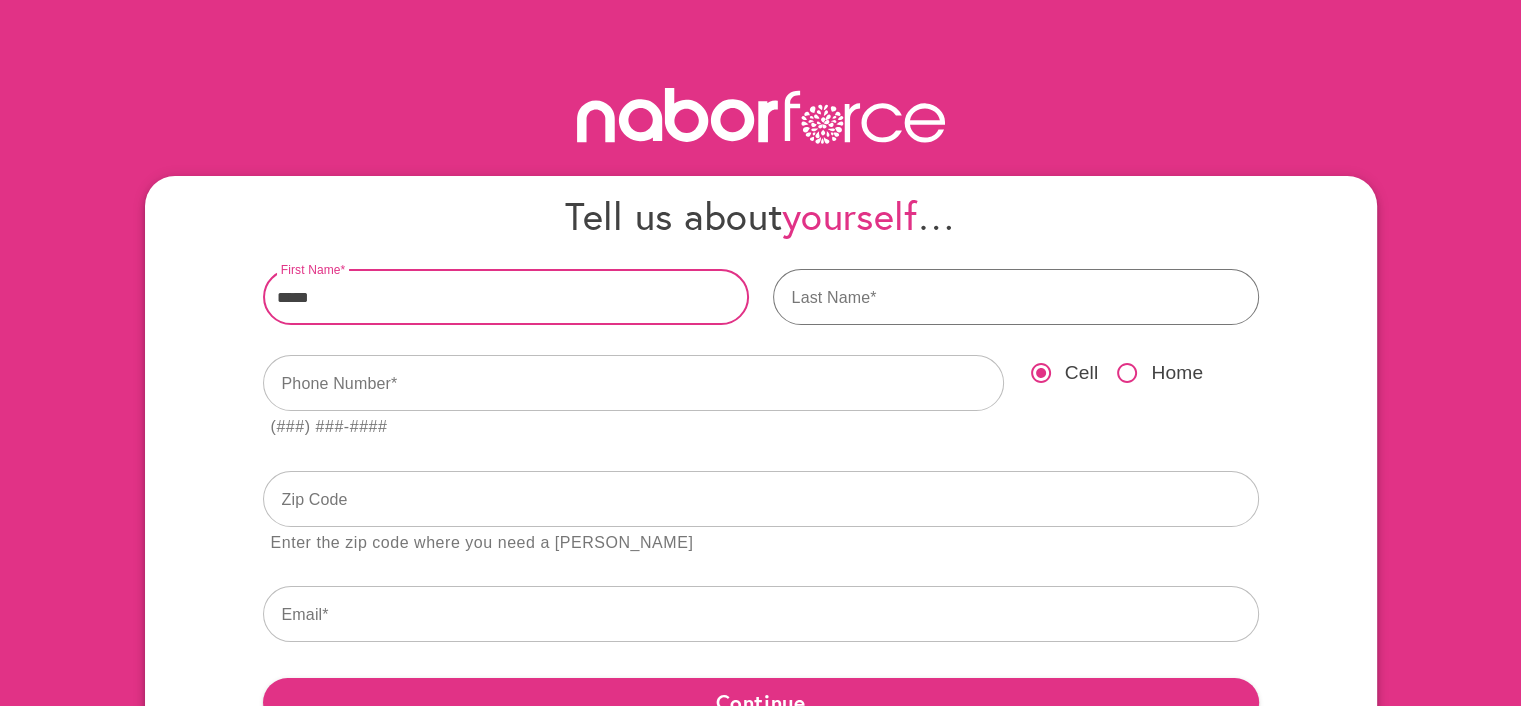 type on "*****" 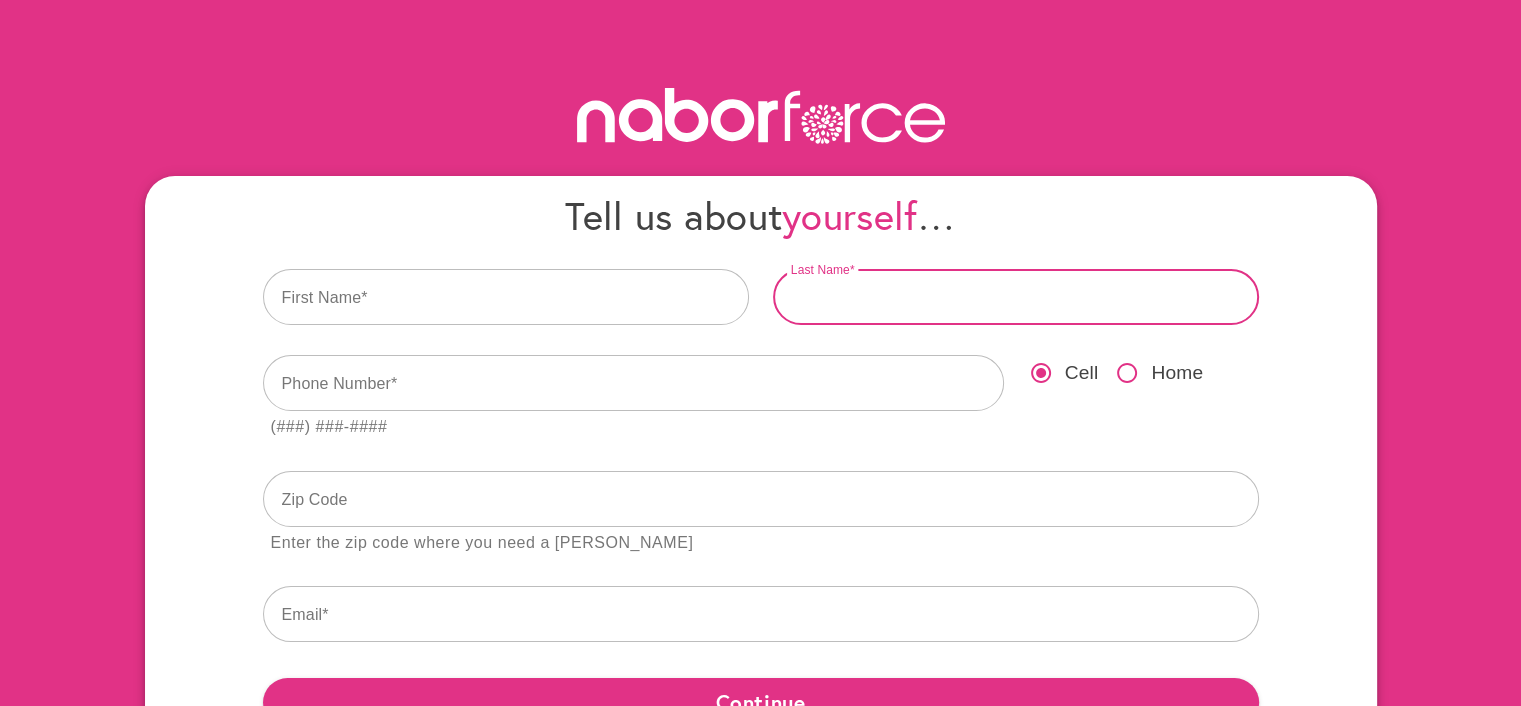 click at bounding box center (1016, 297) 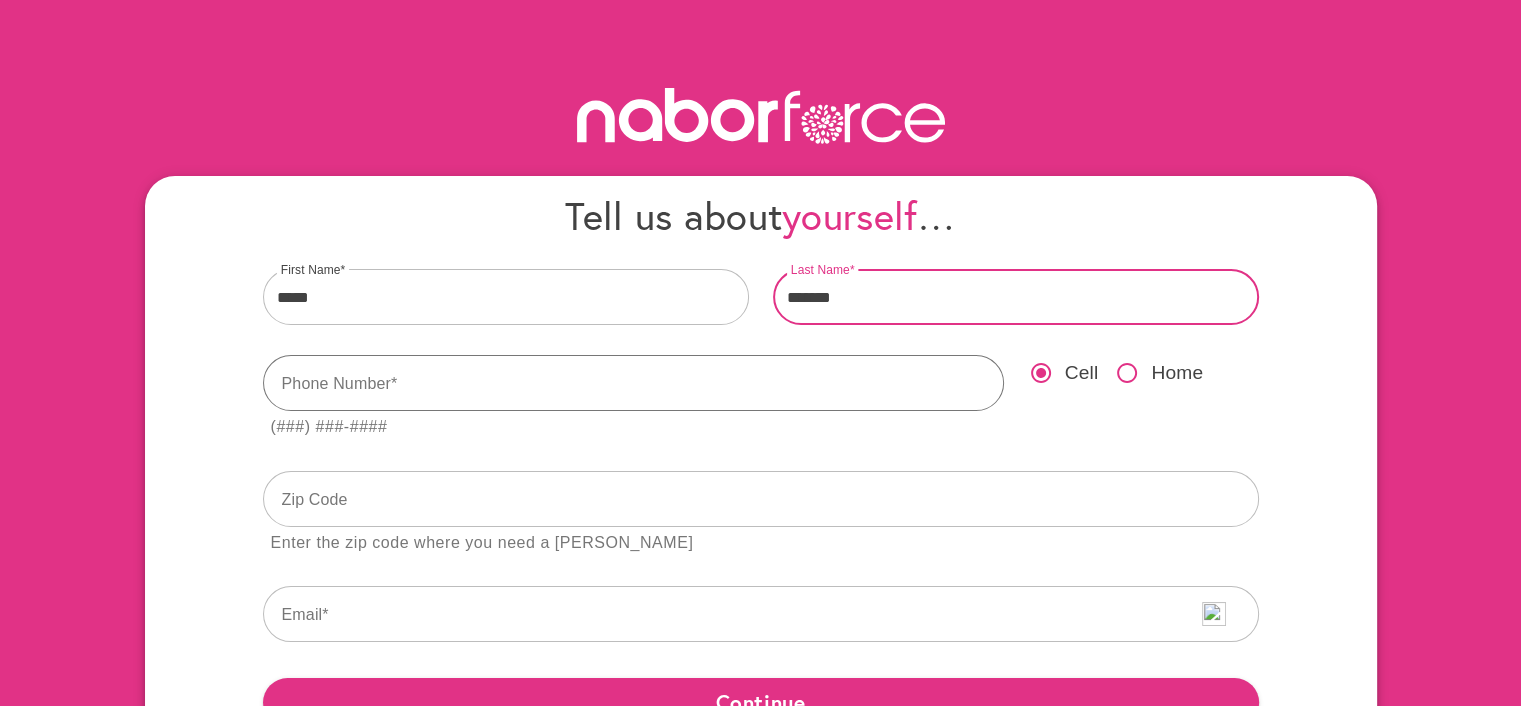 type on "*******" 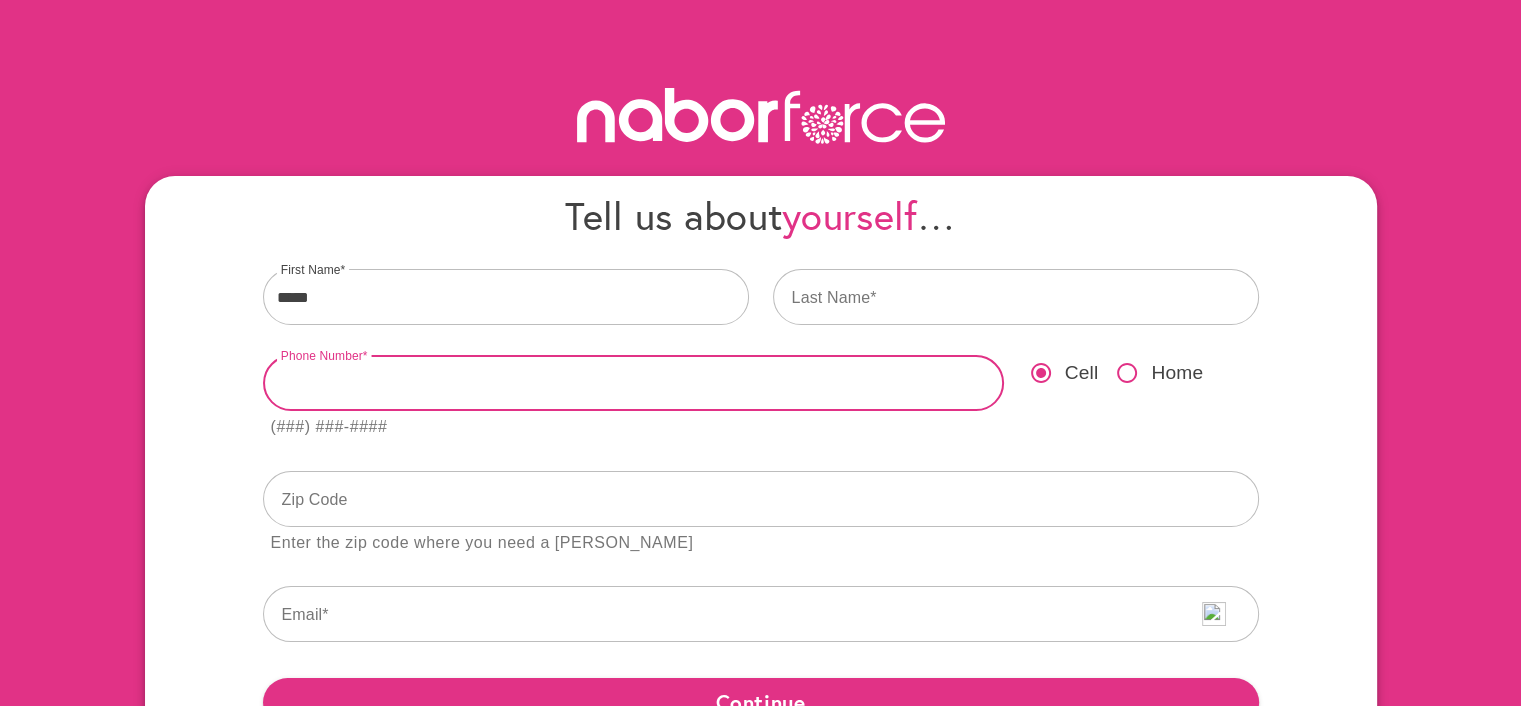 click at bounding box center (633, 383) 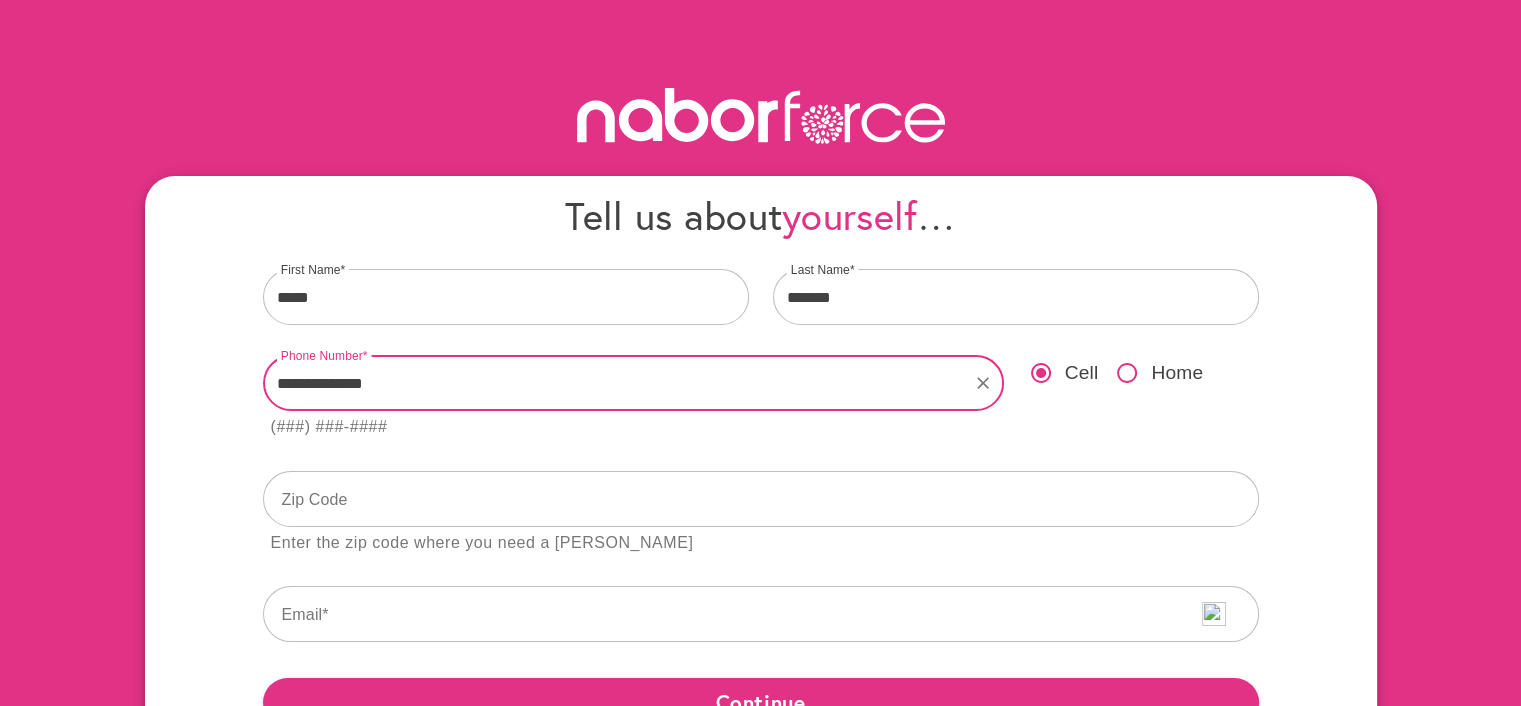 type on "**********" 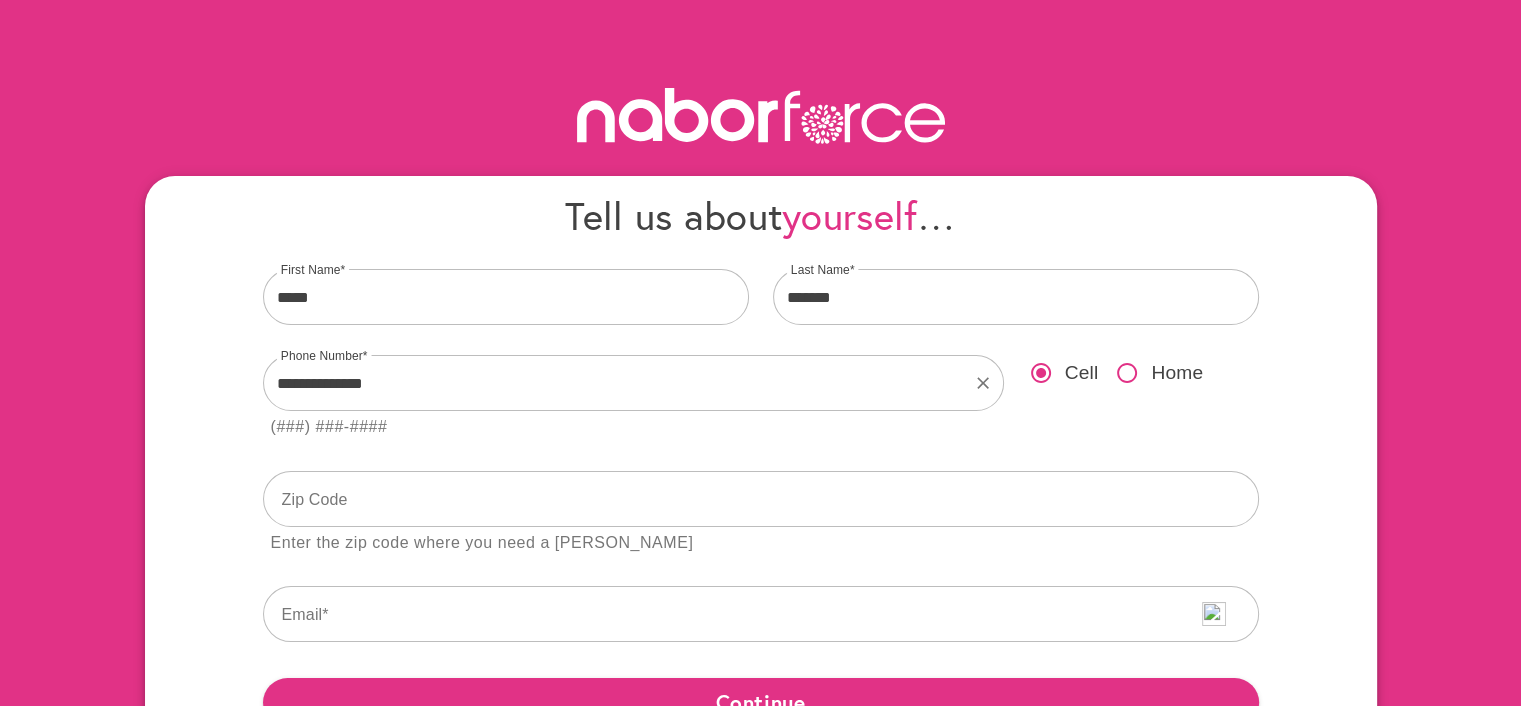 click on "Zip Code Enter the zip code where you need a Nabor" at bounding box center (761, 511) 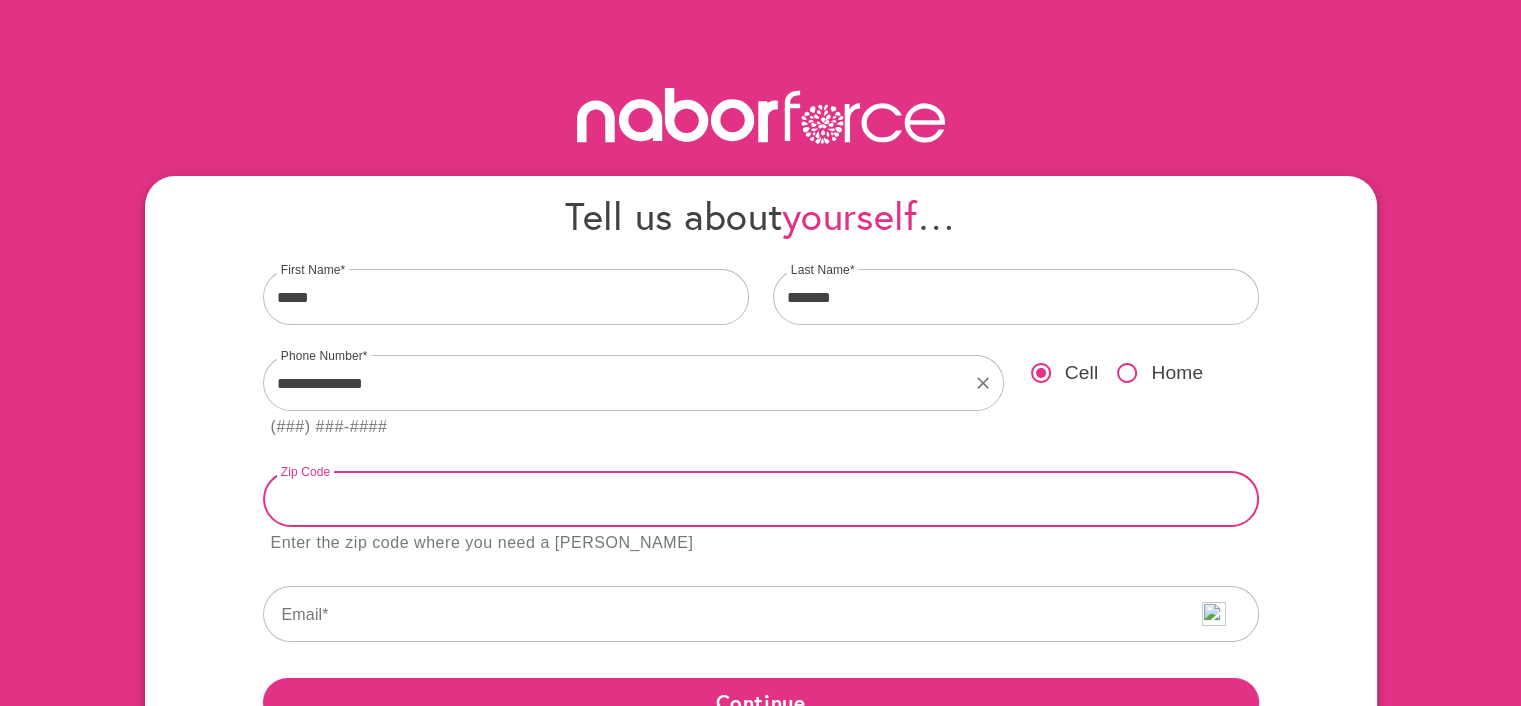 click at bounding box center (761, 499) 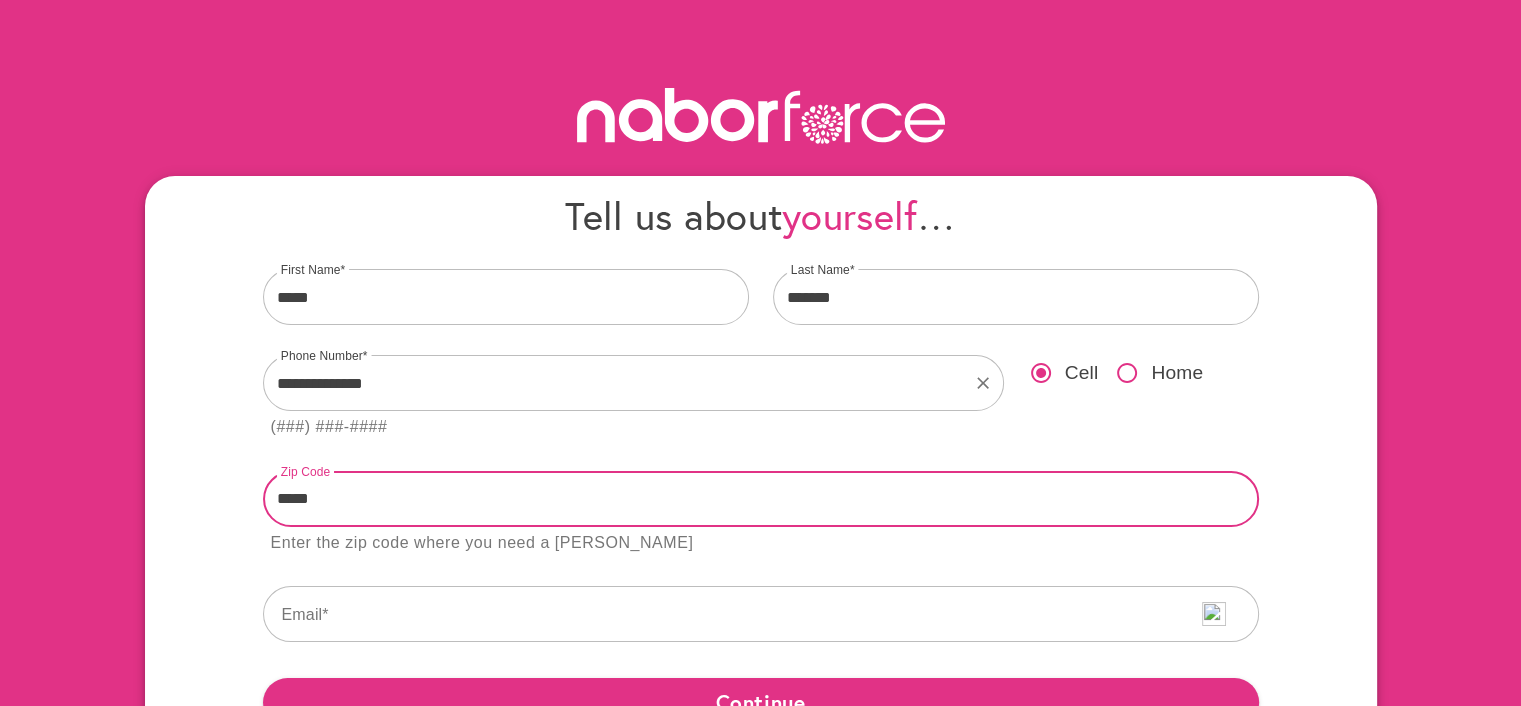 type on "*****" 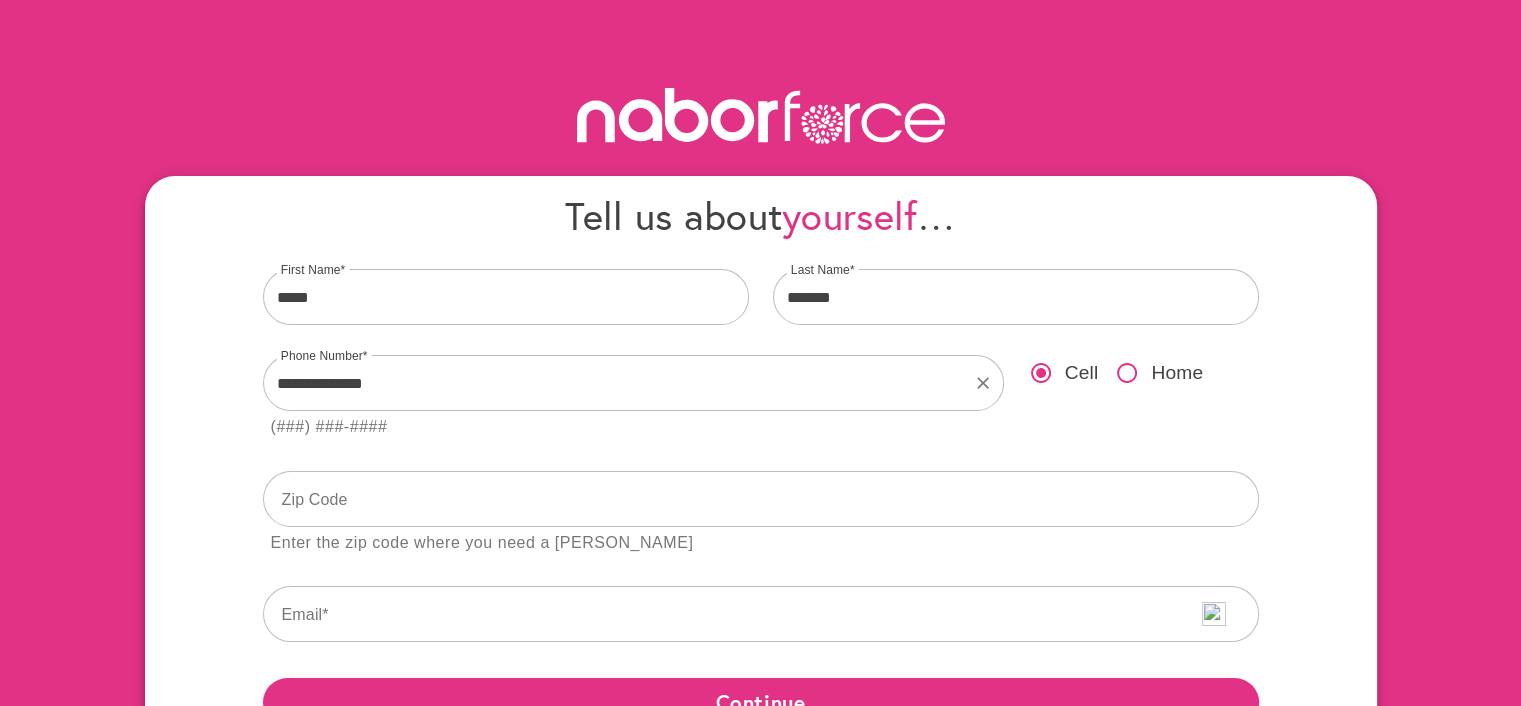 click on "***** Zip Code Enter the zip code where you need a Nabor" at bounding box center (761, 511) 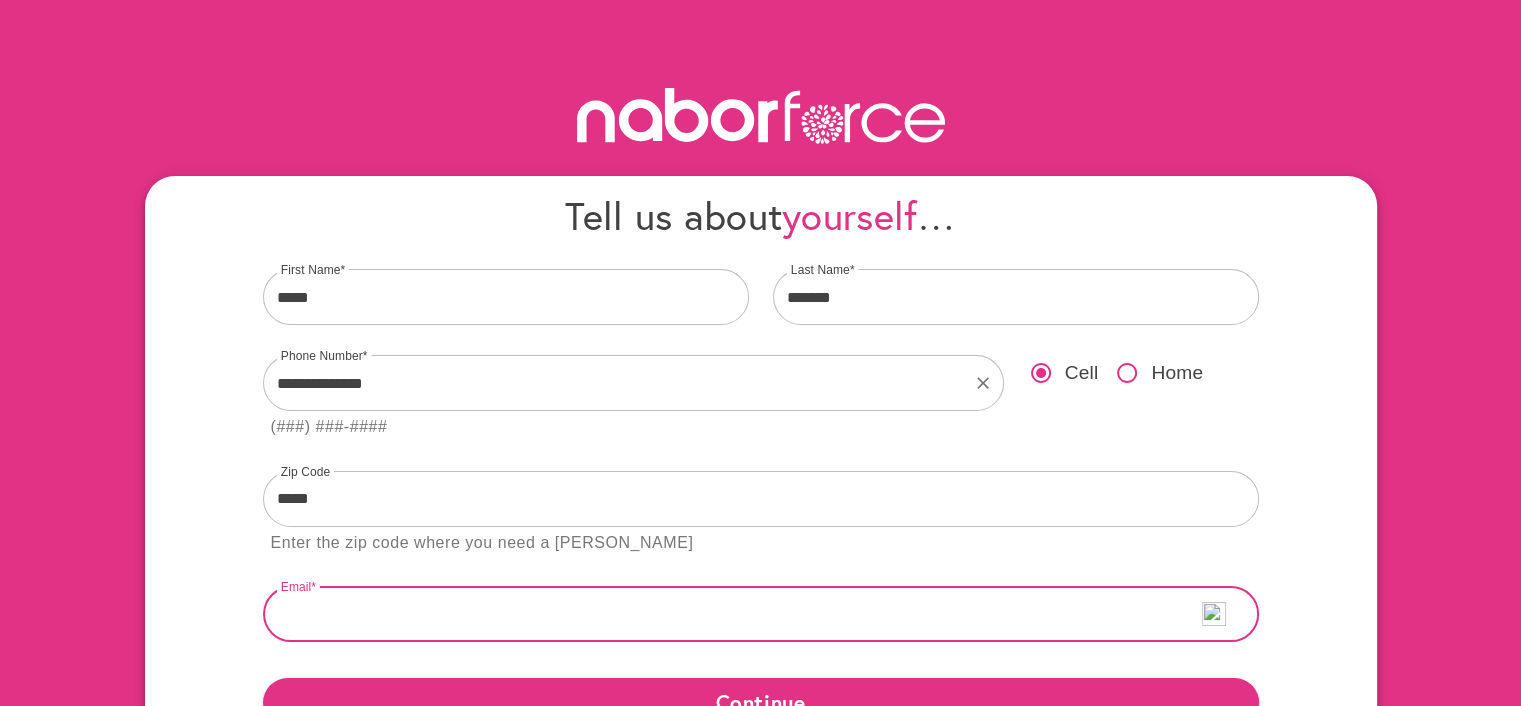 click at bounding box center [761, 614] 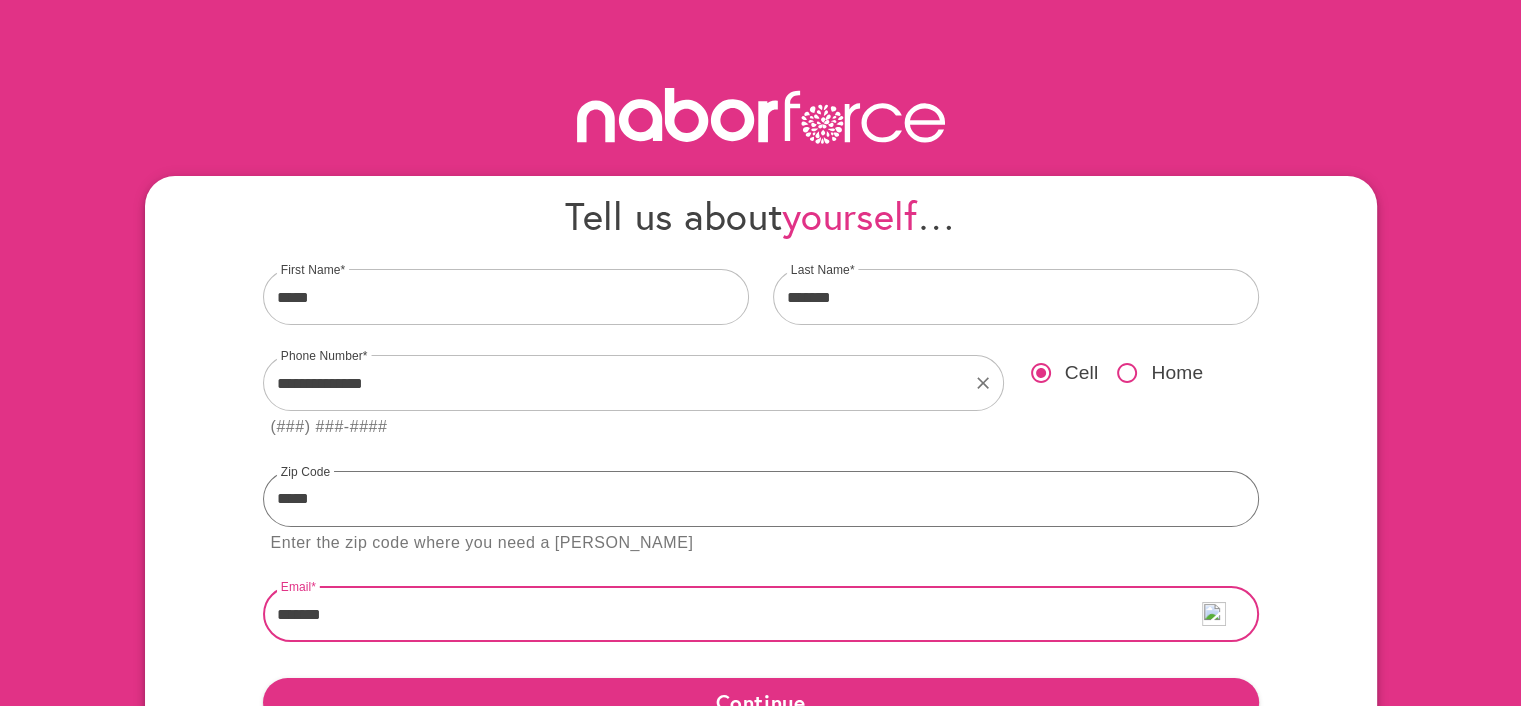 type on "**********" 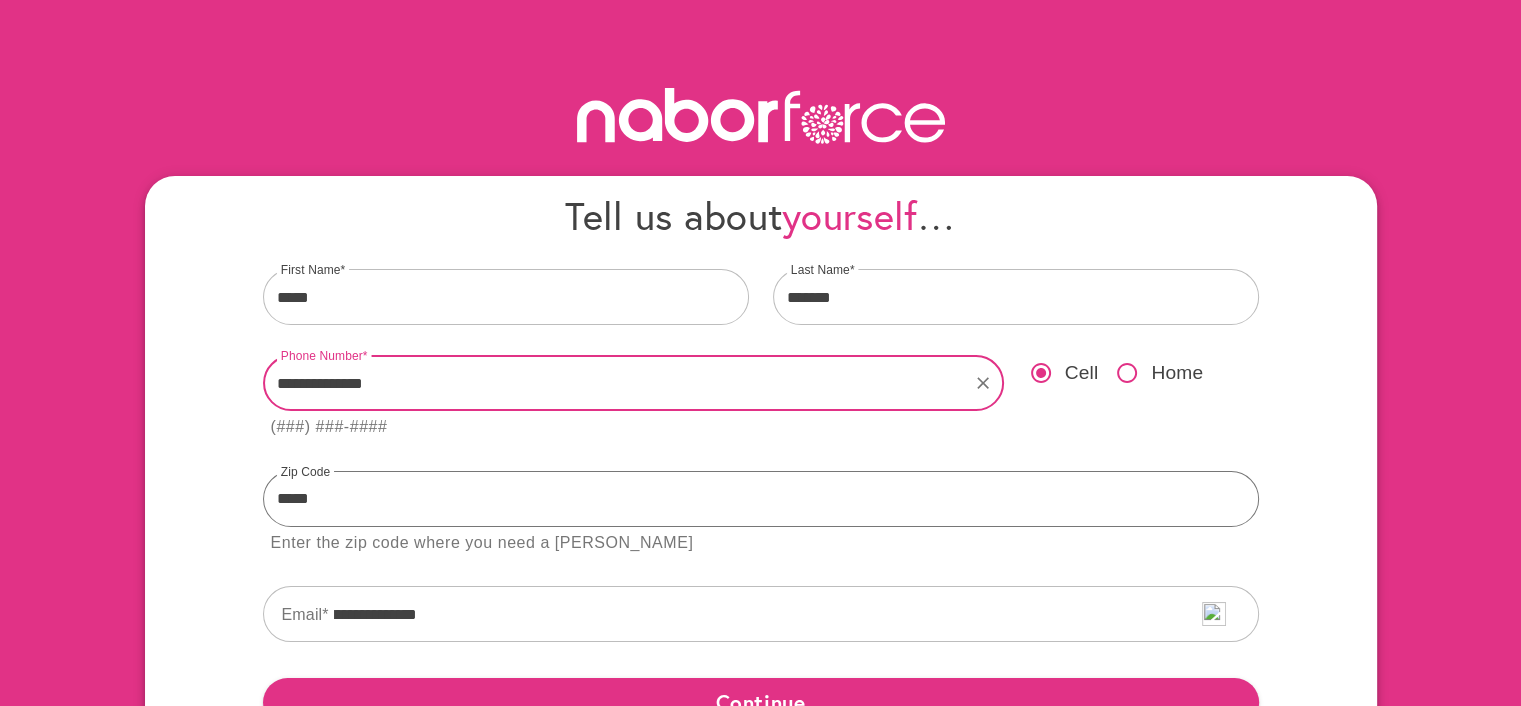 type on "**********" 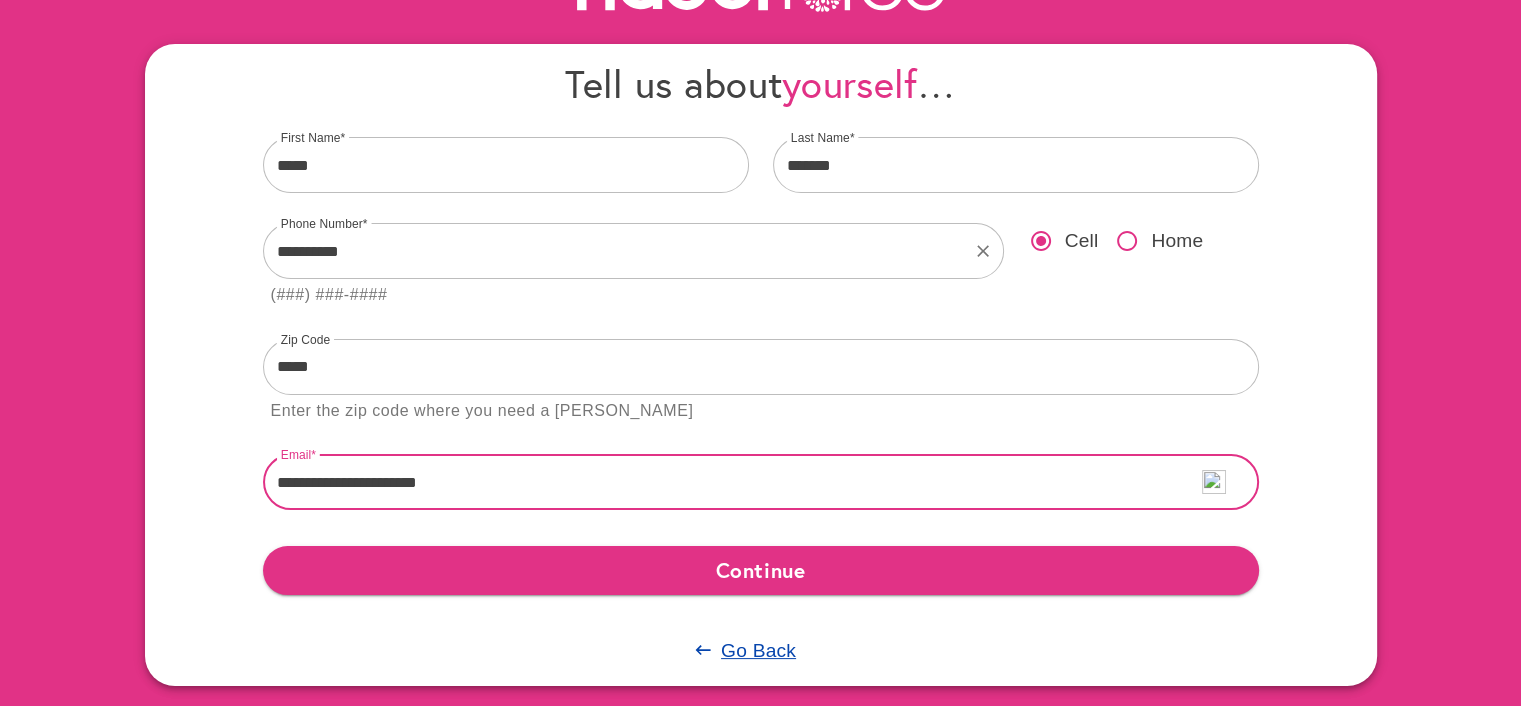 scroll, scrollTop: 135, scrollLeft: 0, axis: vertical 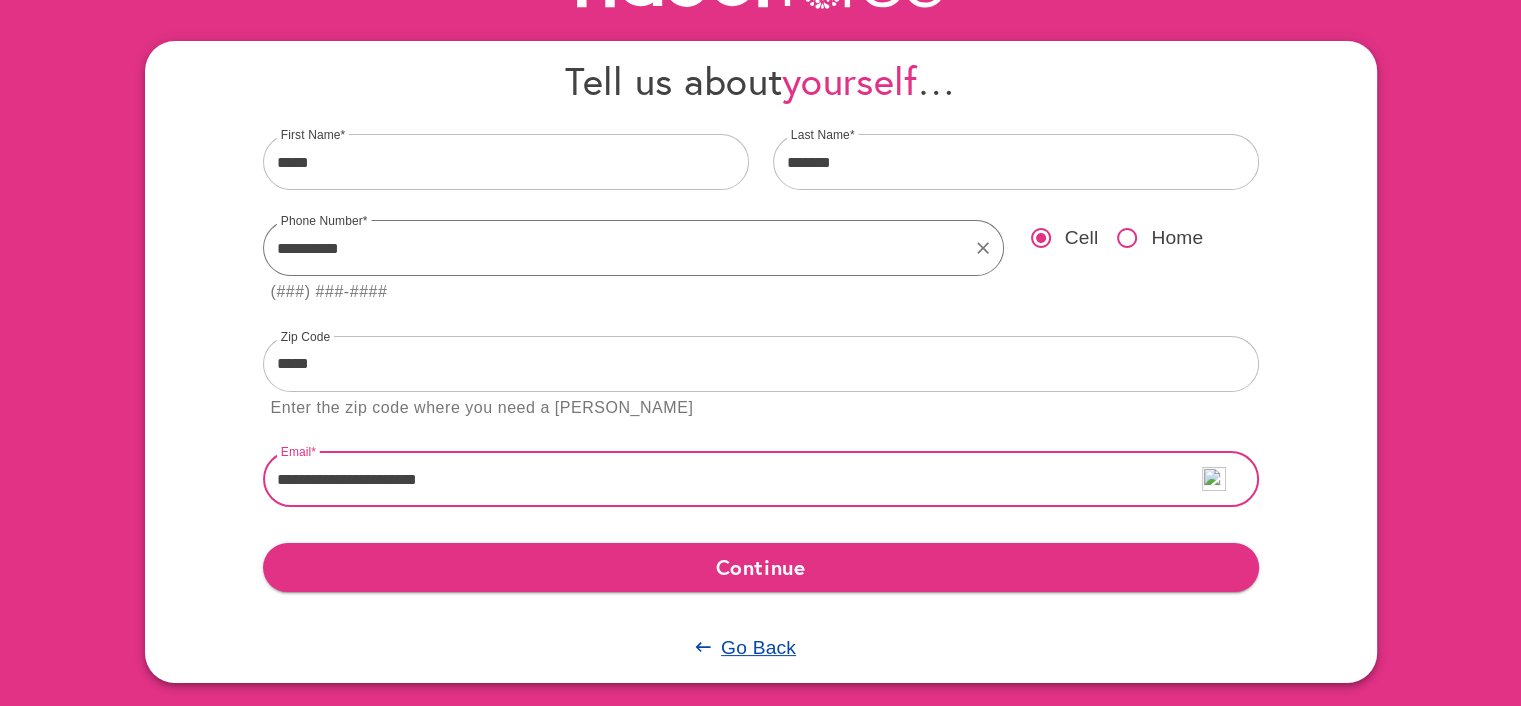 click on "**********" at bounding box center [616, 248] 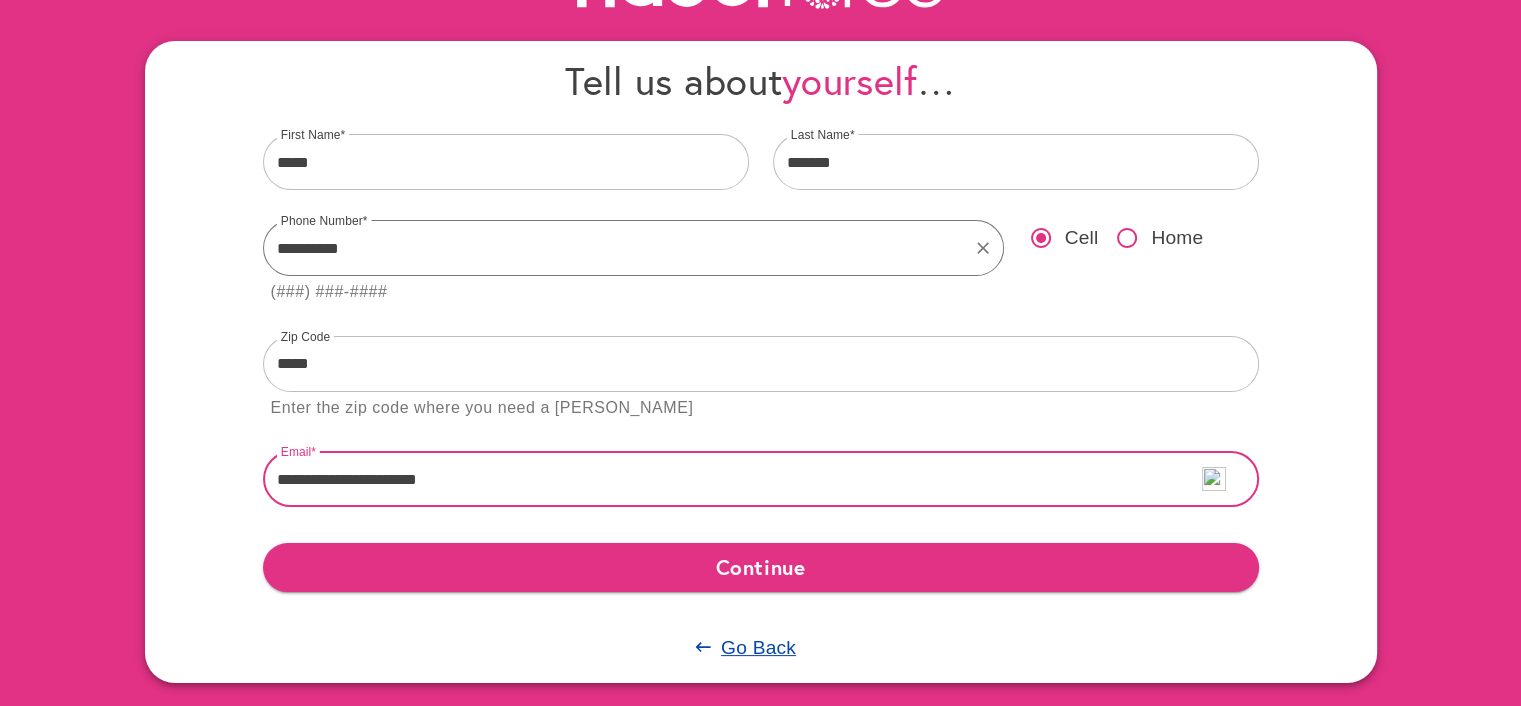 click on "**********" at bounding box center [616, 248] 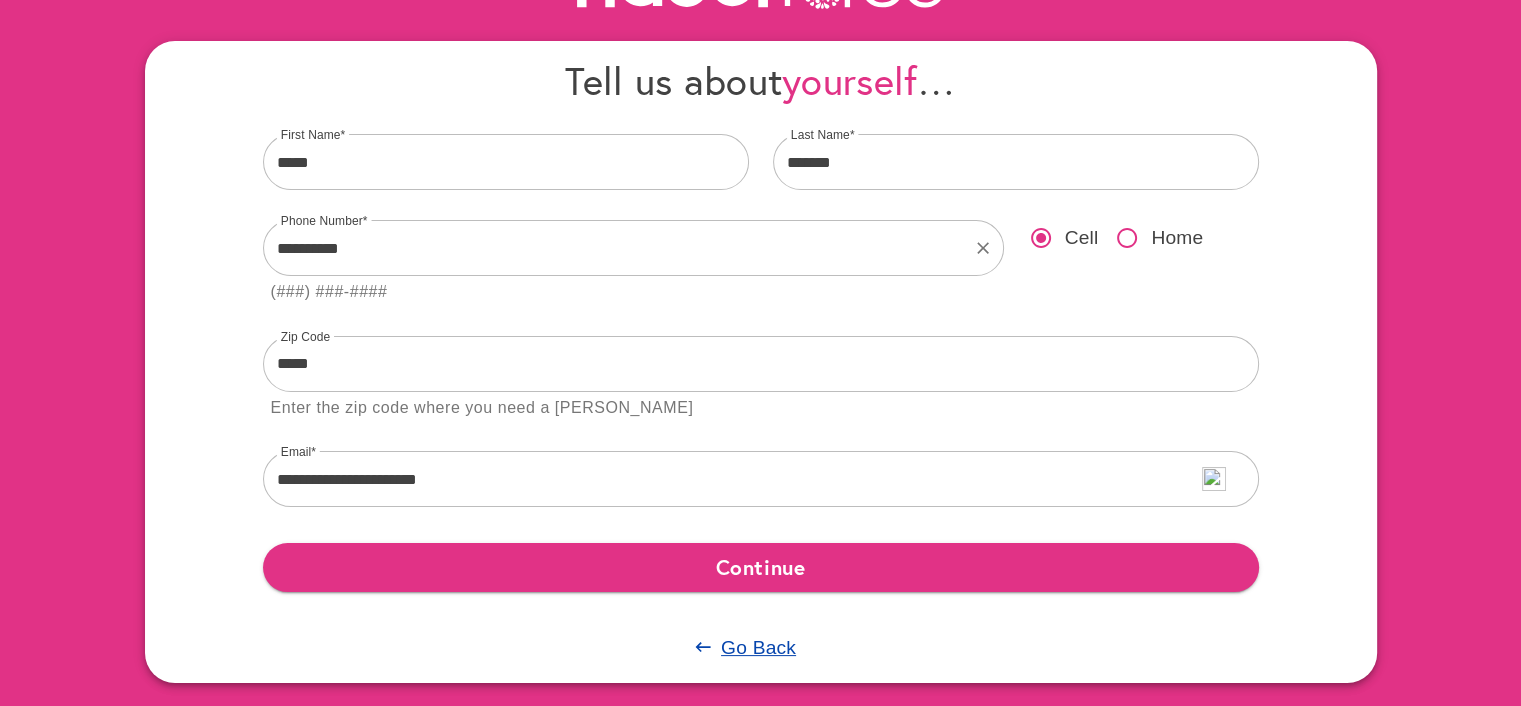 click on "(###) ###-####" at bounding box center (633, 292) 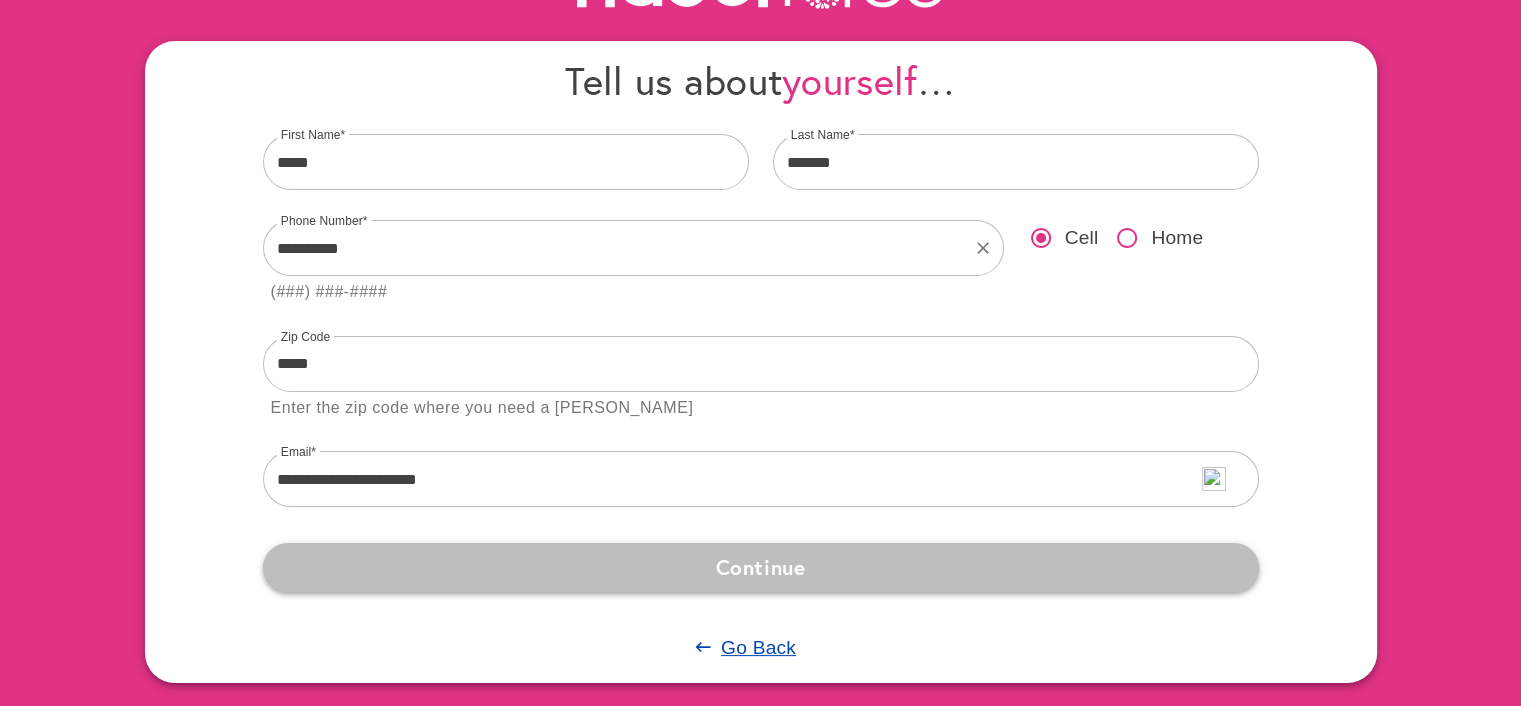 click on "Continue" at bounding box center (761, 567) 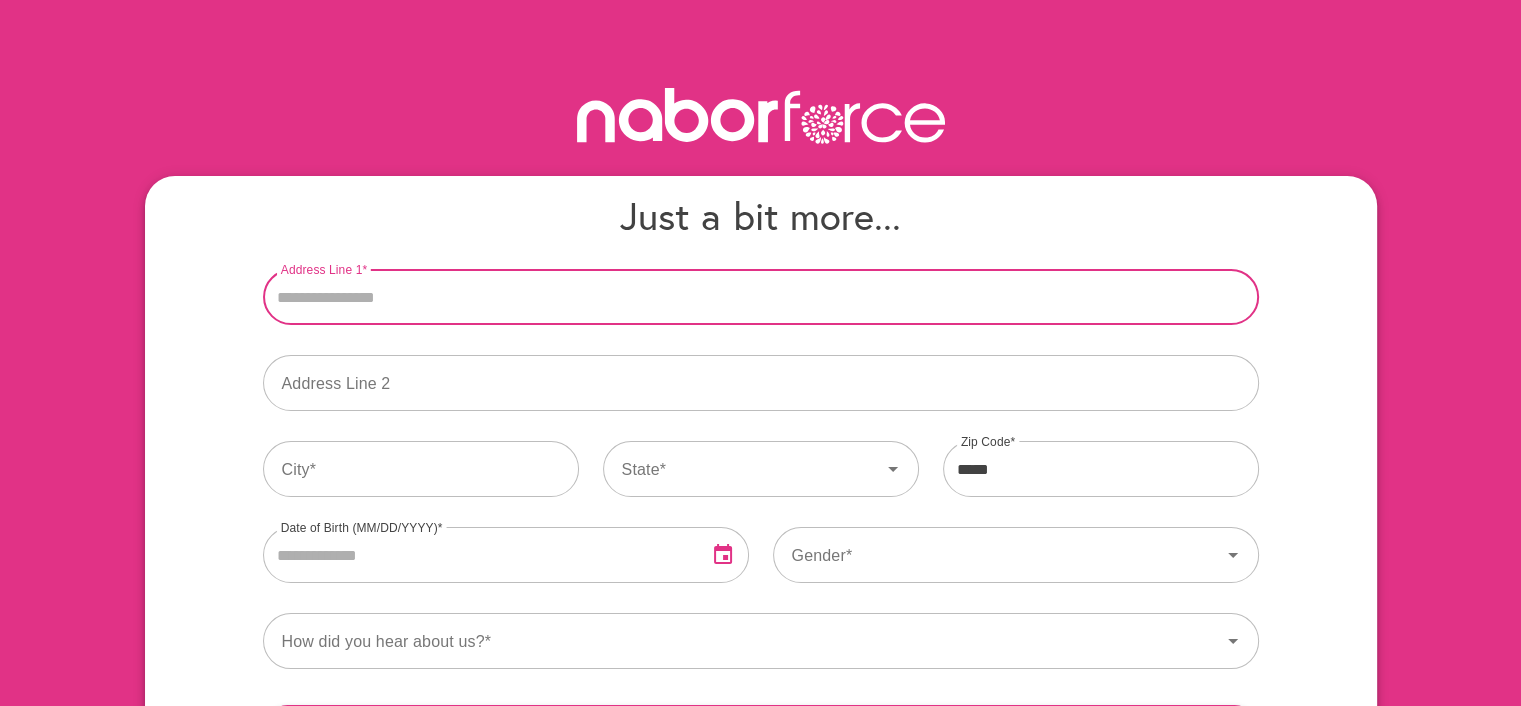 click on "Address Line 1" at bounding box center (761, 297) 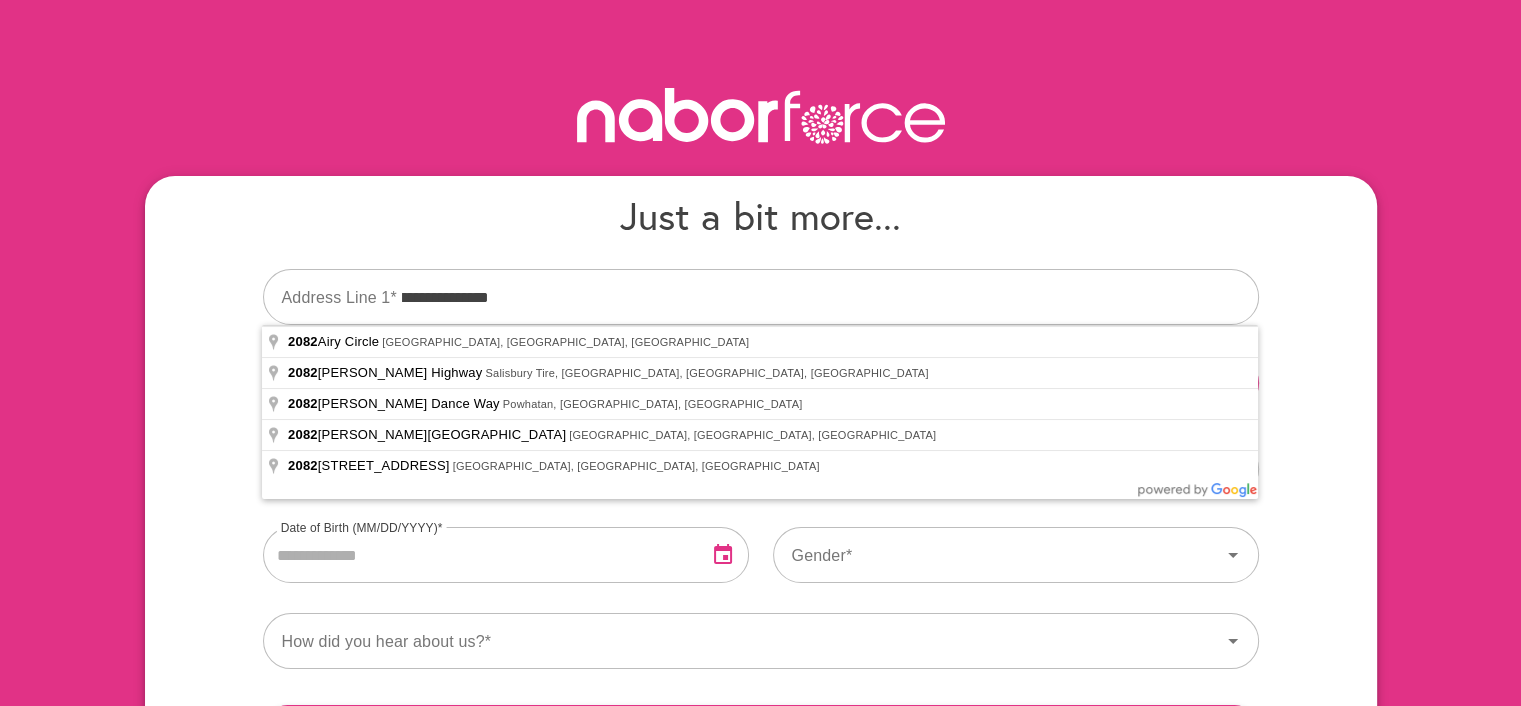 type on "**********" 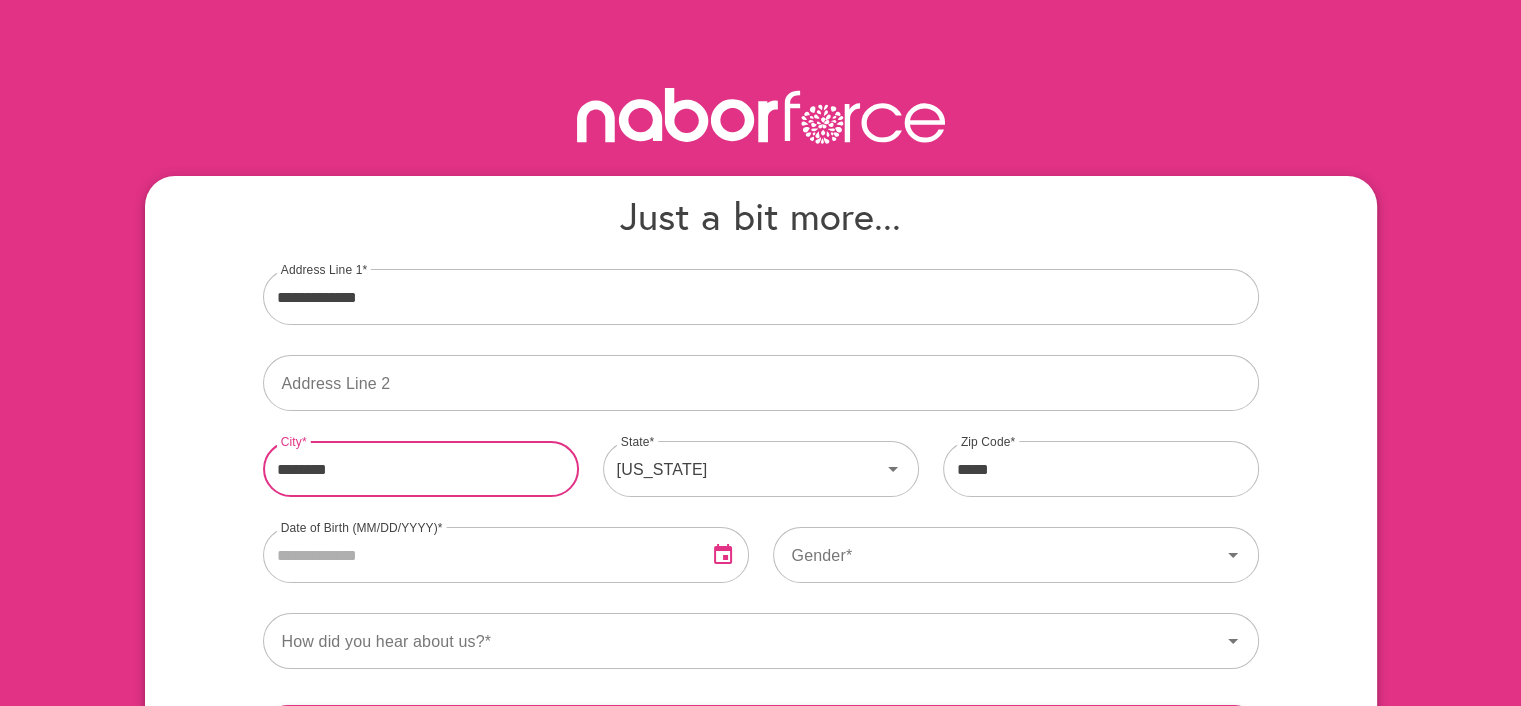 drag, startPoint x: 375, startPoint y: 472, endPoint x: 98, endPoint y: 479, distance: 277.08844 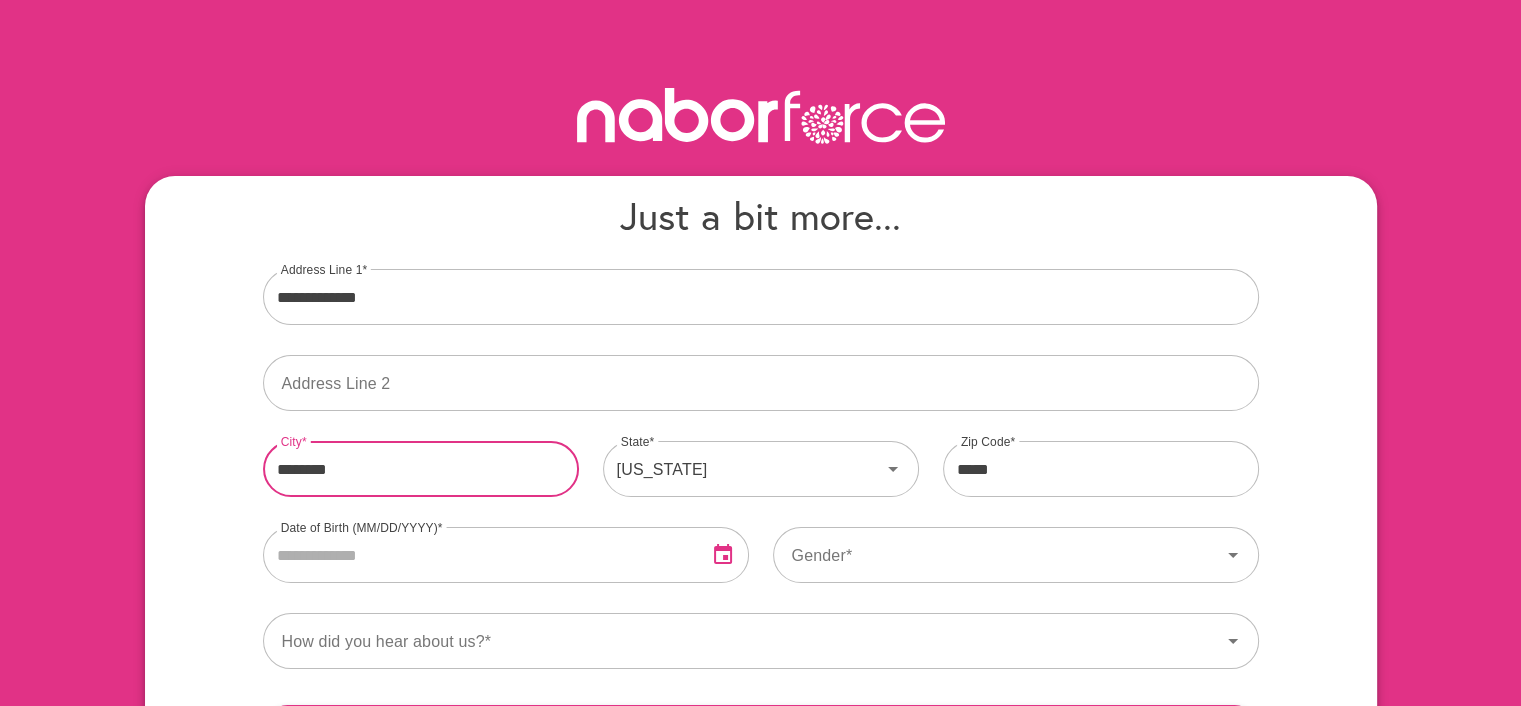 click on "**********" at bounding box center (760, 422) 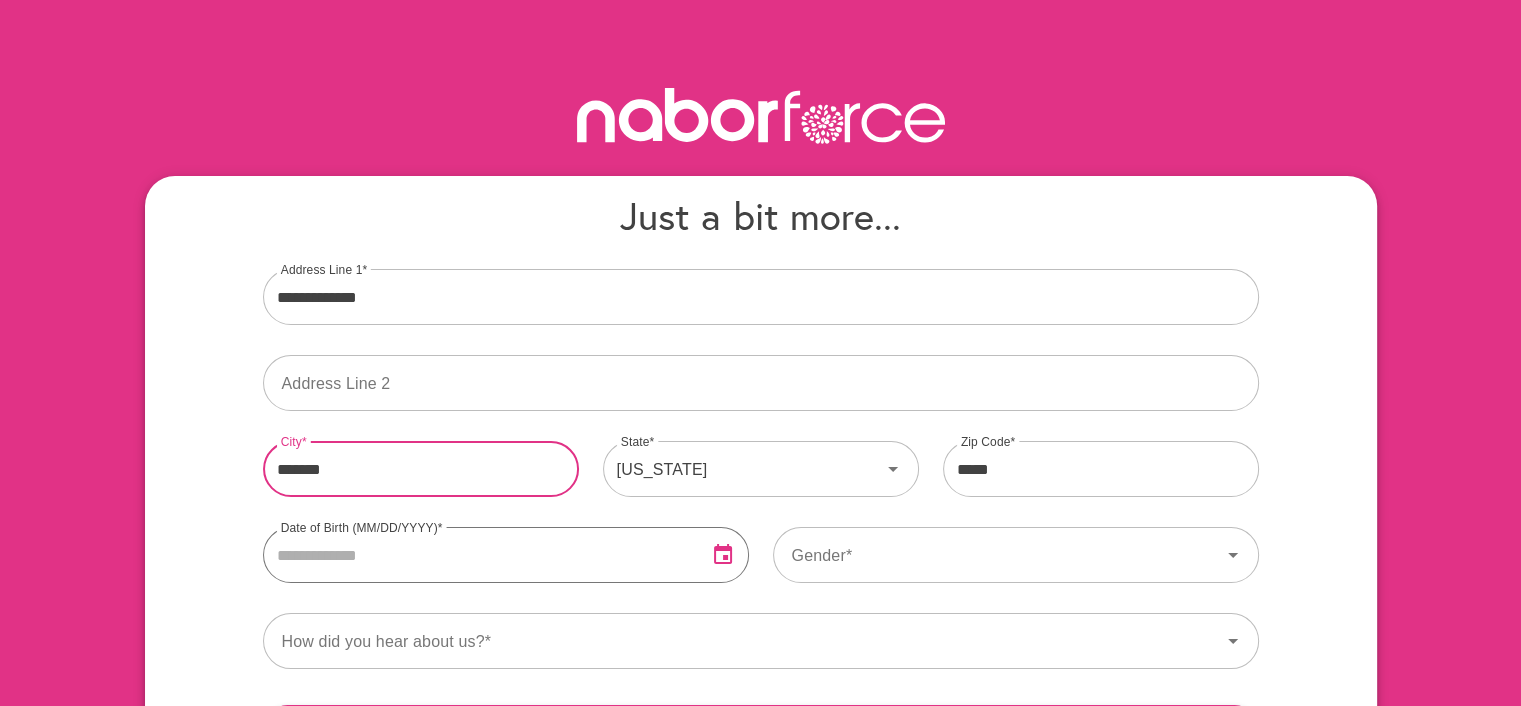 type on "*******" 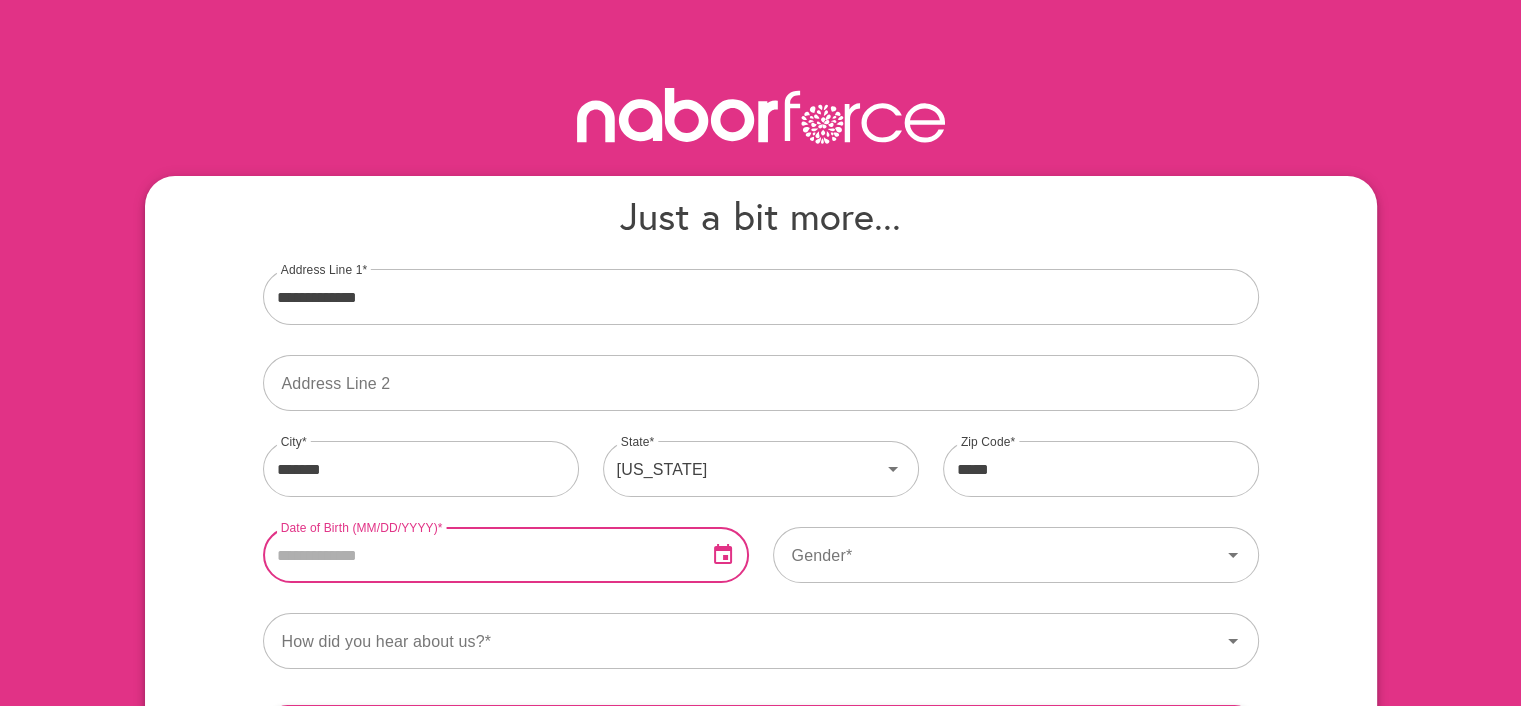 click at bounding box center (477, 555) 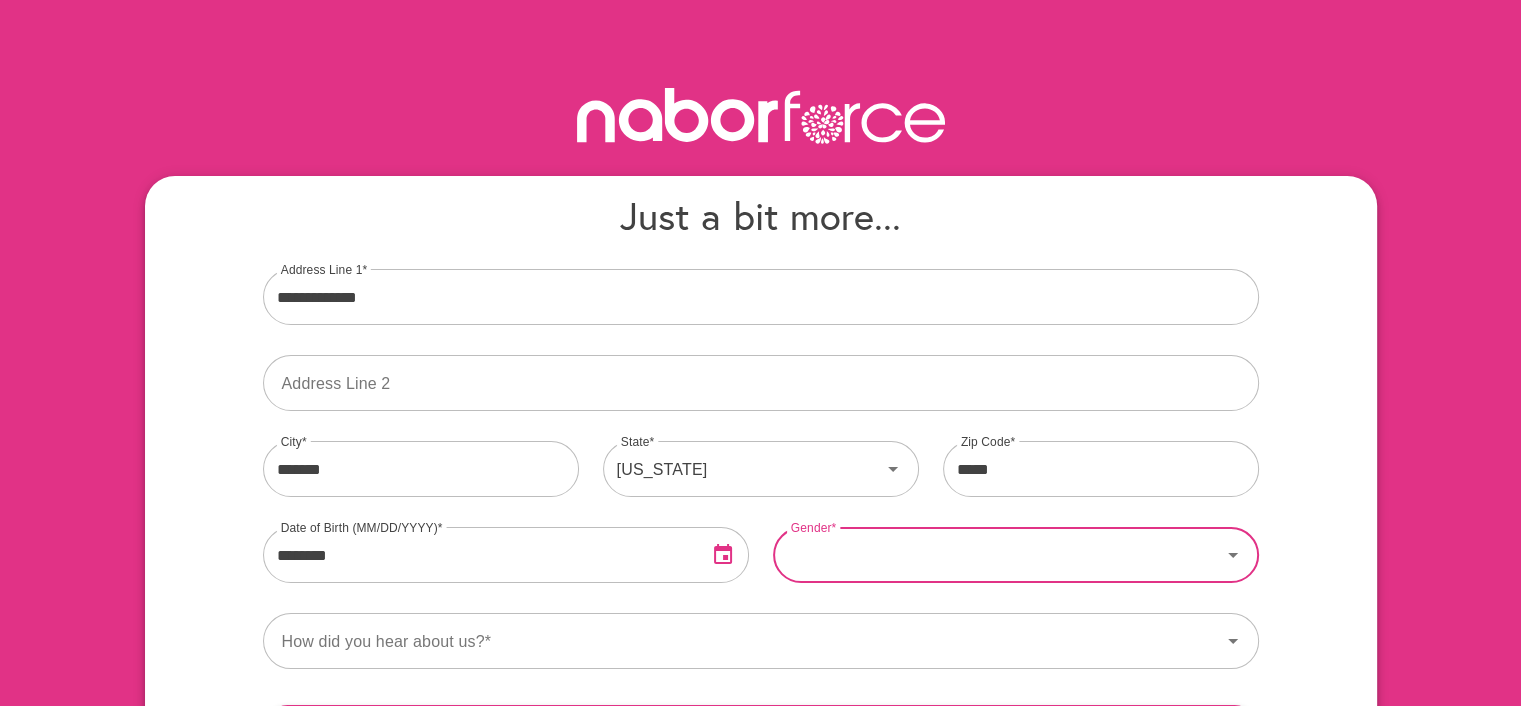 type on "**********" 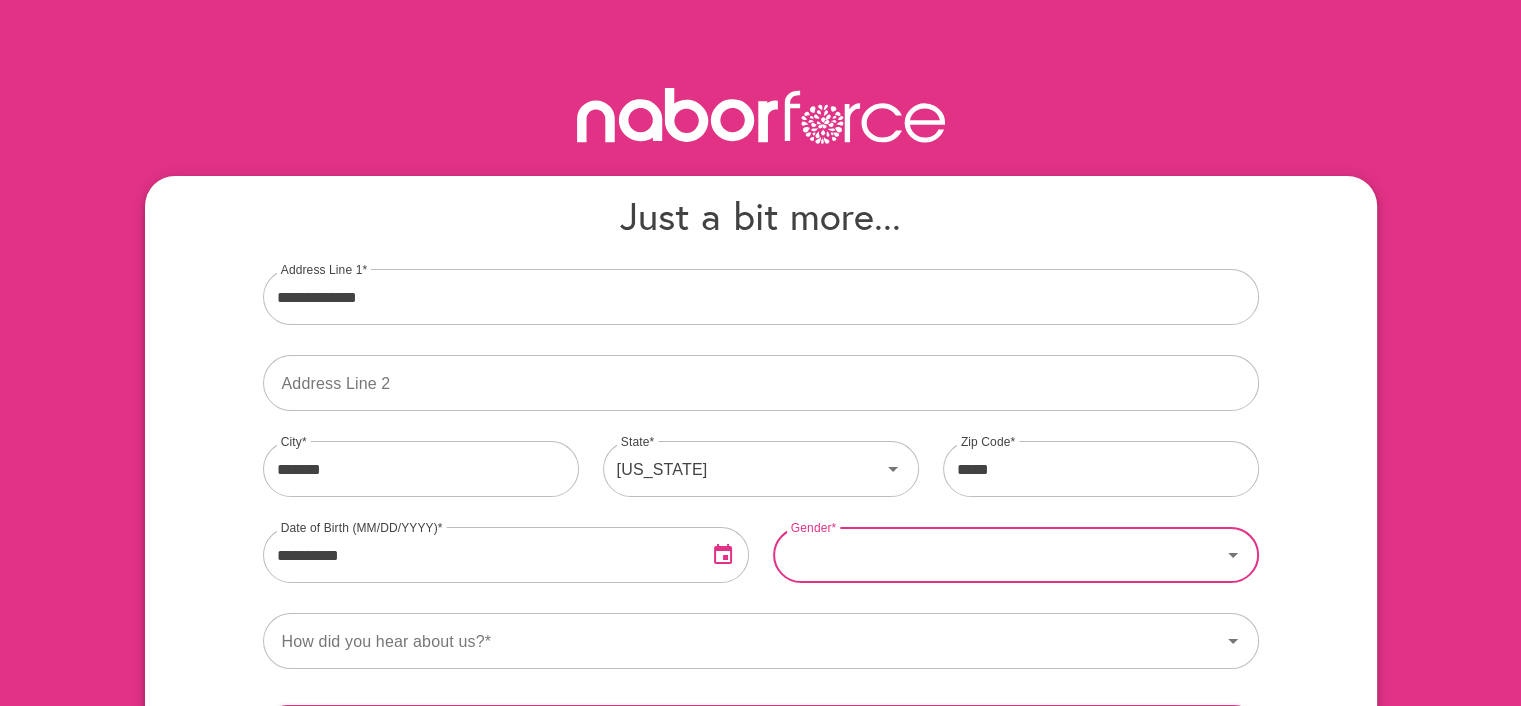 click 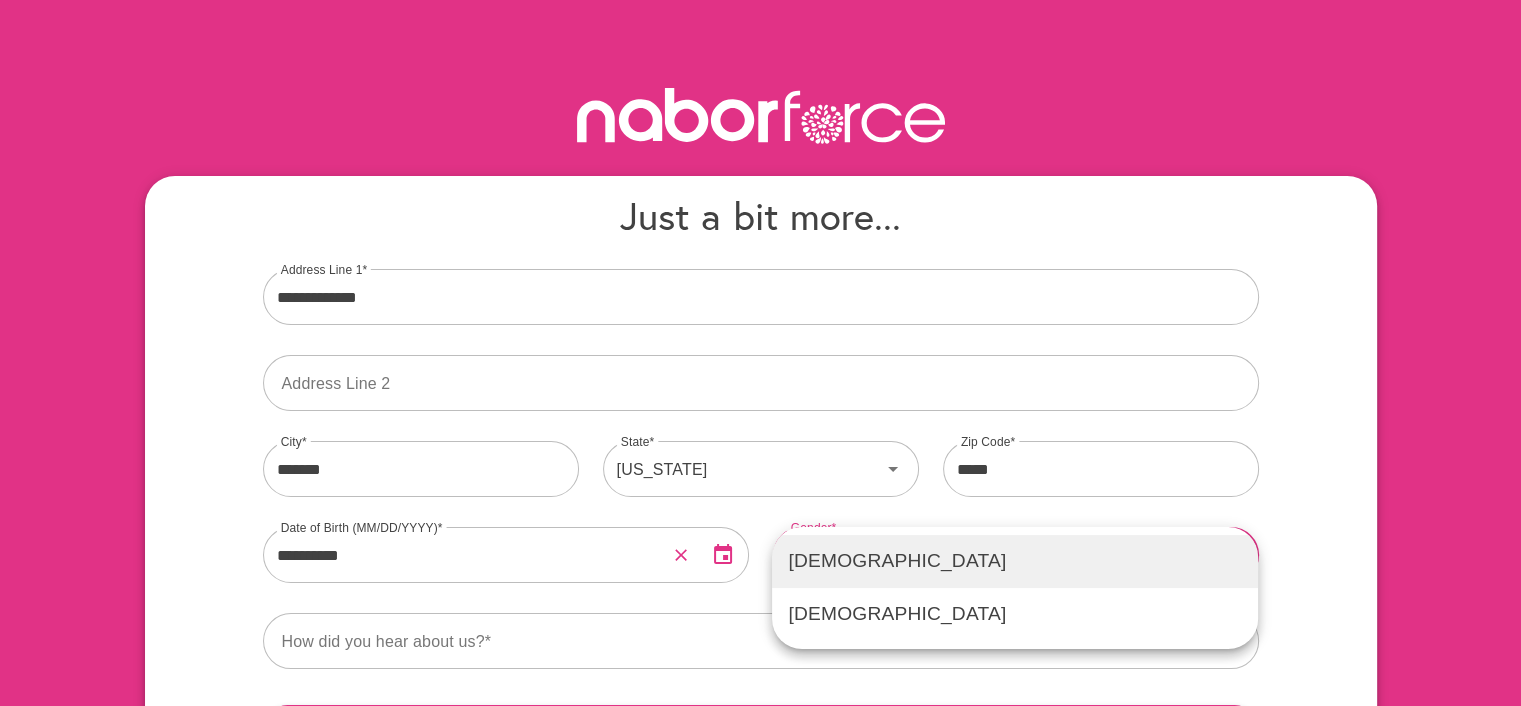 click on "Female" at bounding box center (1015, 561) 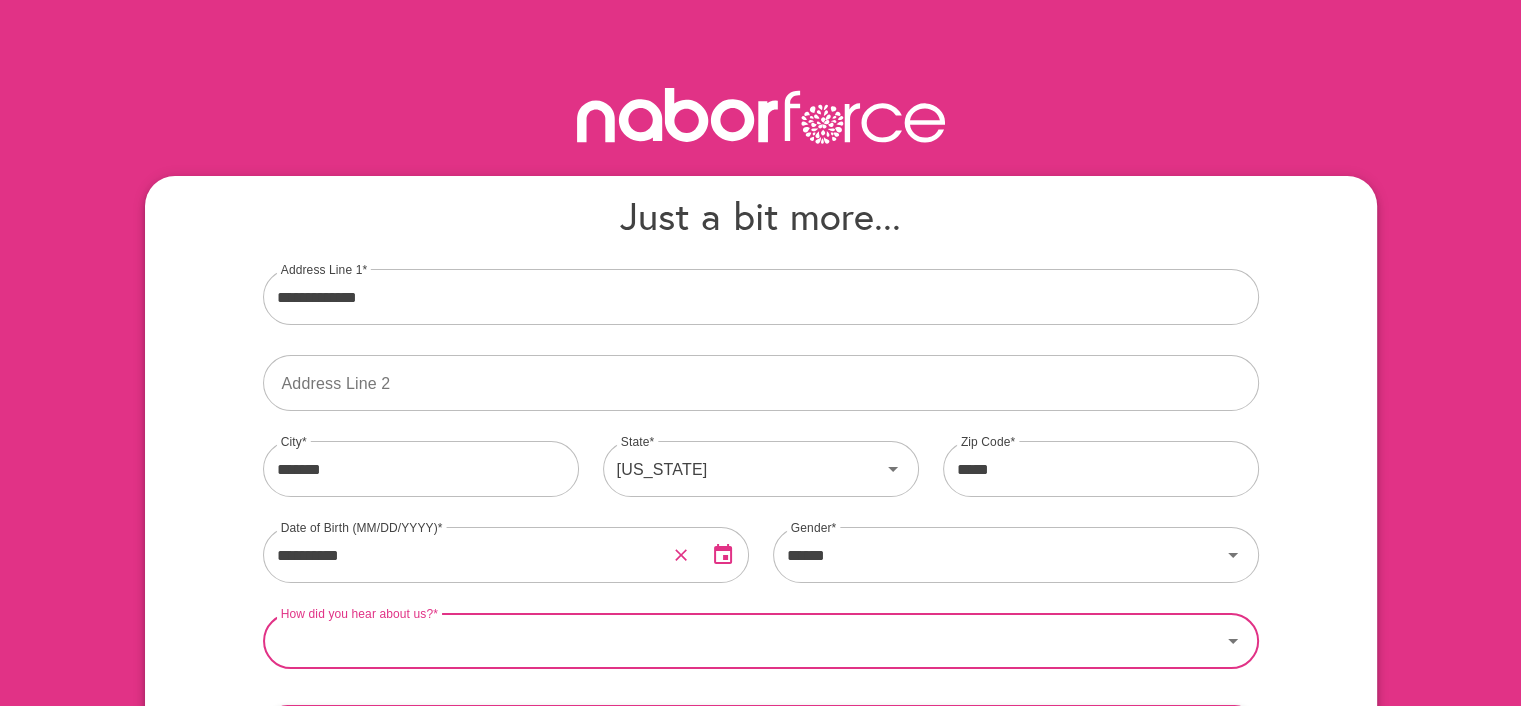 click on "How did you hear about us?" at bounding box center [742, 641] 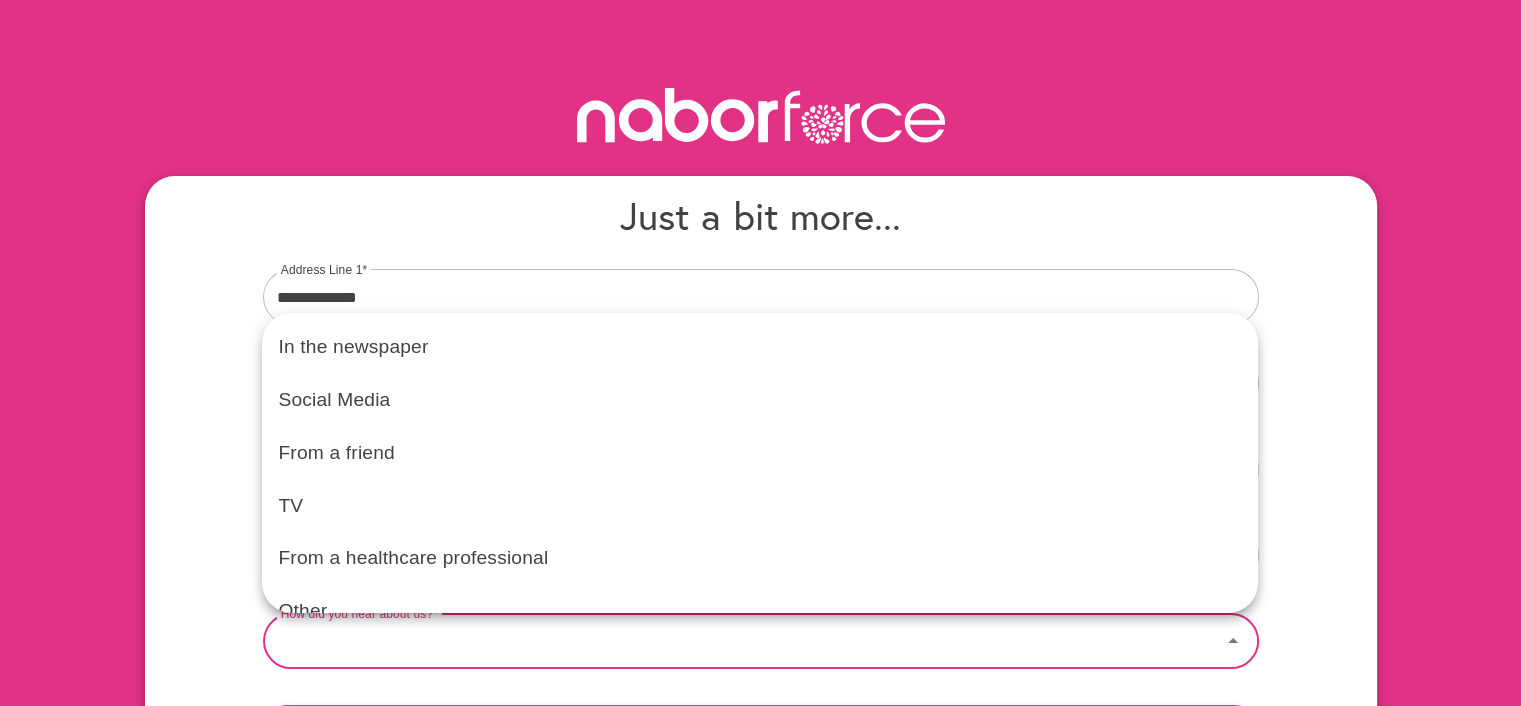scroll, scrollTop: 138, scrollLeft: 0, axis: vertical 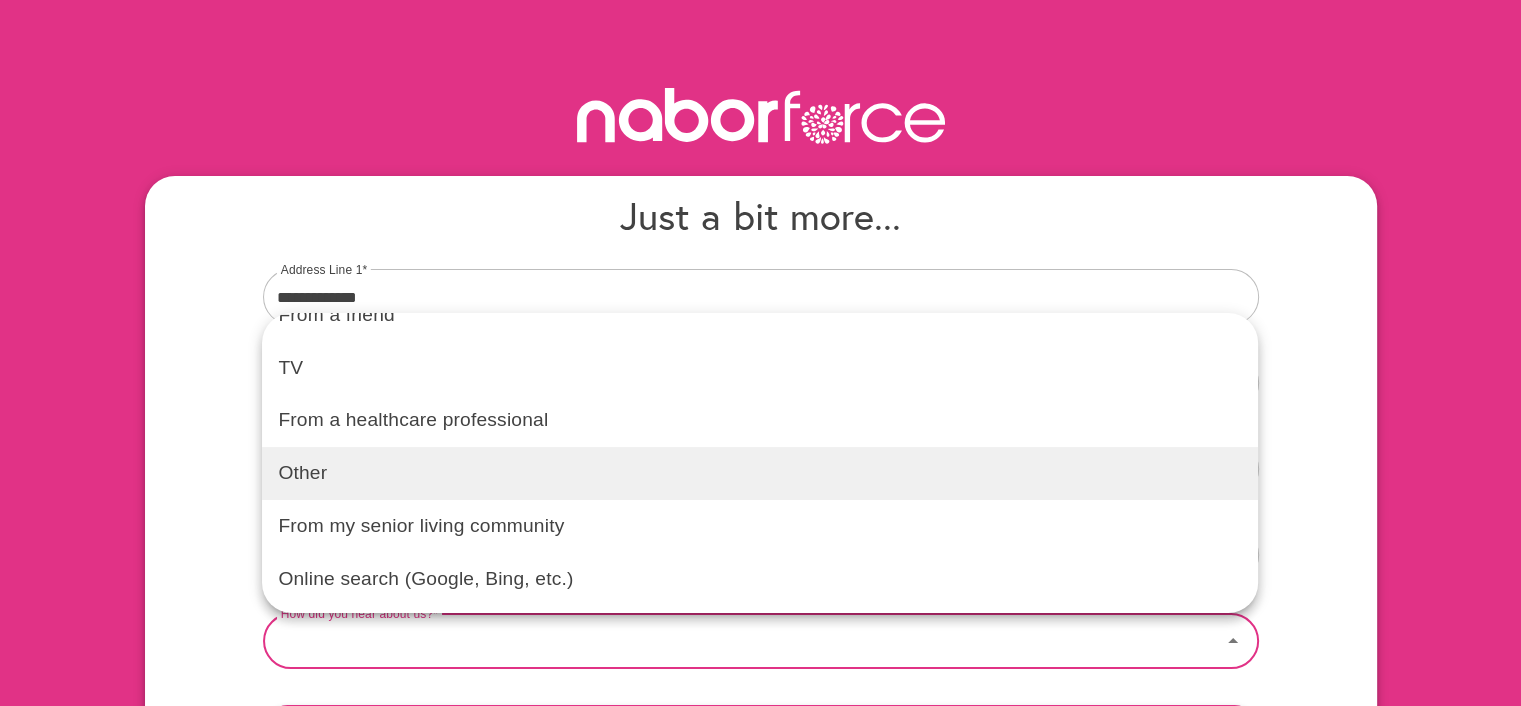 click on "Other" at bounding box center [760, 473] 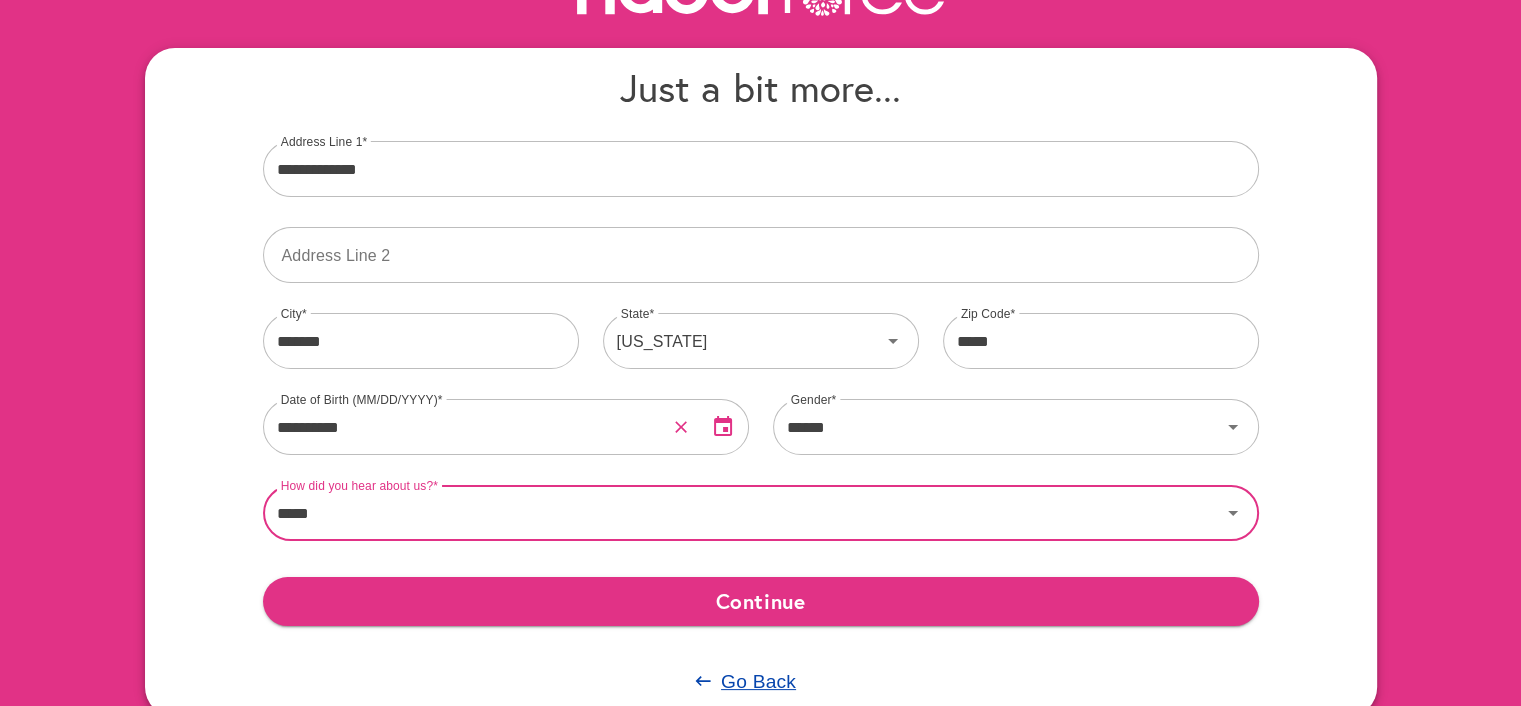 scroll, scrollTop: 179, scrollLeft: 0, axis: vertical 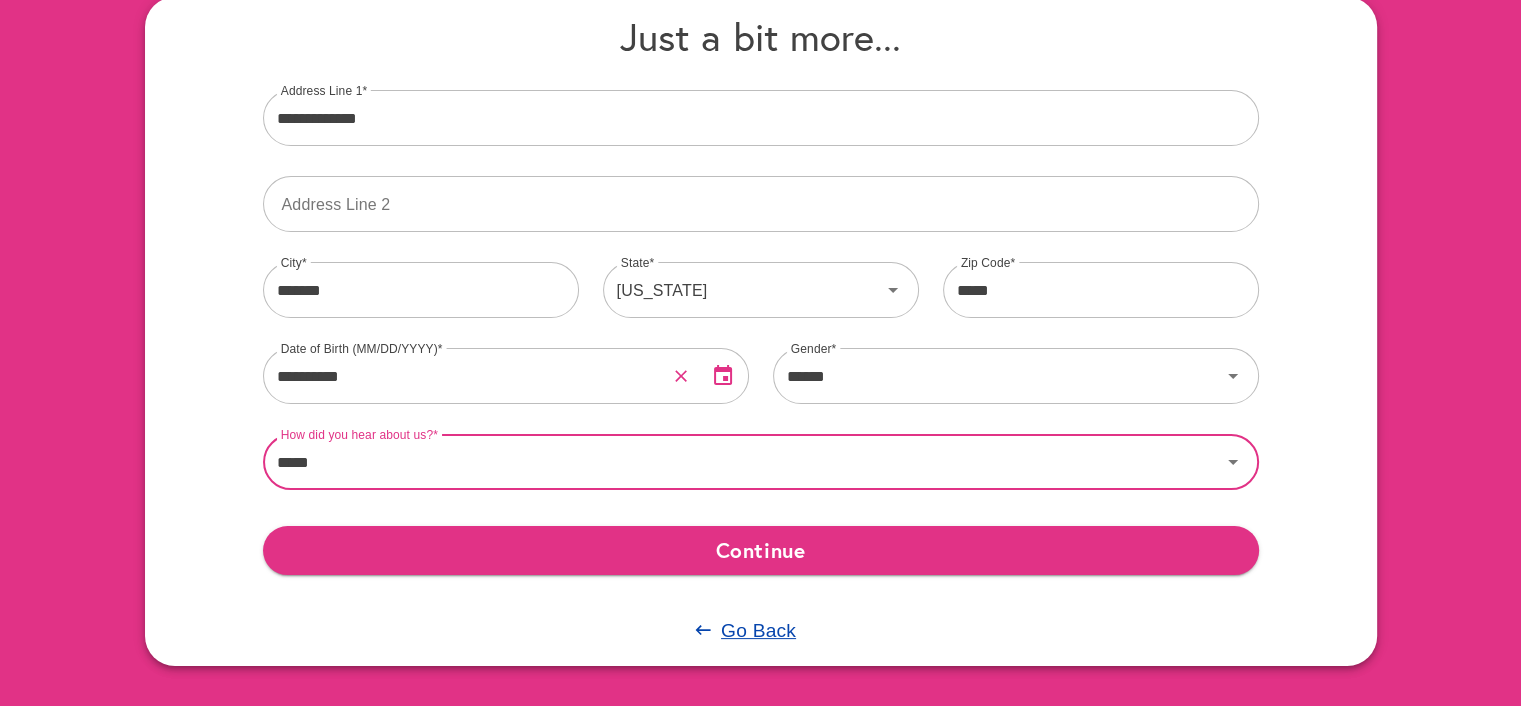 click 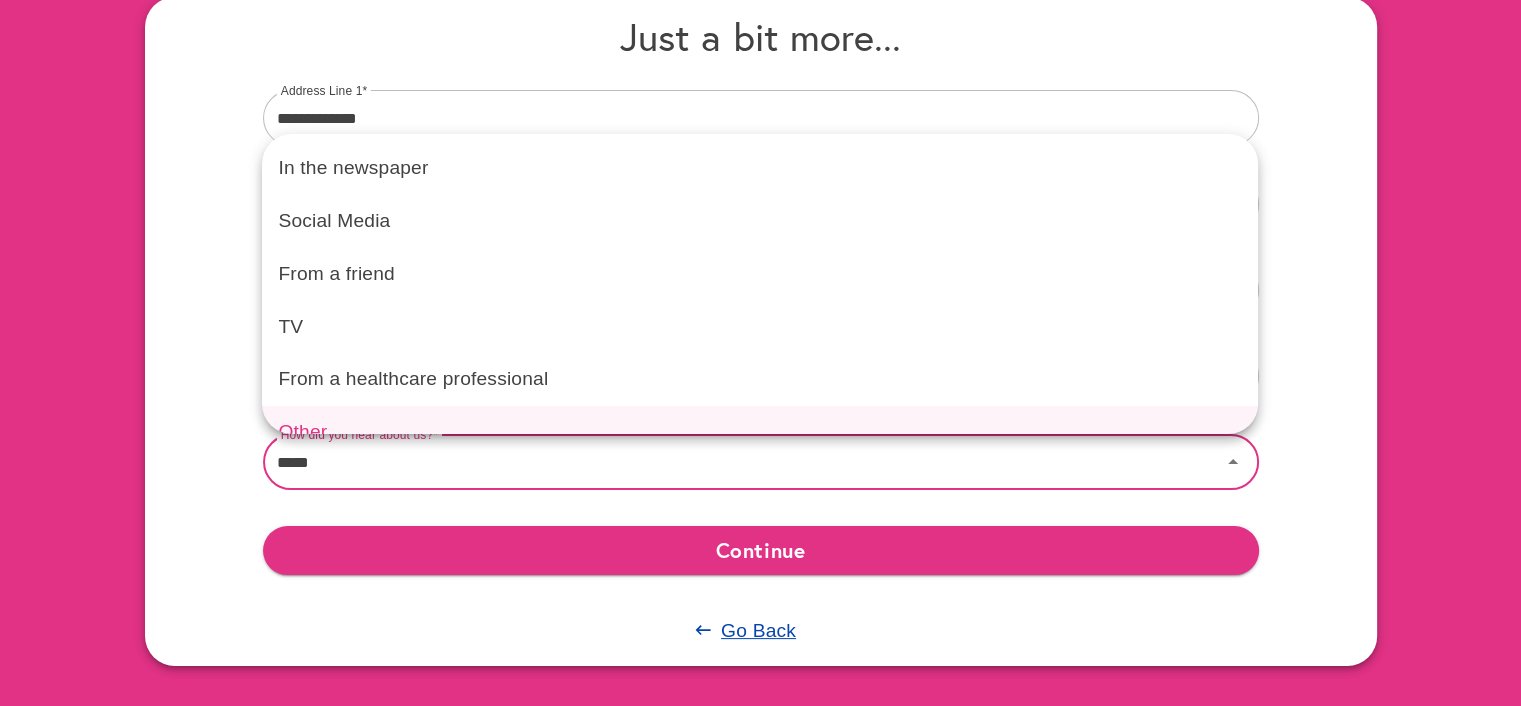 scroll, scrollTop: 138, scrollLeft: 0, axis: vertical 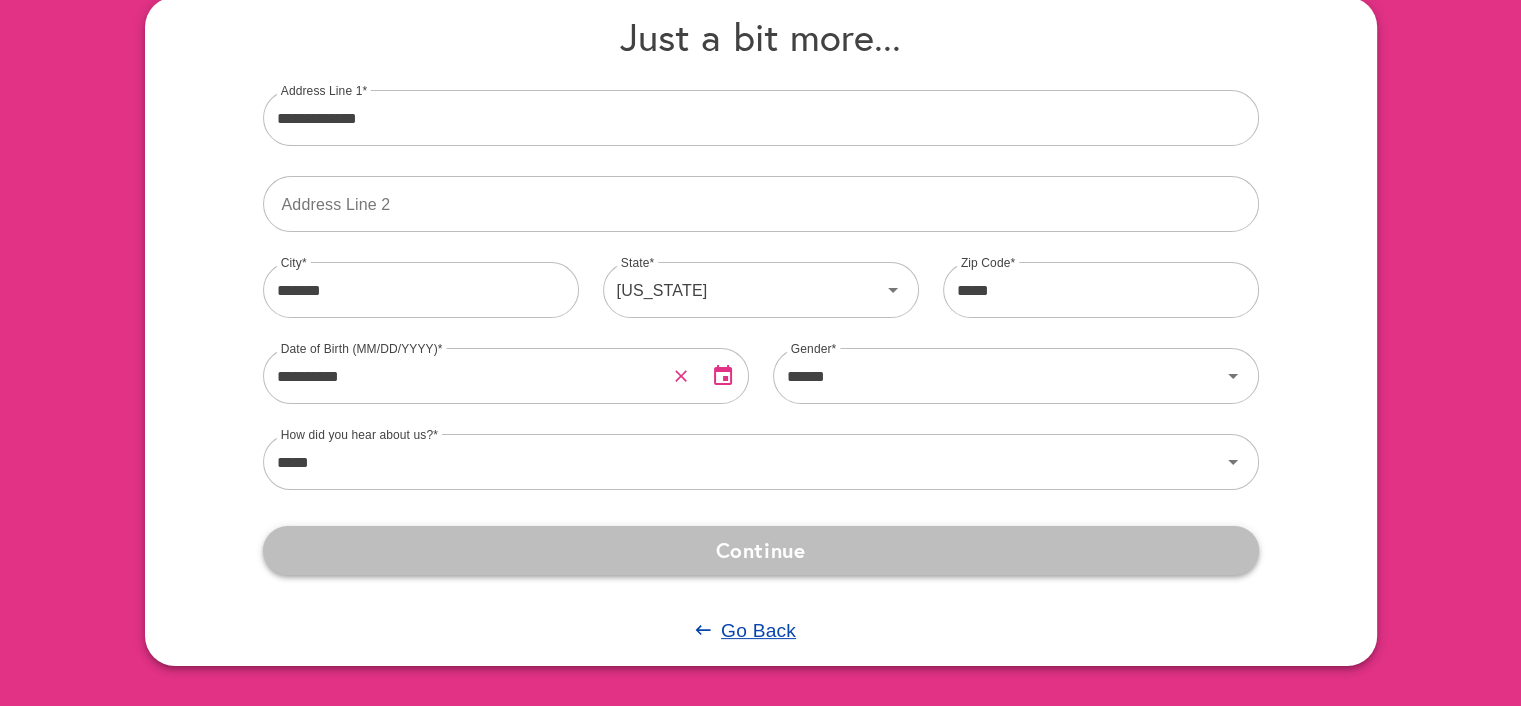 click on "Continue" at bounding box center (761, 550) 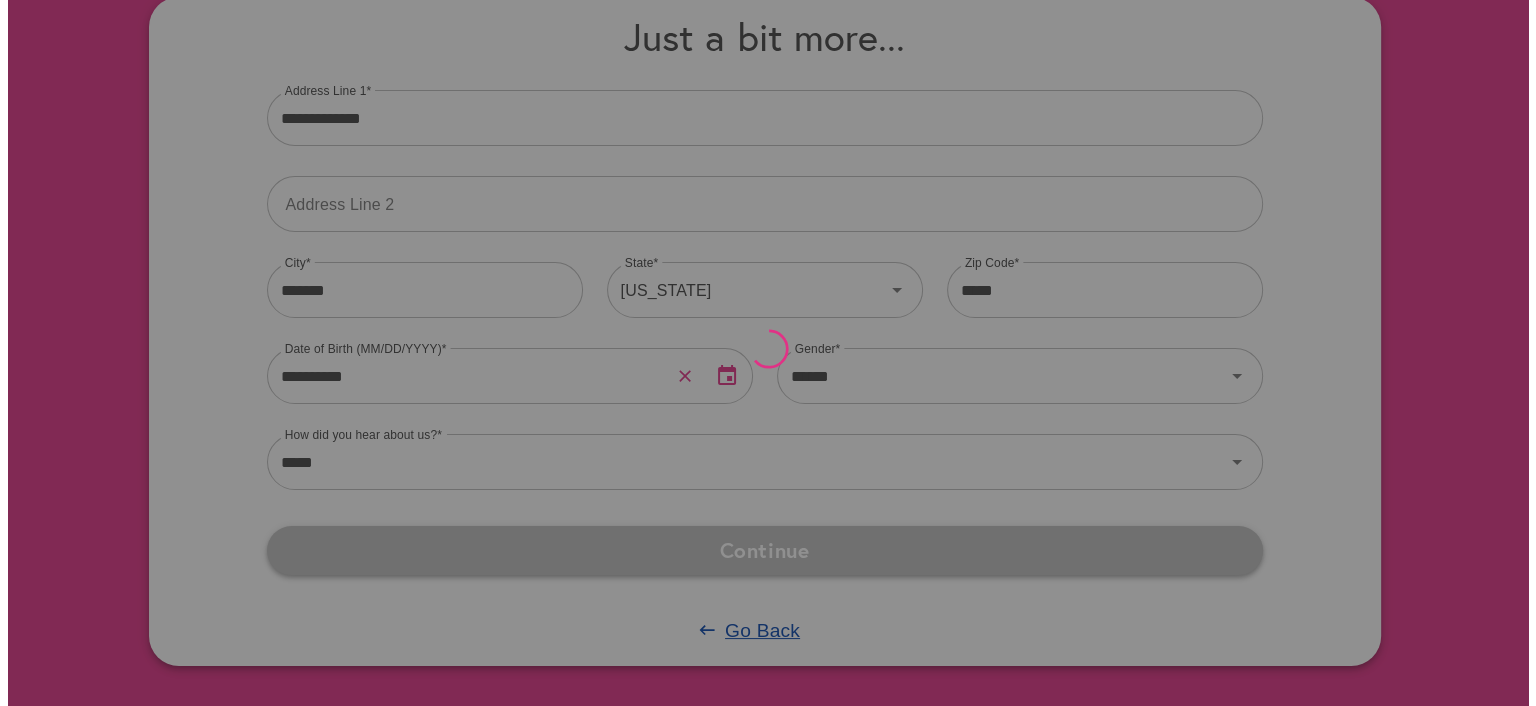 scroll, scrollTop: 0, scrollLeft: 0, axis: both 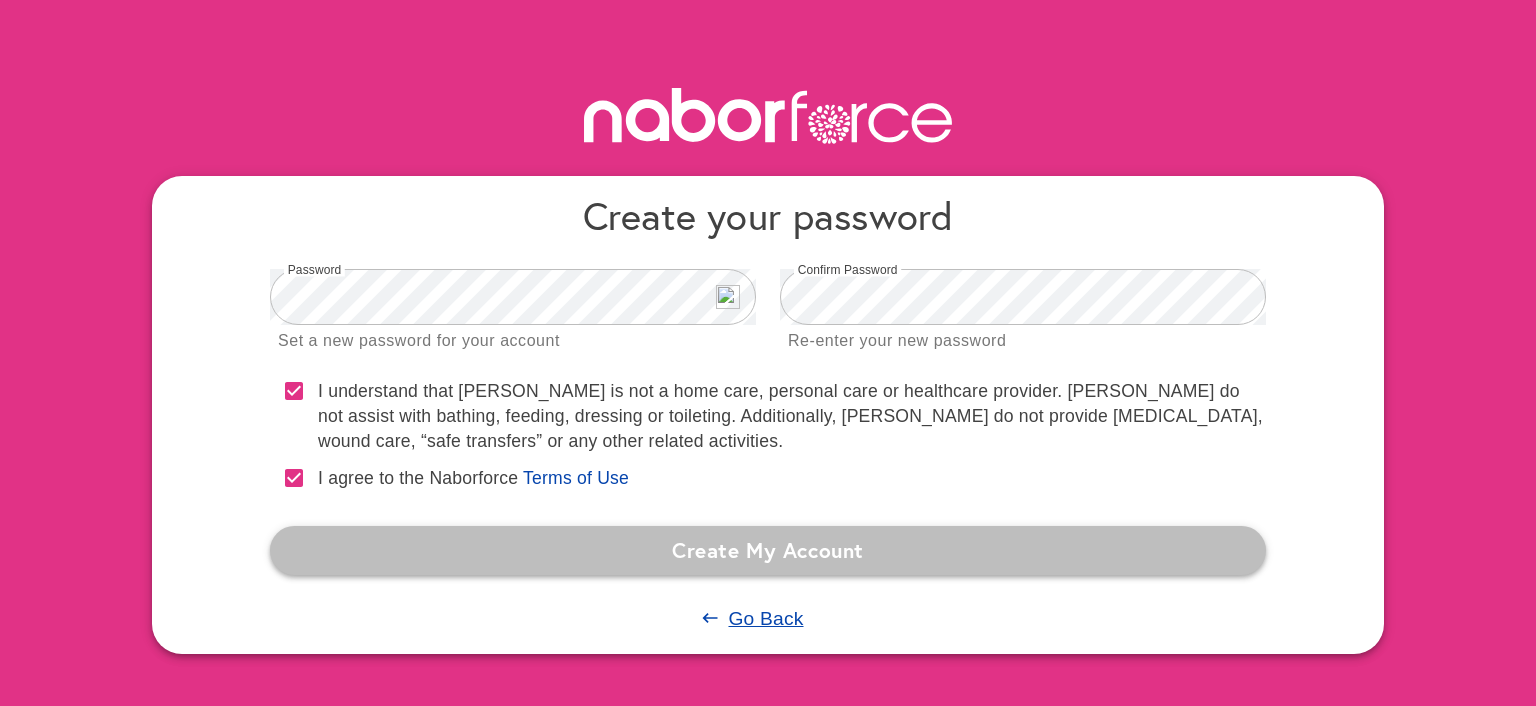 click on "Create My Account" at bounding box center (768, 550) 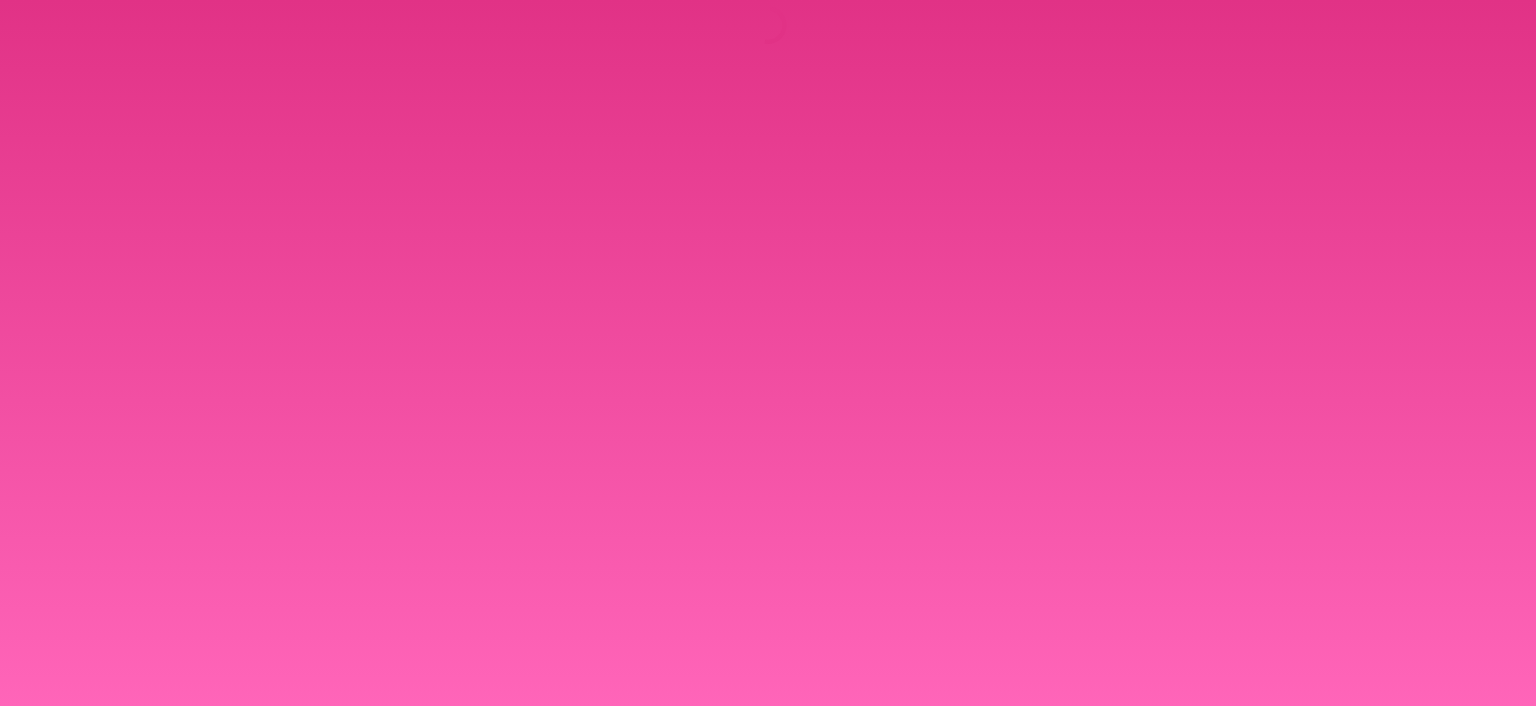 scroll, scrollTop: 0, scrollLeft: 0, axis: both 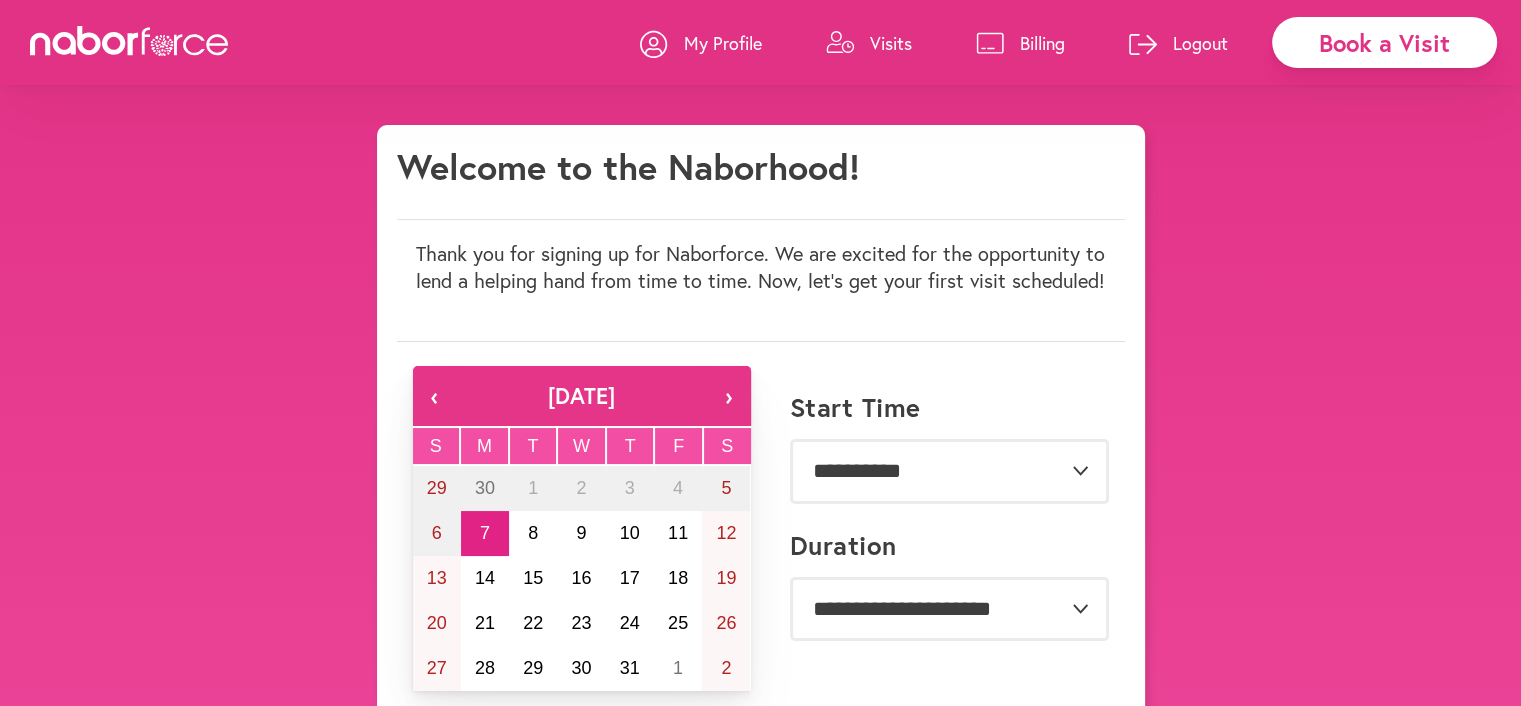 click on "**********" at bounding box center [760, 1158] 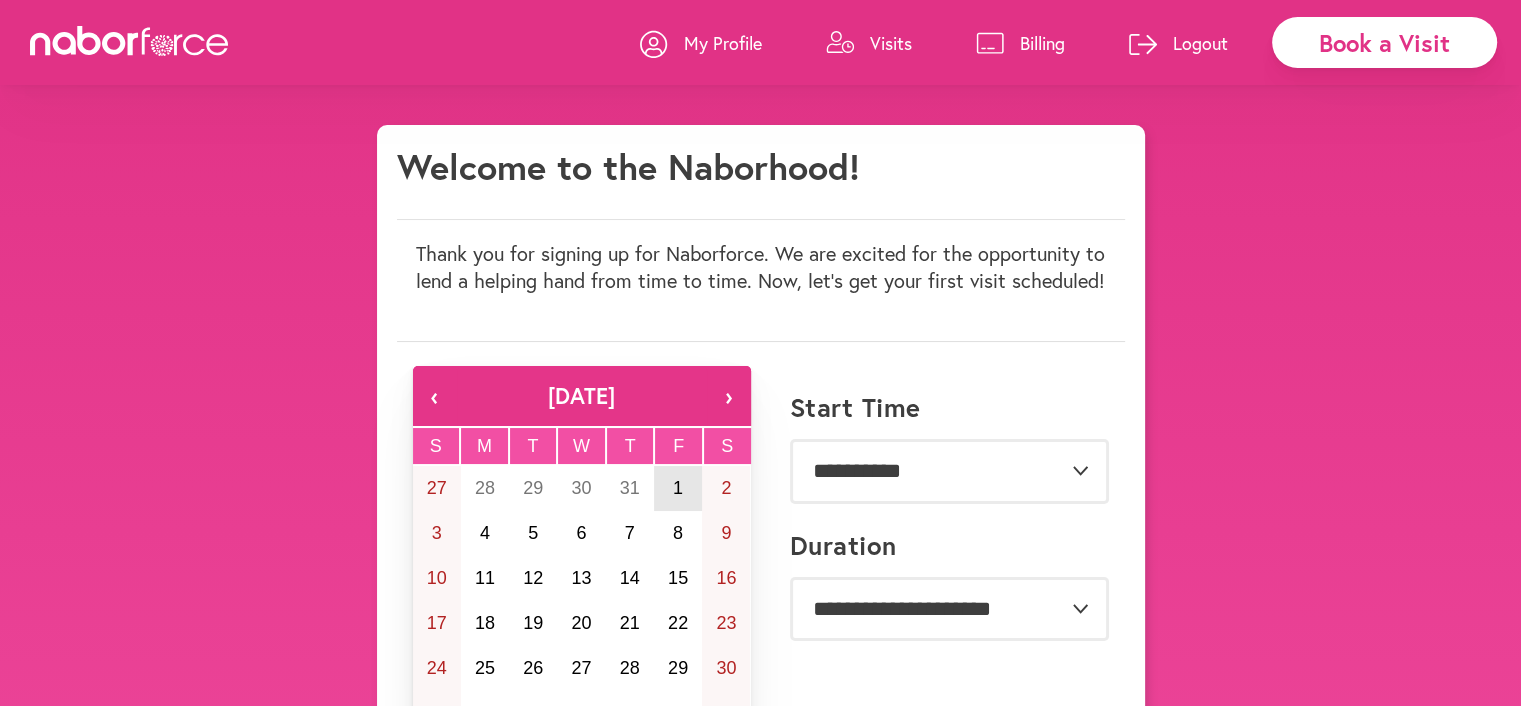 click on "1" at bounding box center (678, 488) 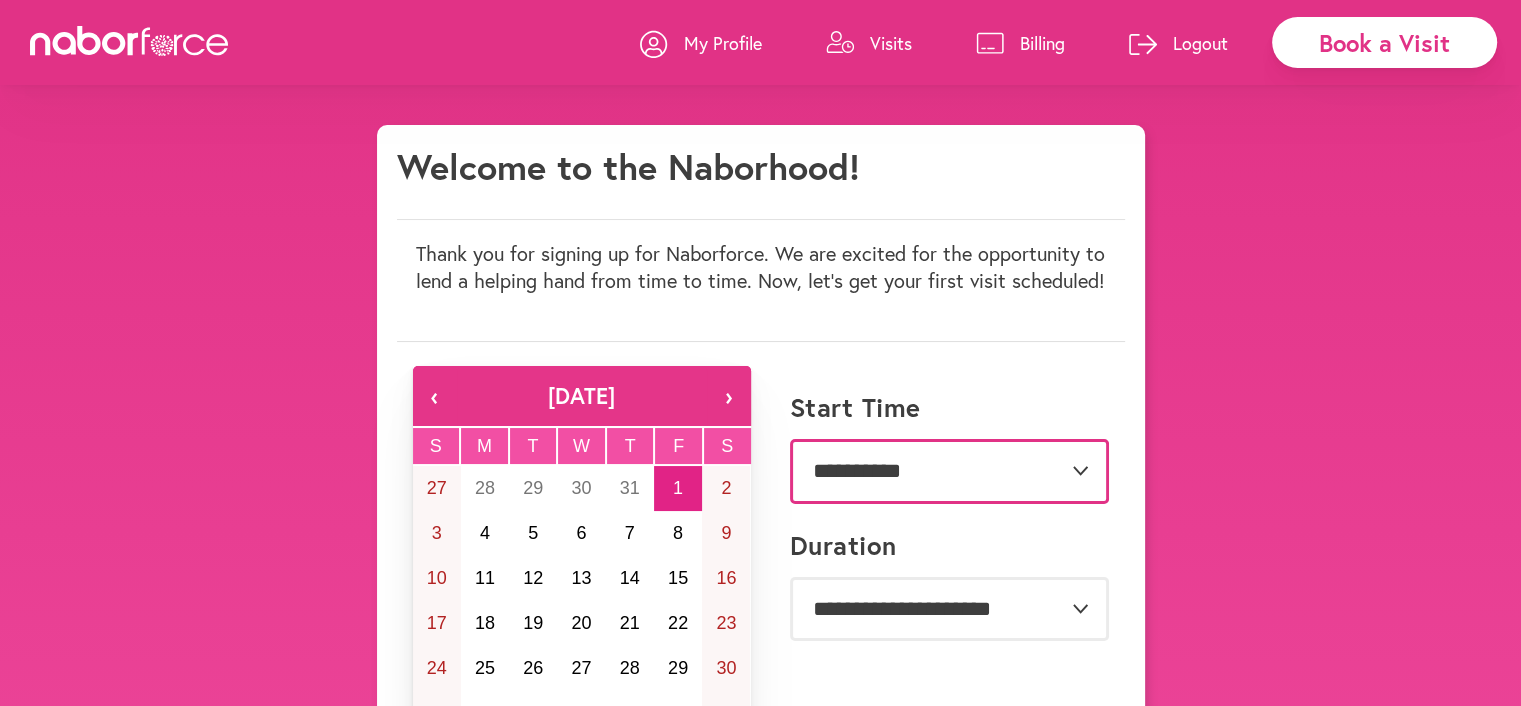 click on "**********" at bounding box center (949, 471) 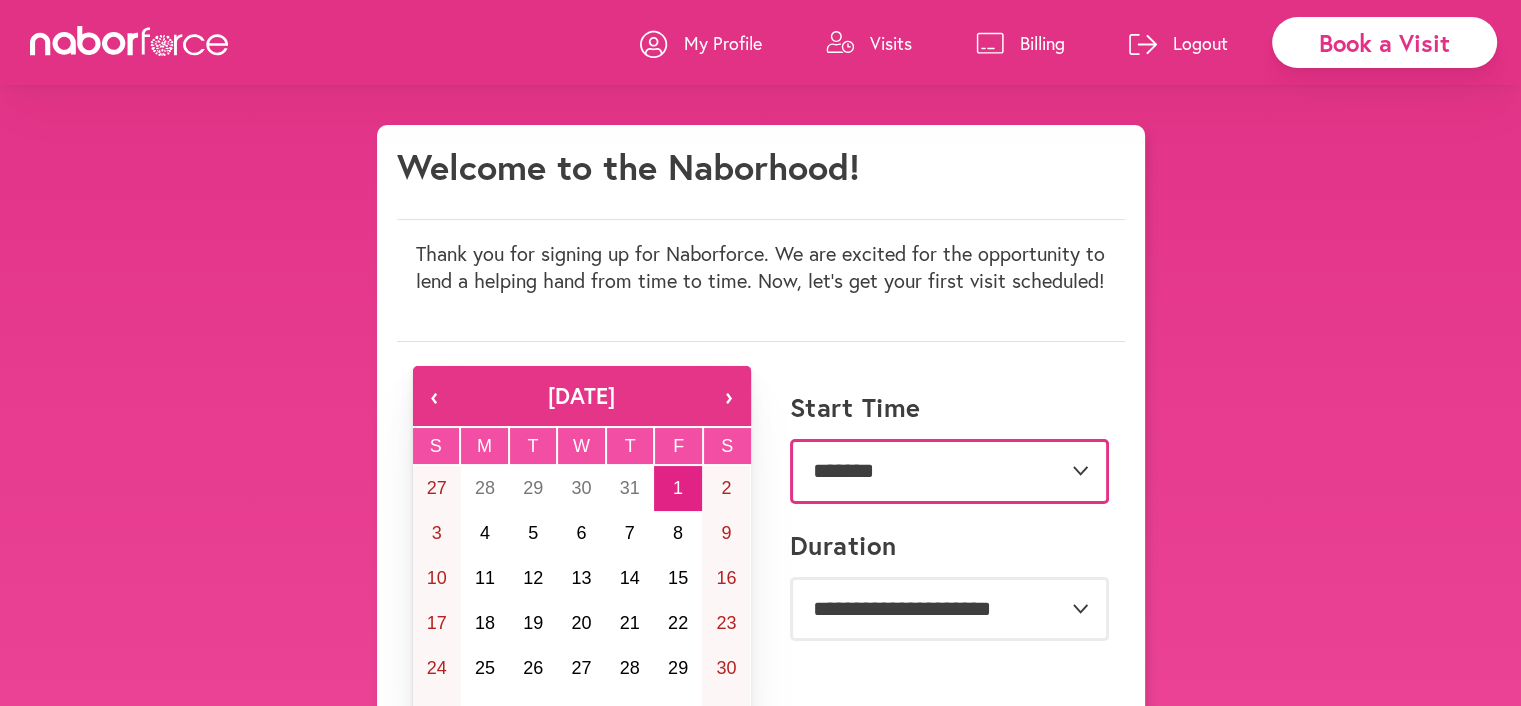 click on "**********" at bounding box center [949, 471] 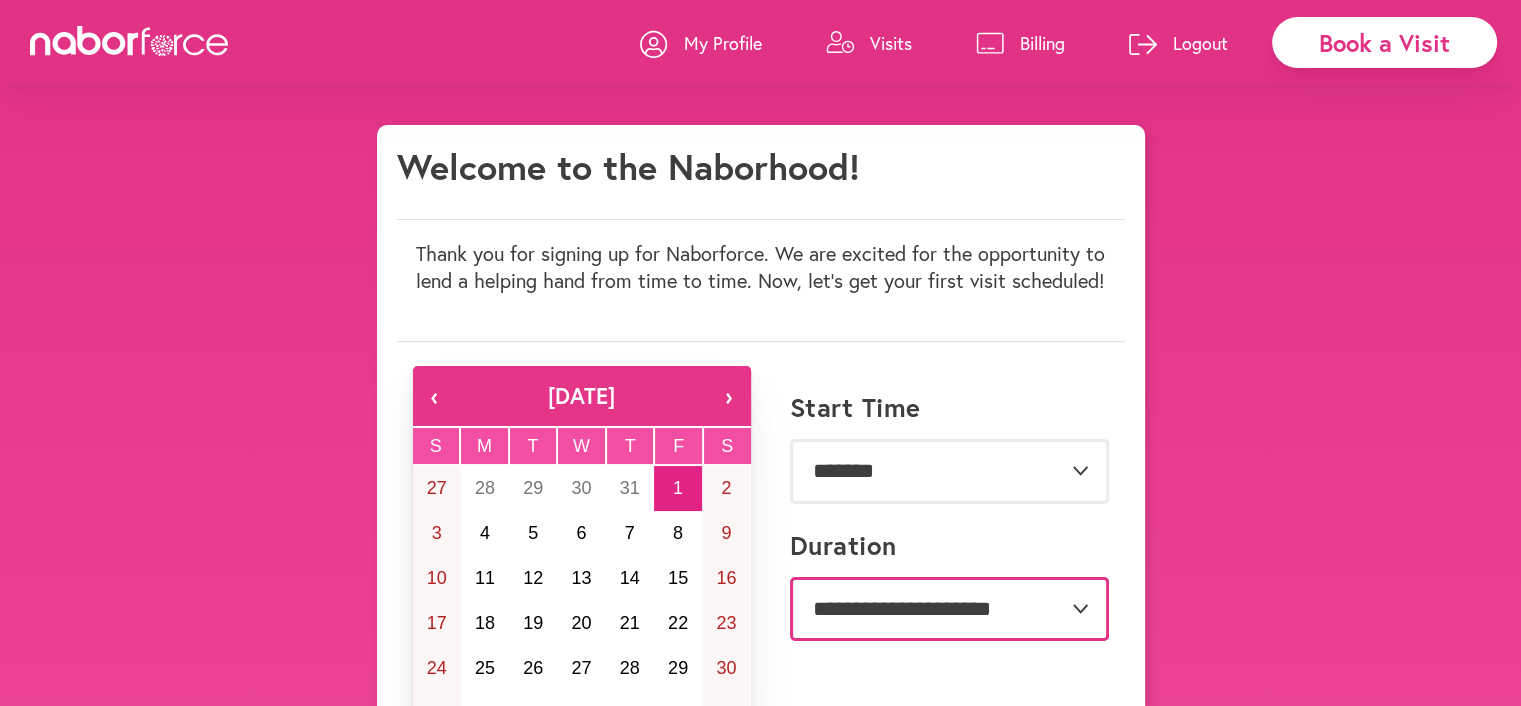 click on "**********" at bounding box center (949, 609) 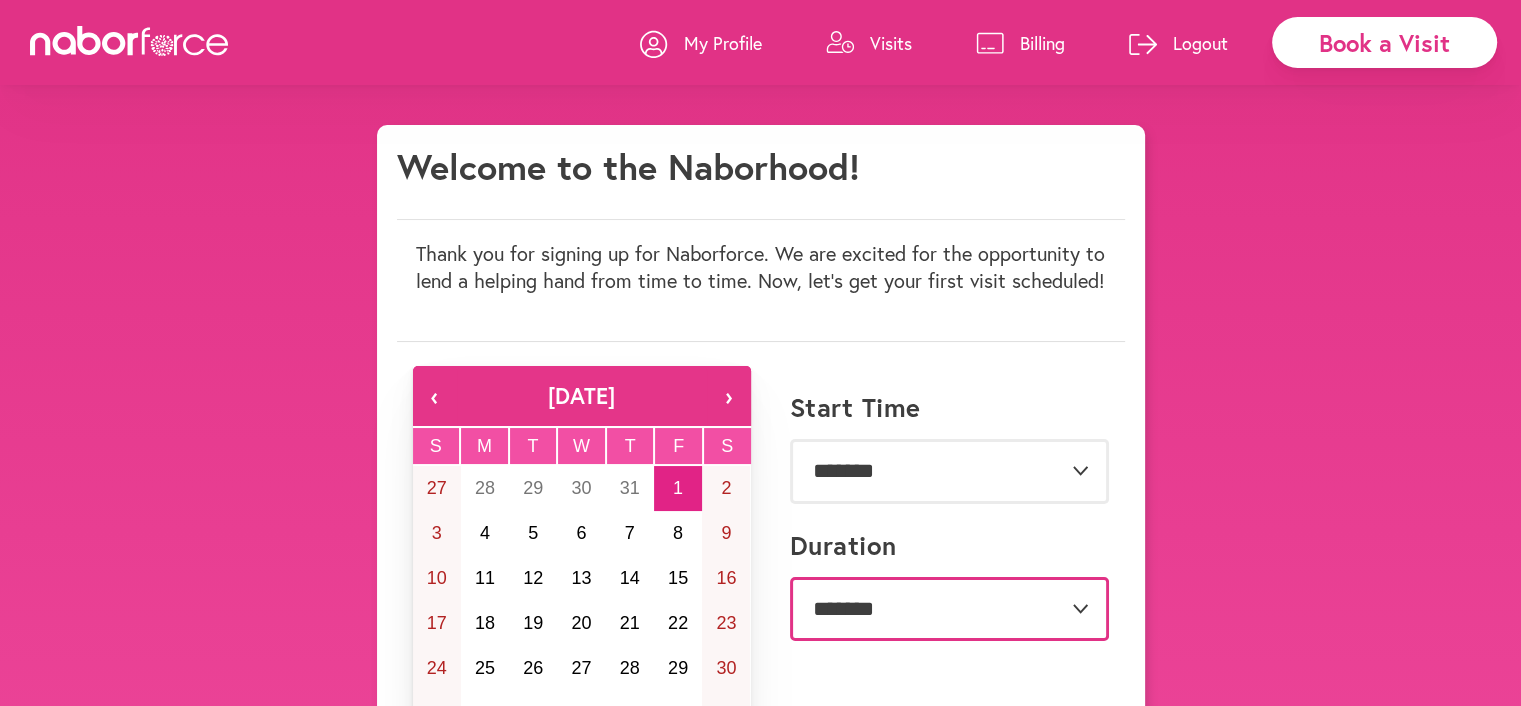 click on "**********" at bounding box center [949, 609] 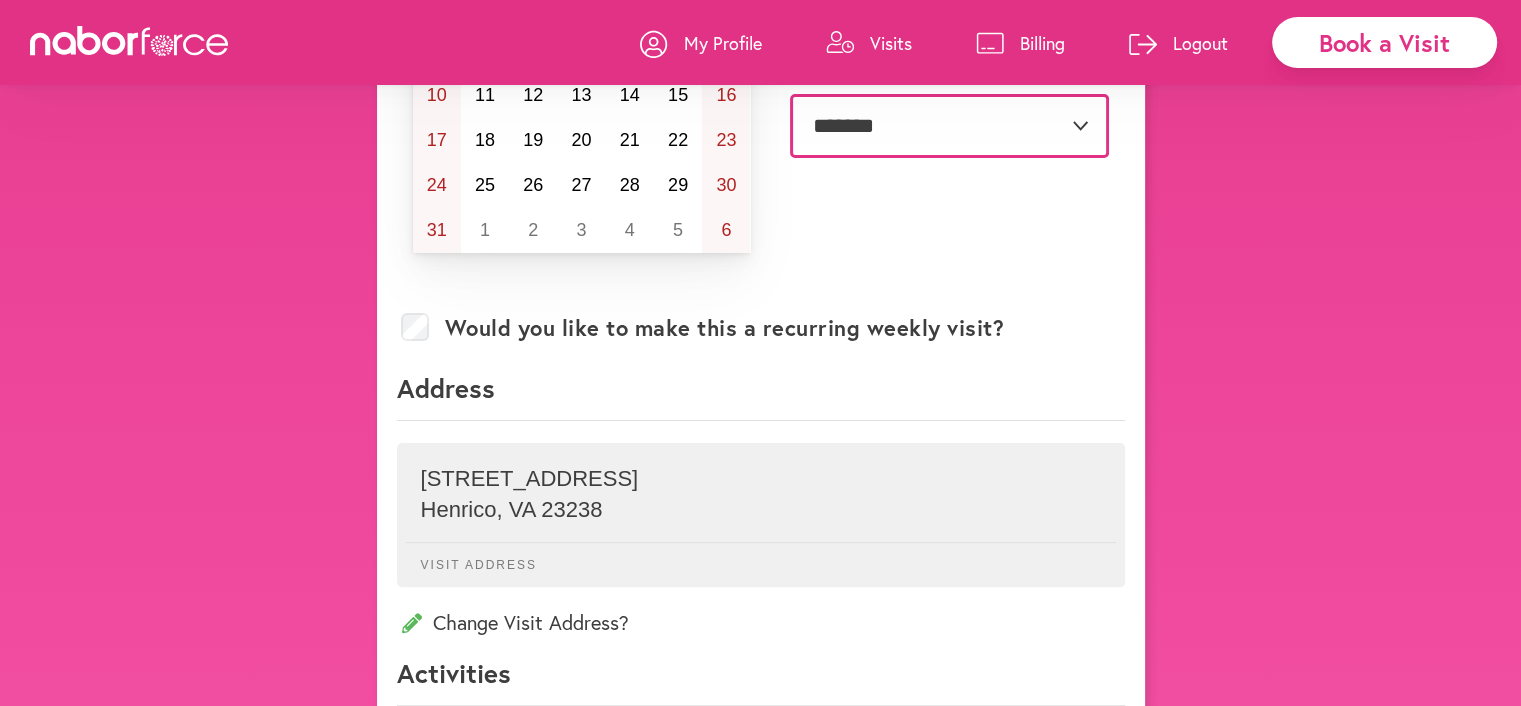 scroll, scrollTop: 485, scrollLeft: 0, axis: vertical 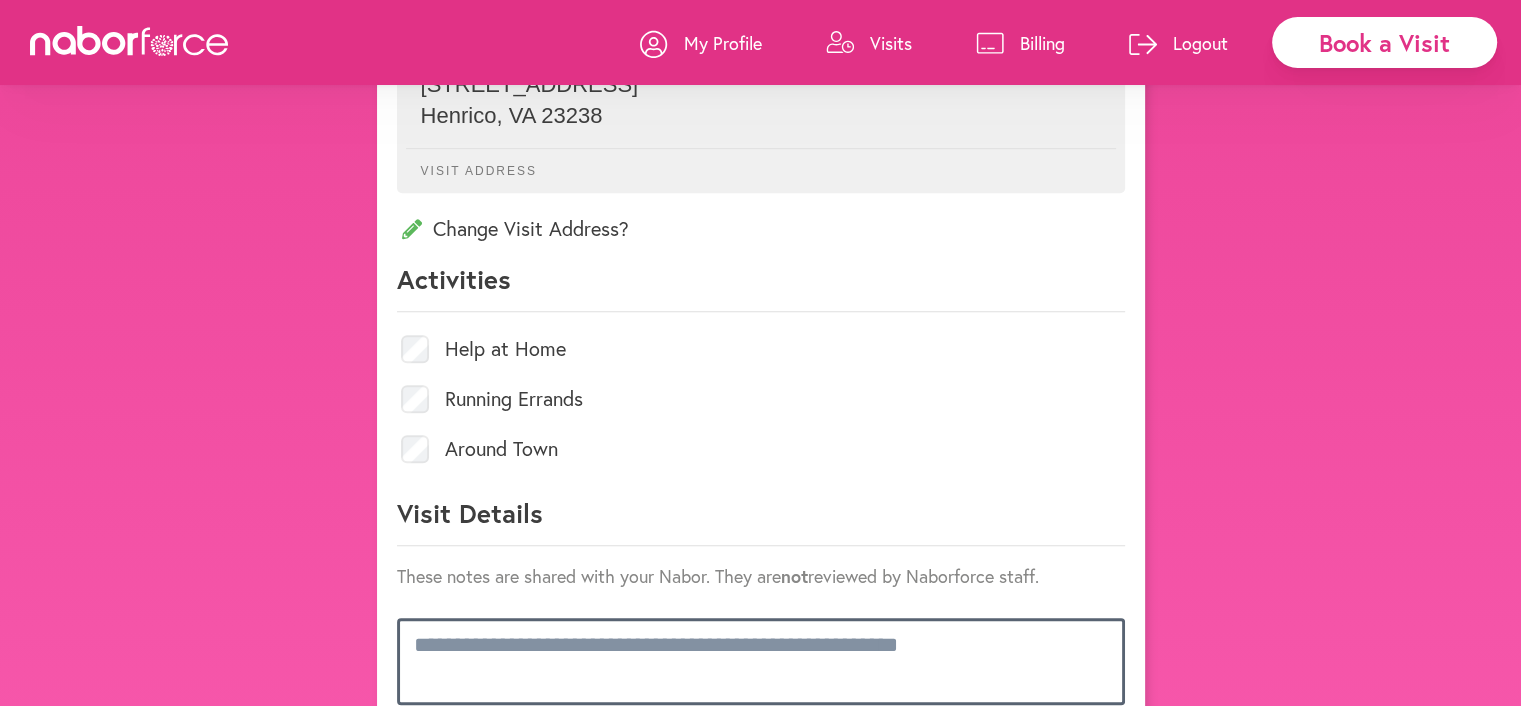click at bounding box center [761, 661] 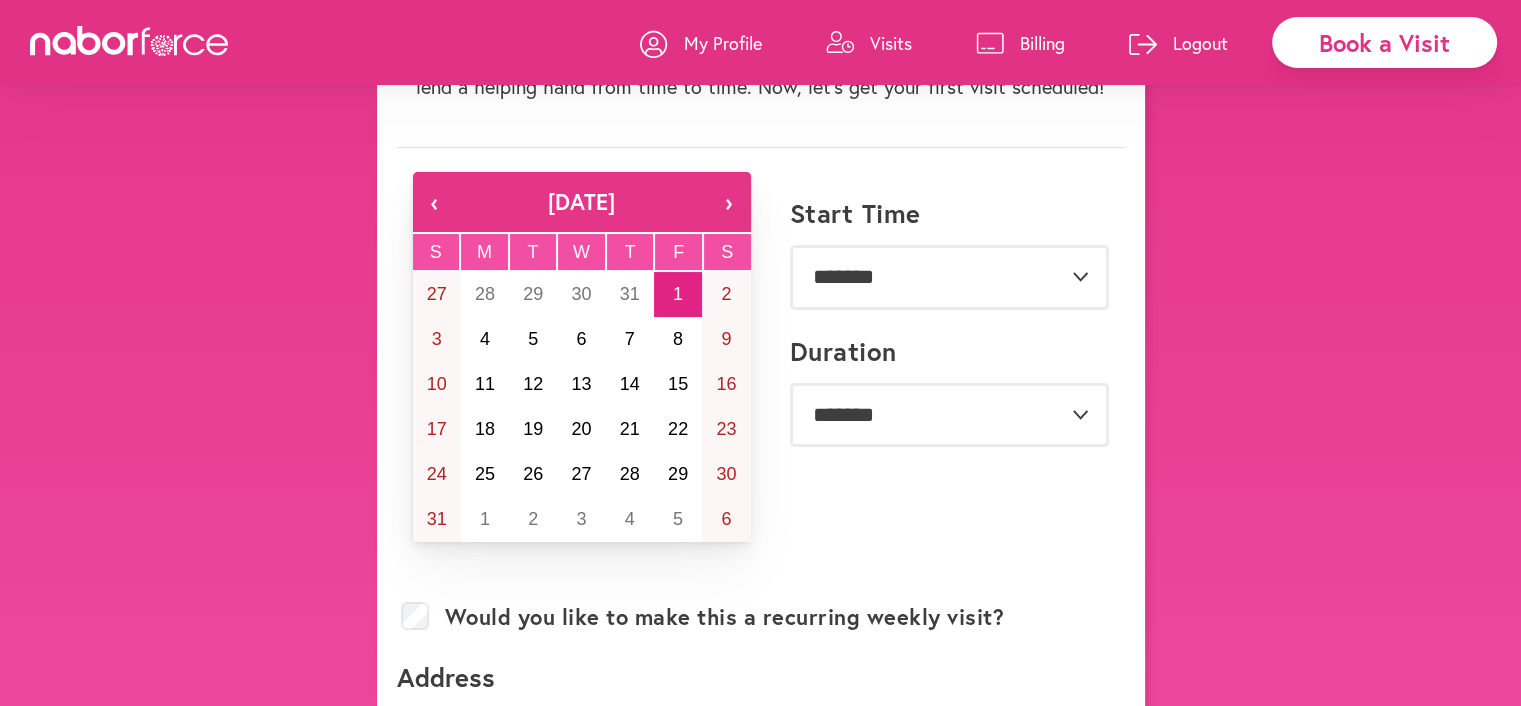 scroll, scrollTop: 137, scrollLeft: 0, axis: vertical 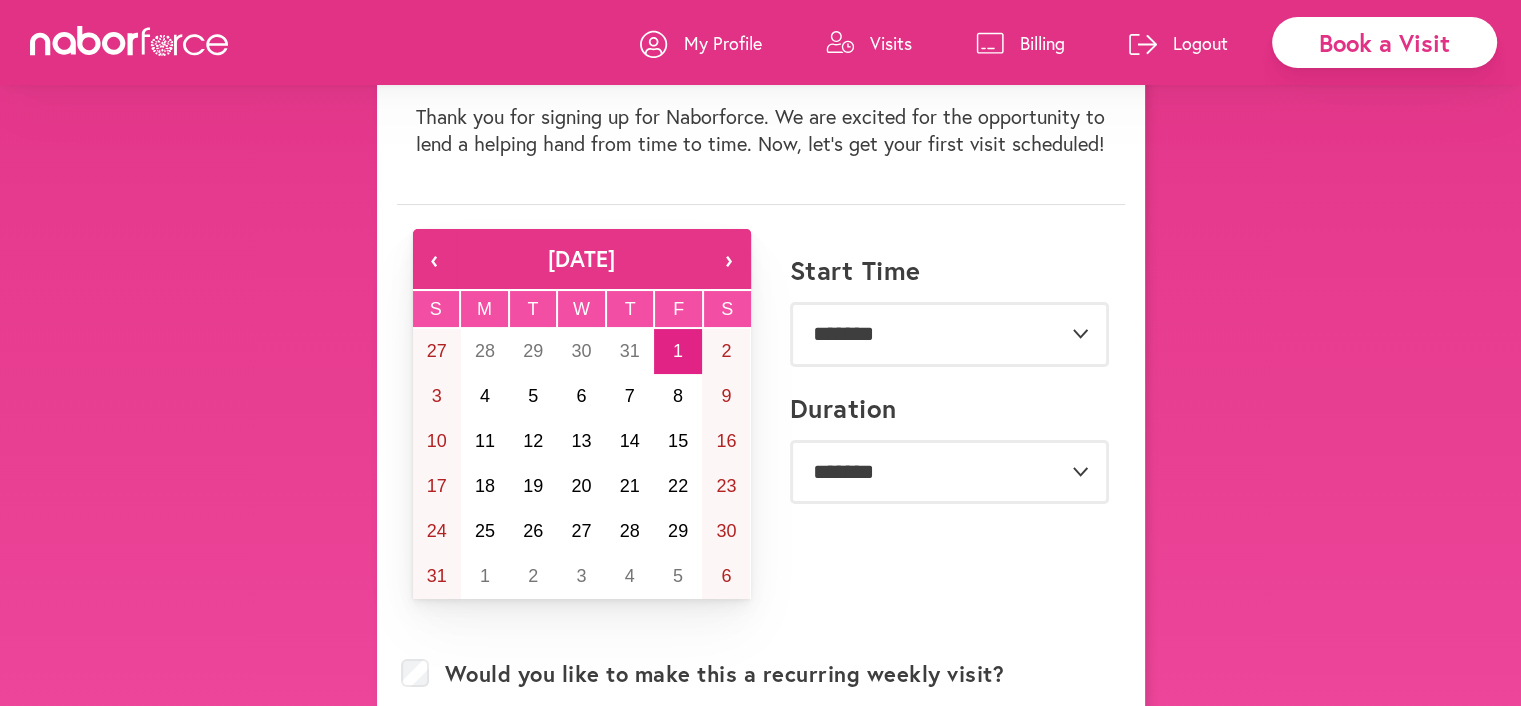 type on "**********" 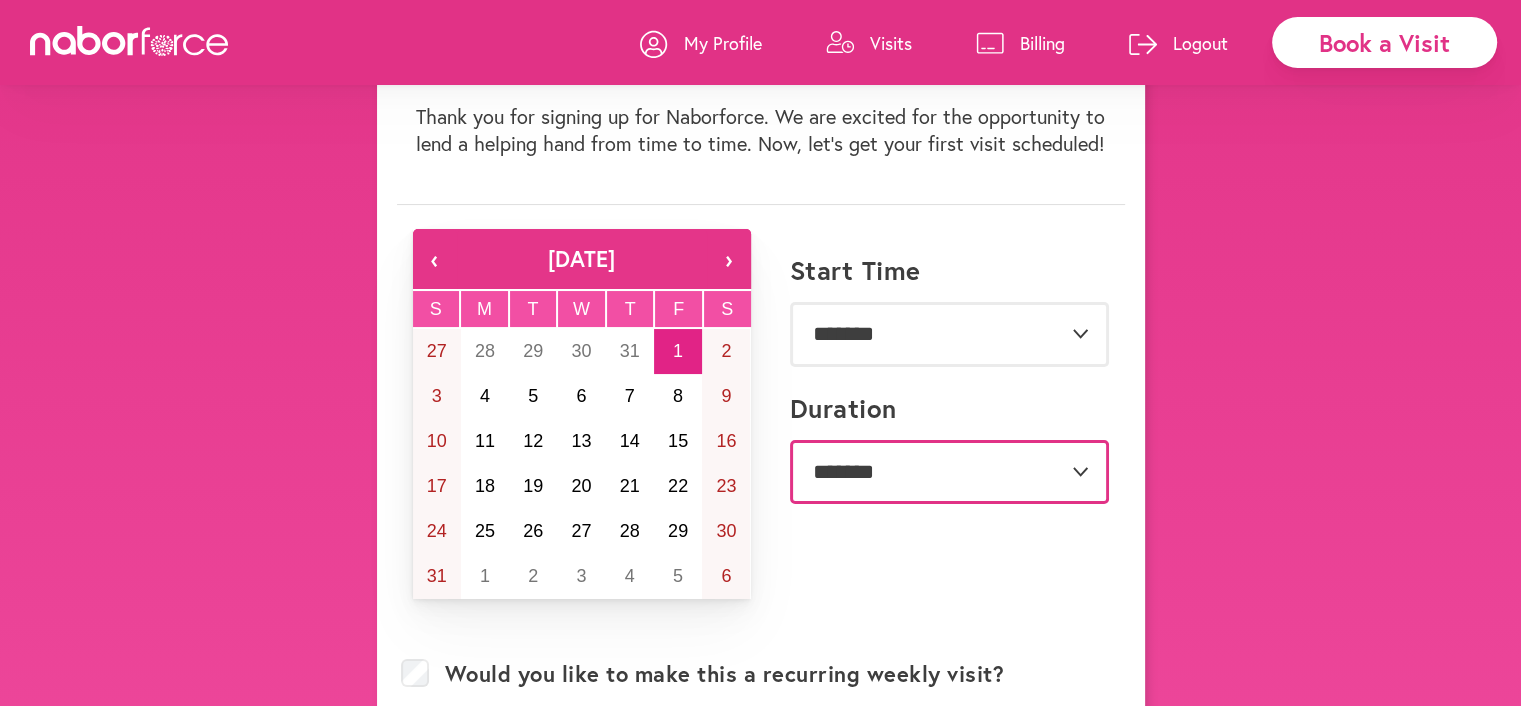 click on "**********" at bounding box center [949, 472] 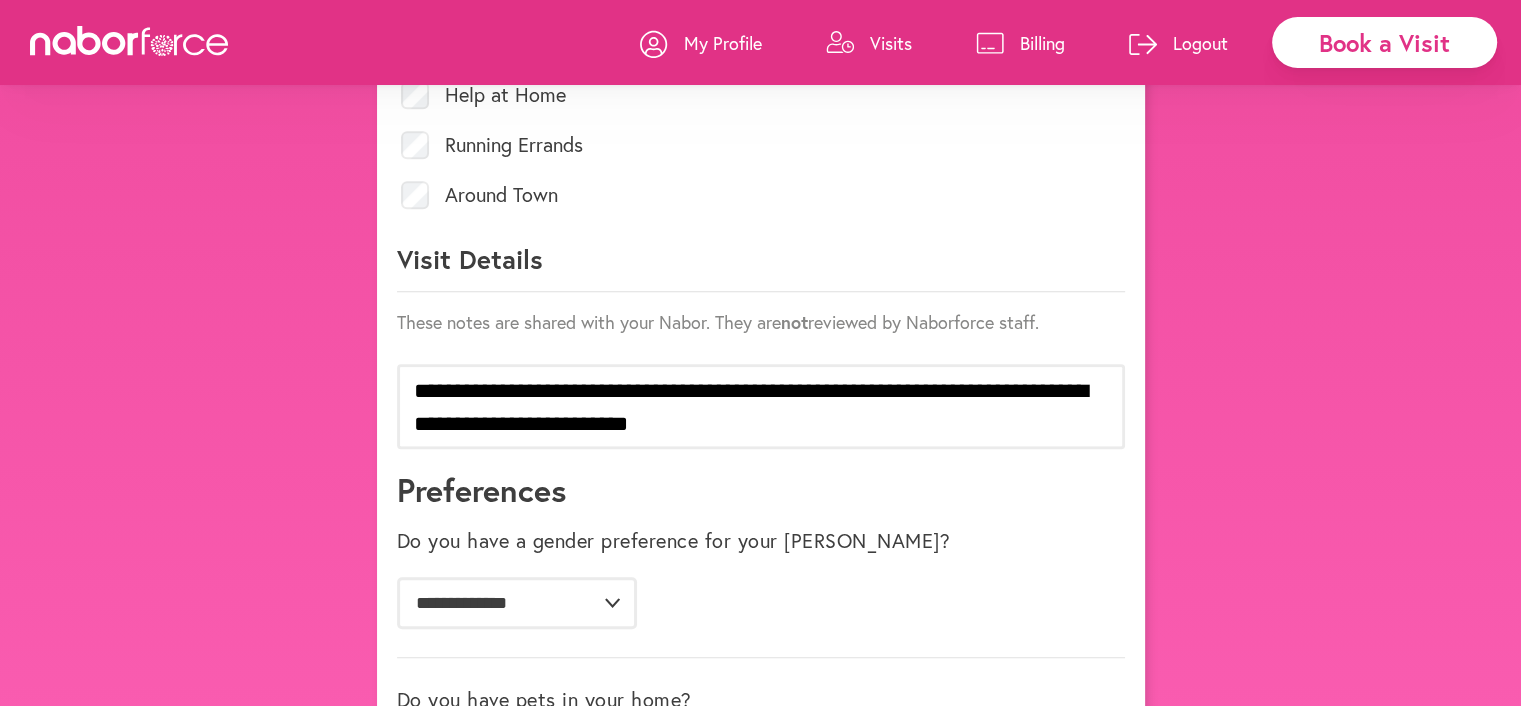 scroll, scrollTop: 1139, scrollLeft: 0, axis: vertical 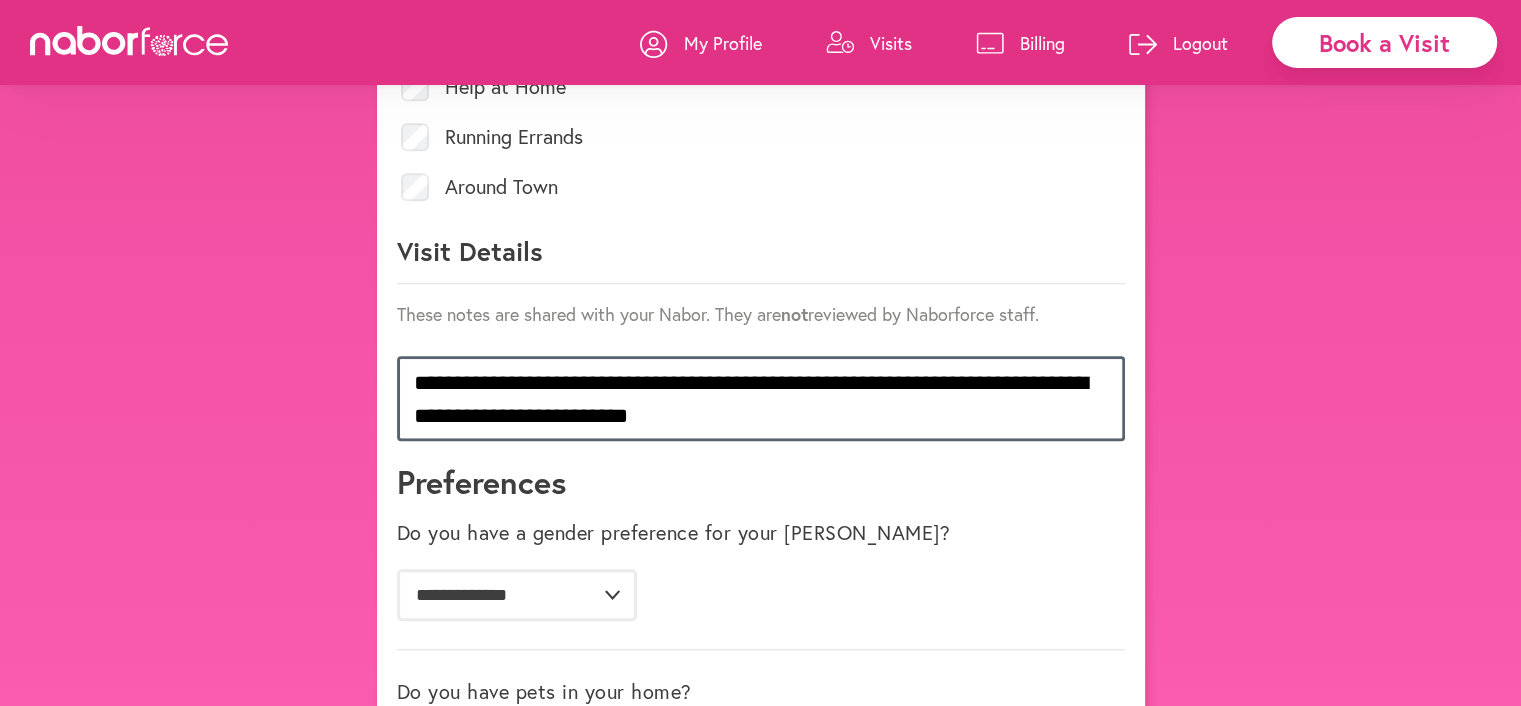 click on "**********" at bounding box center [761, 398] 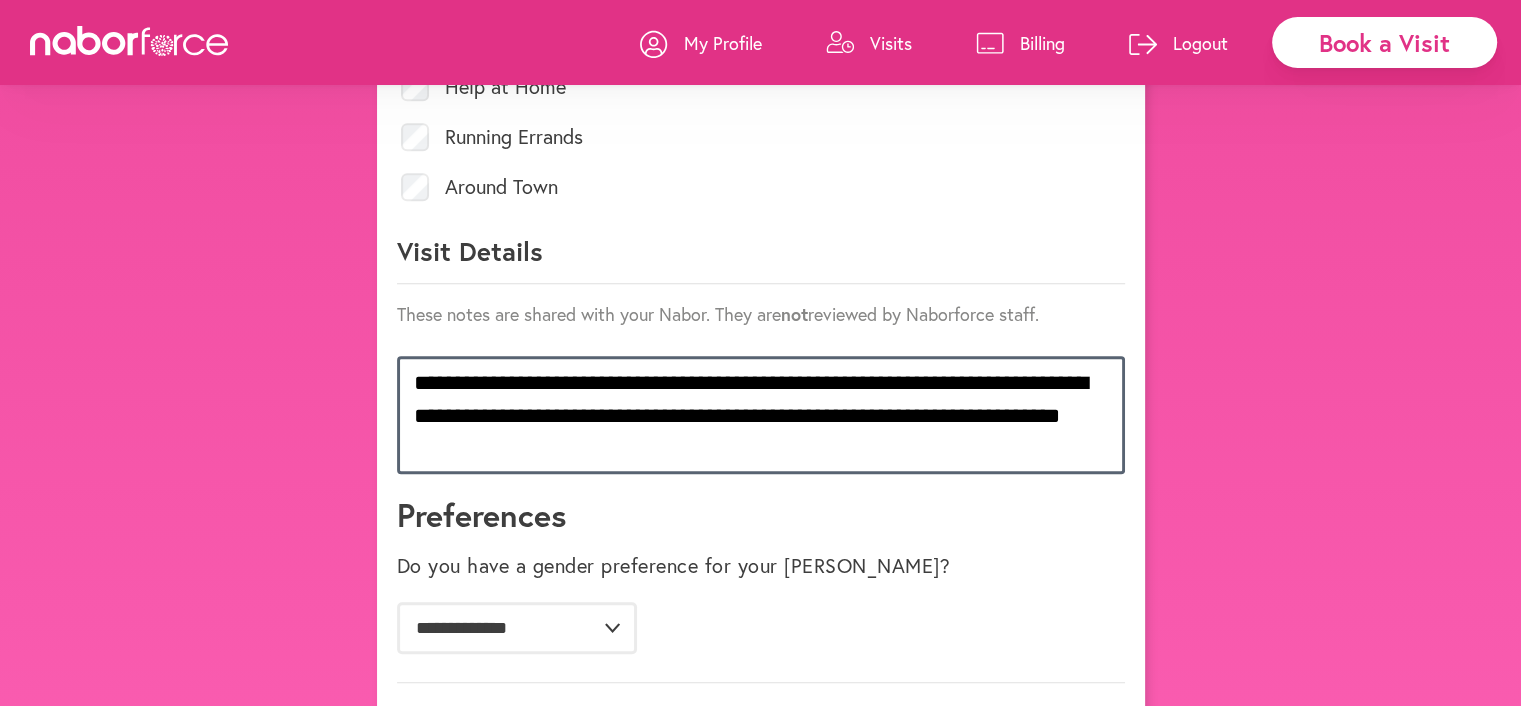 click on "**********" at bounding box center (761, 415) 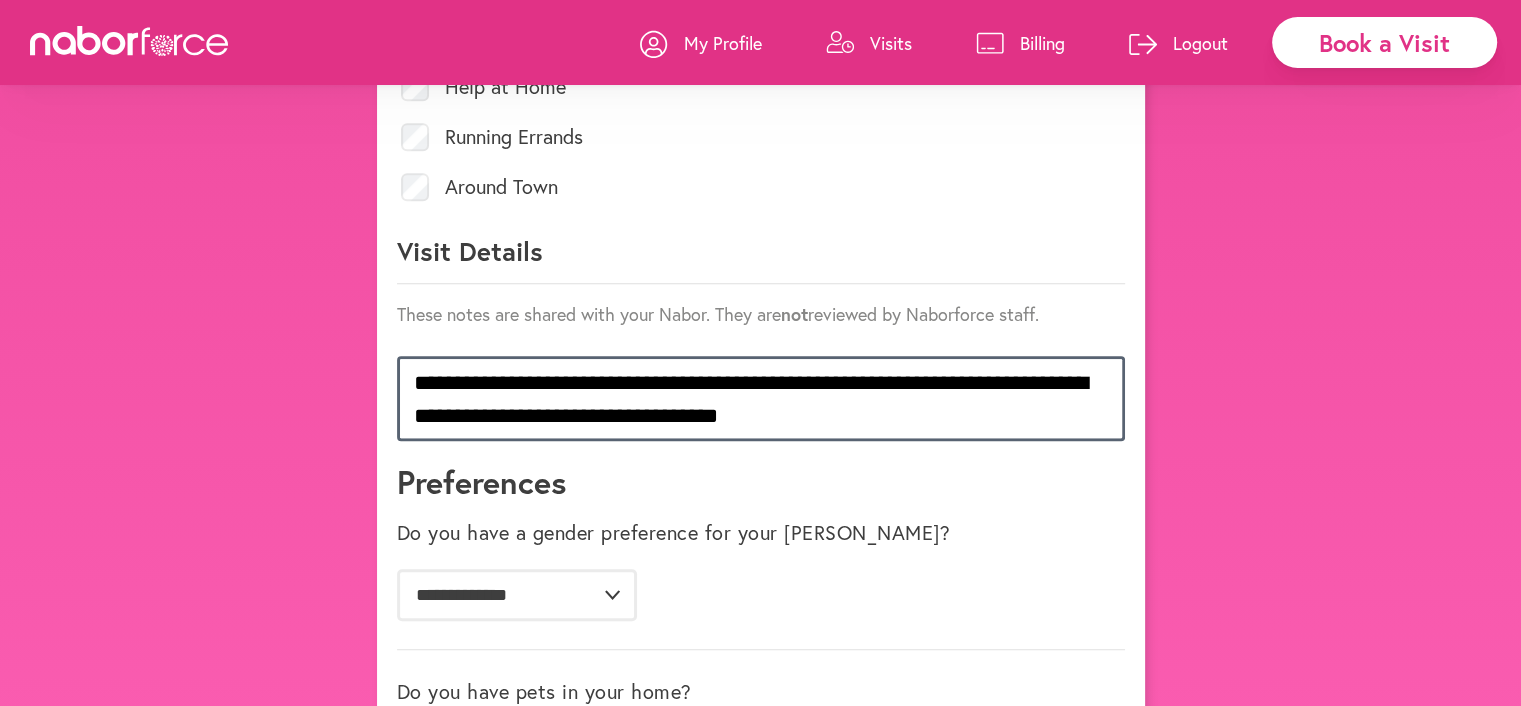 type on "**********" 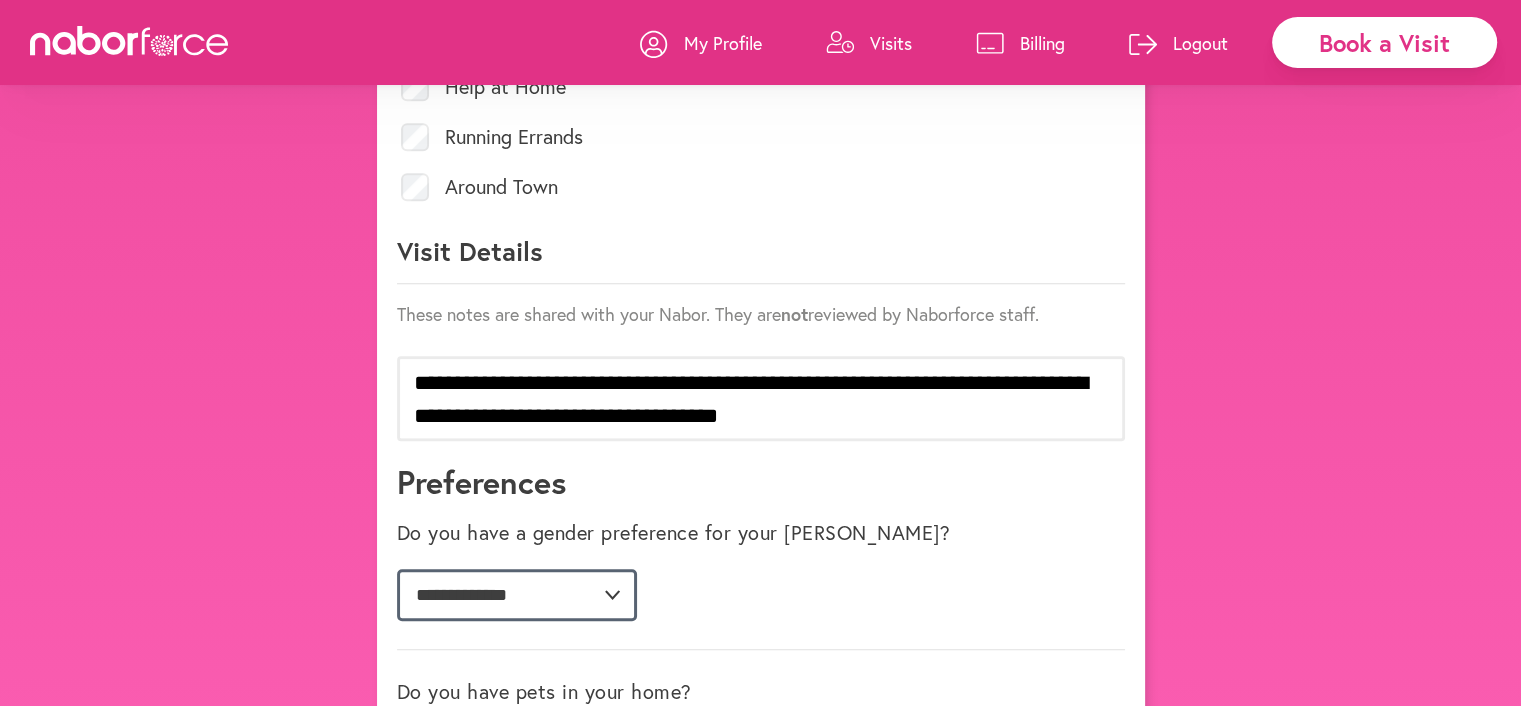 click on "**********" at bounding box center (517, 595) 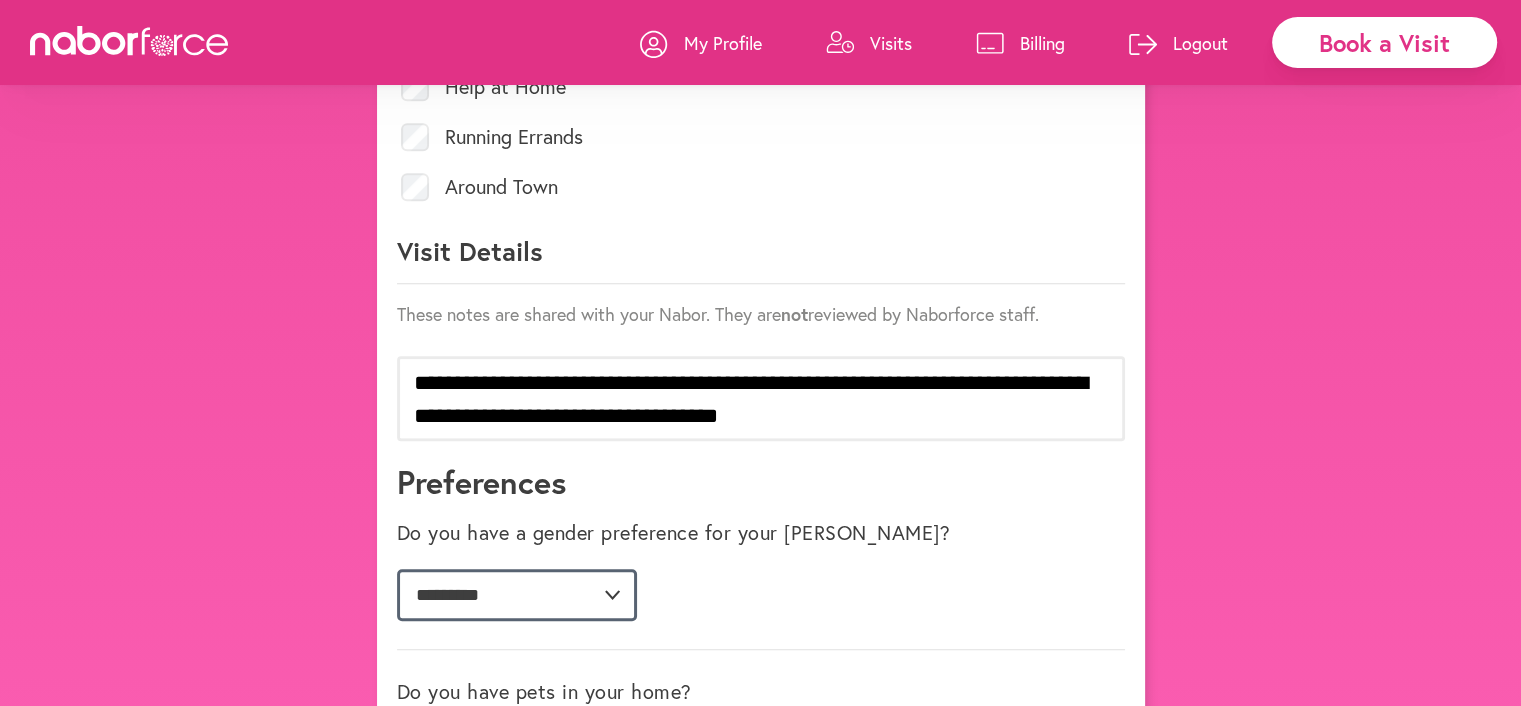 click on "**********" at bounding box center (517, 595) 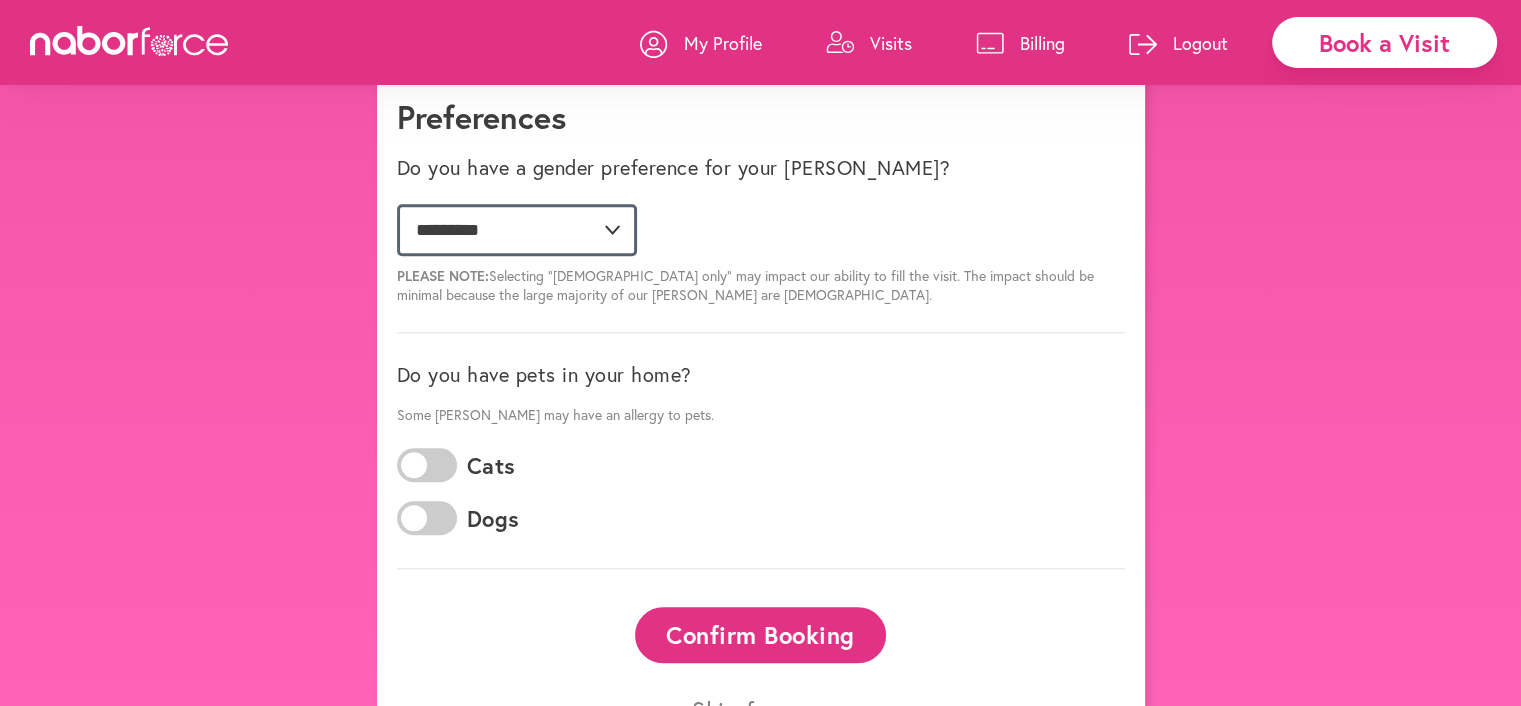 scroll, scrollTop: 1575, scrollLeft: 0, axis: vertical 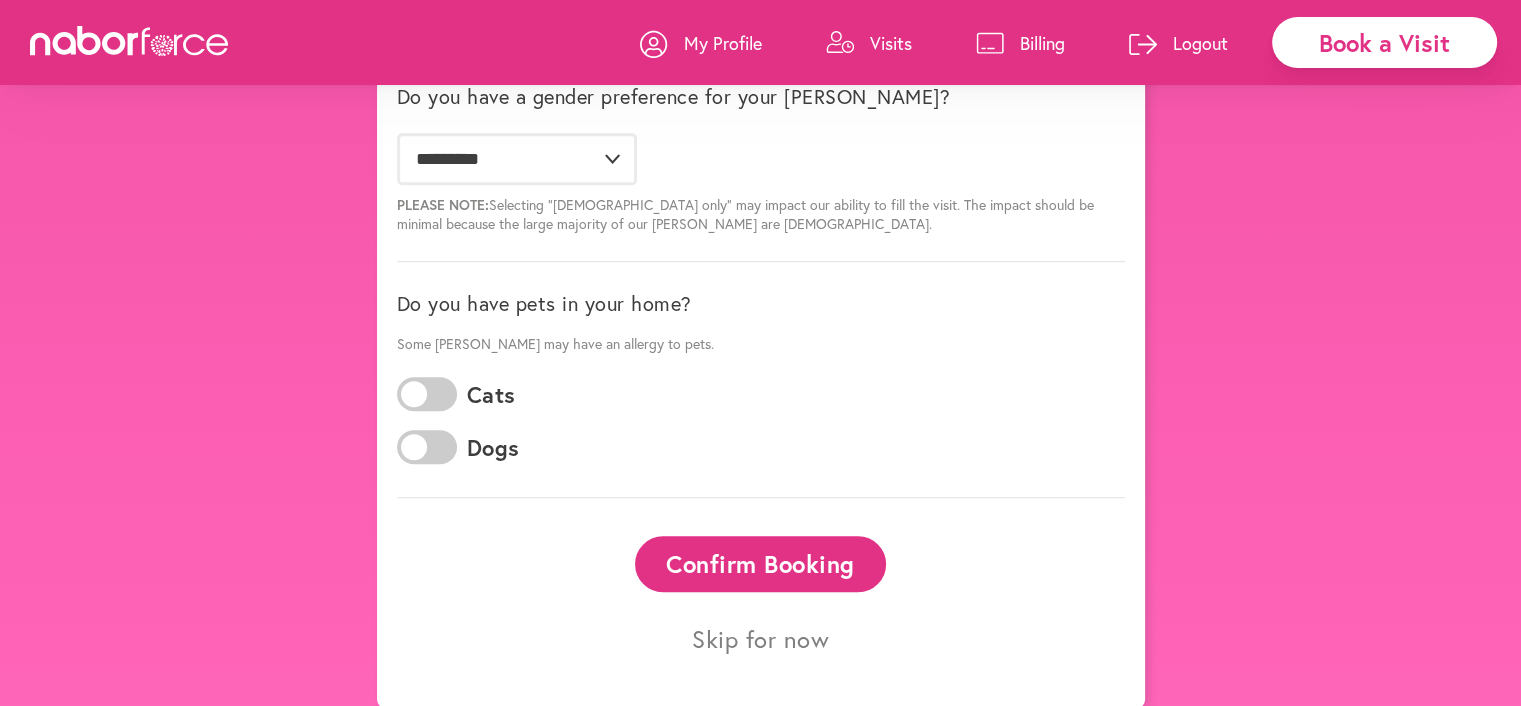 click at bounding box center [427, 394] 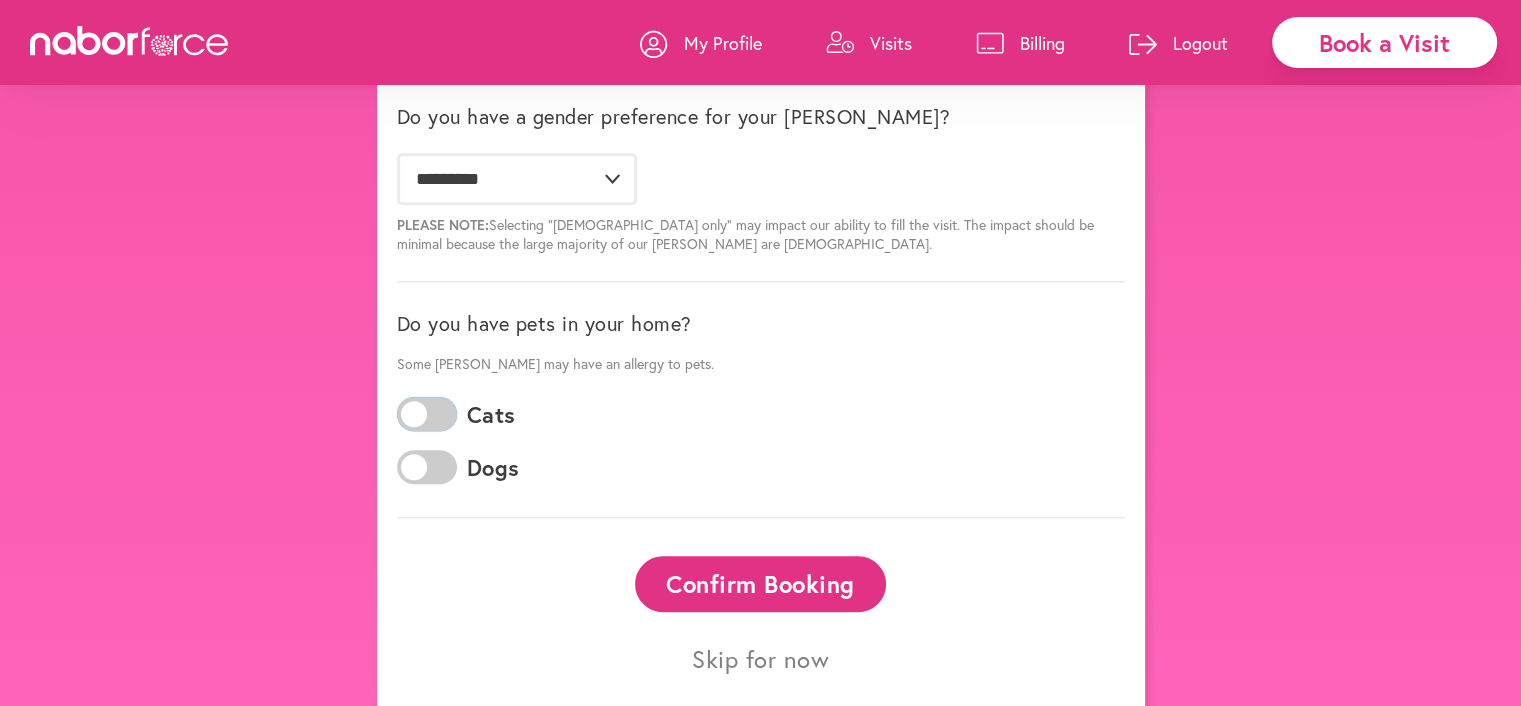 scroll, scrollTop: 1588, scrollLeft: 0, axis: vertical 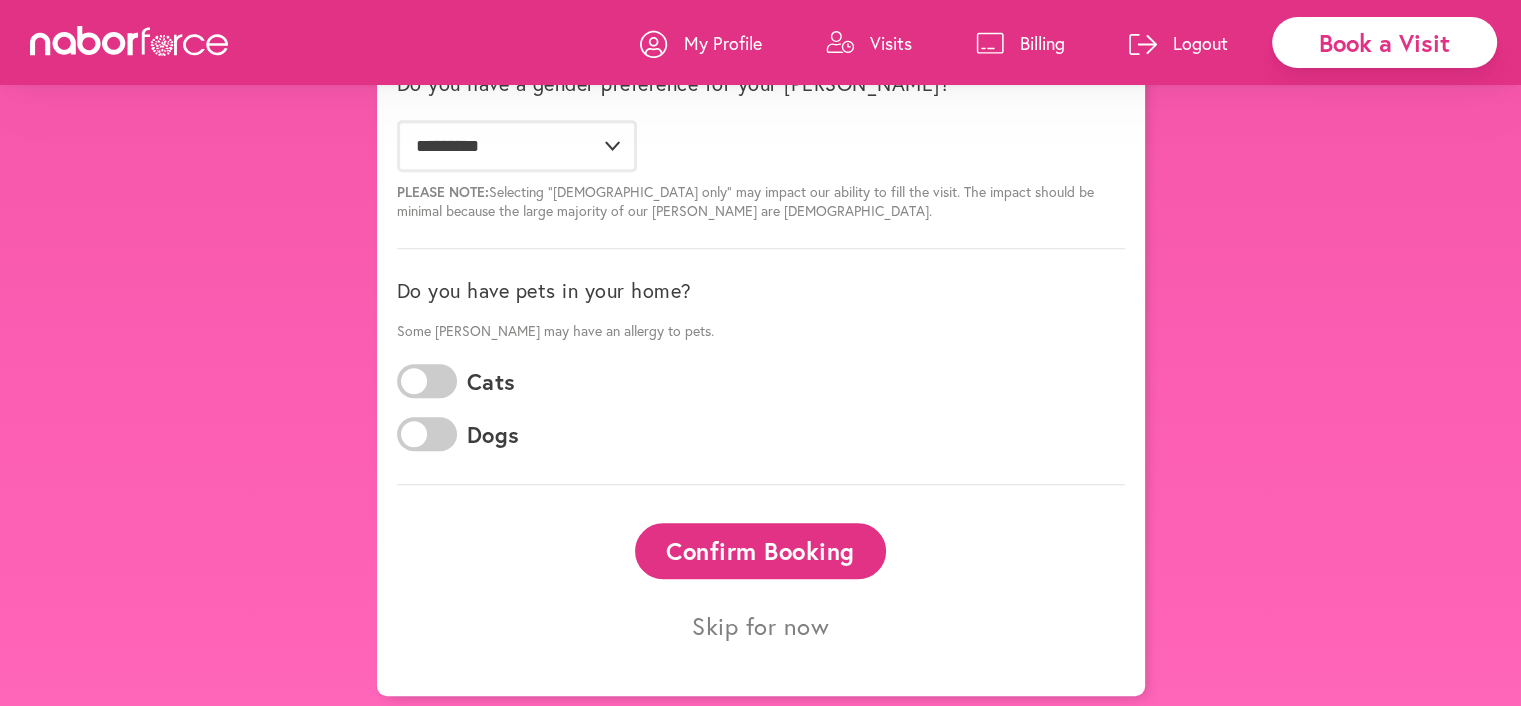 click on "Confirm Booking" at bounding box center [761, 550] 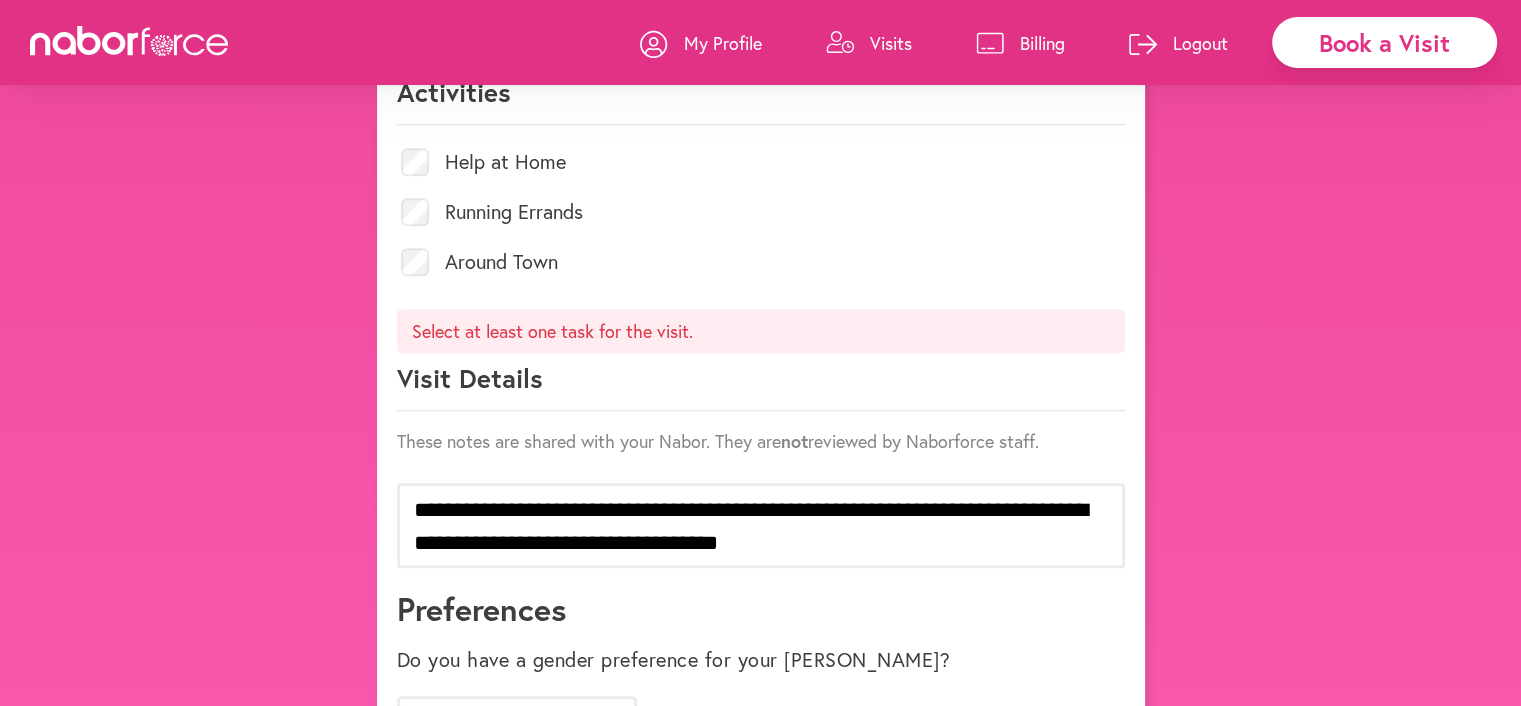 scroll, scrollTop: 1067, scrollLeft: 0, axis: vertical 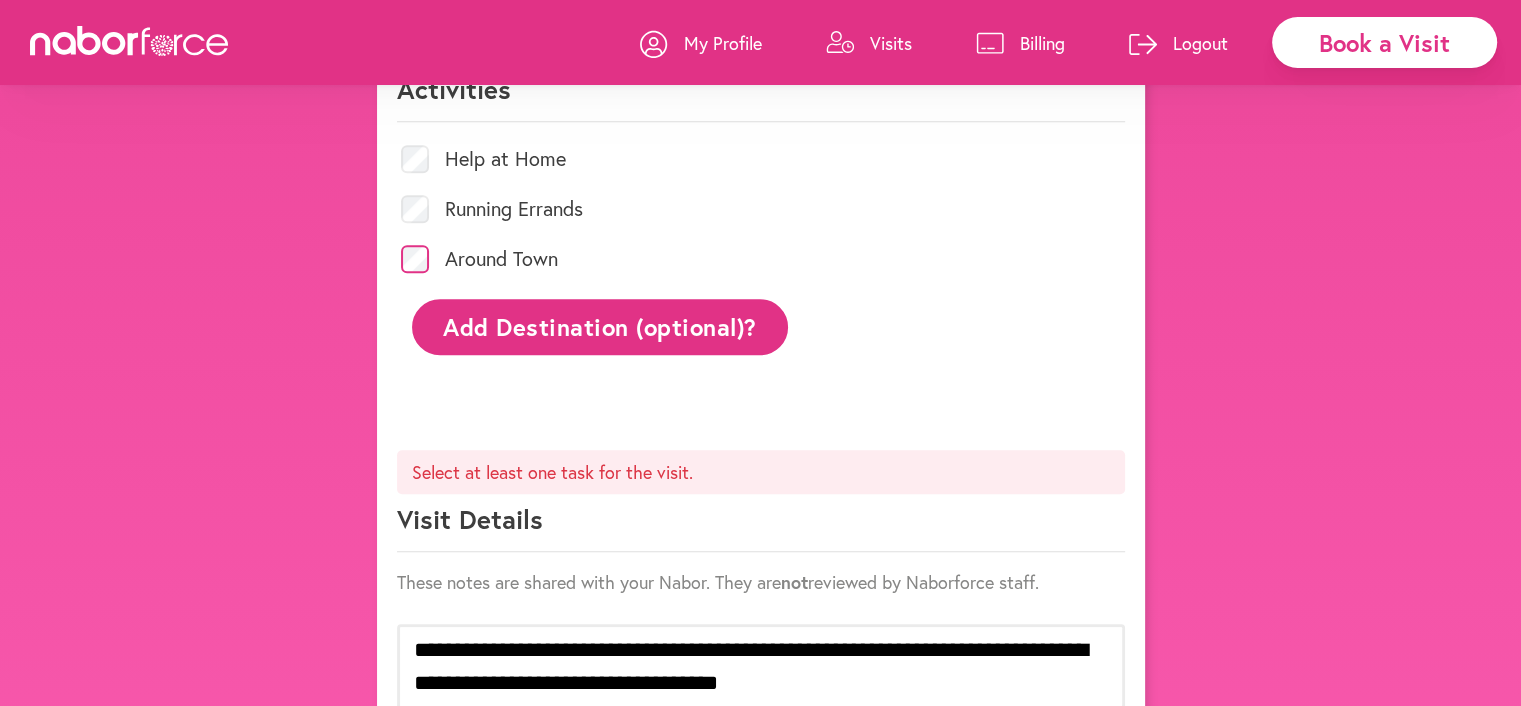 click on "Add Destination (optional)?" 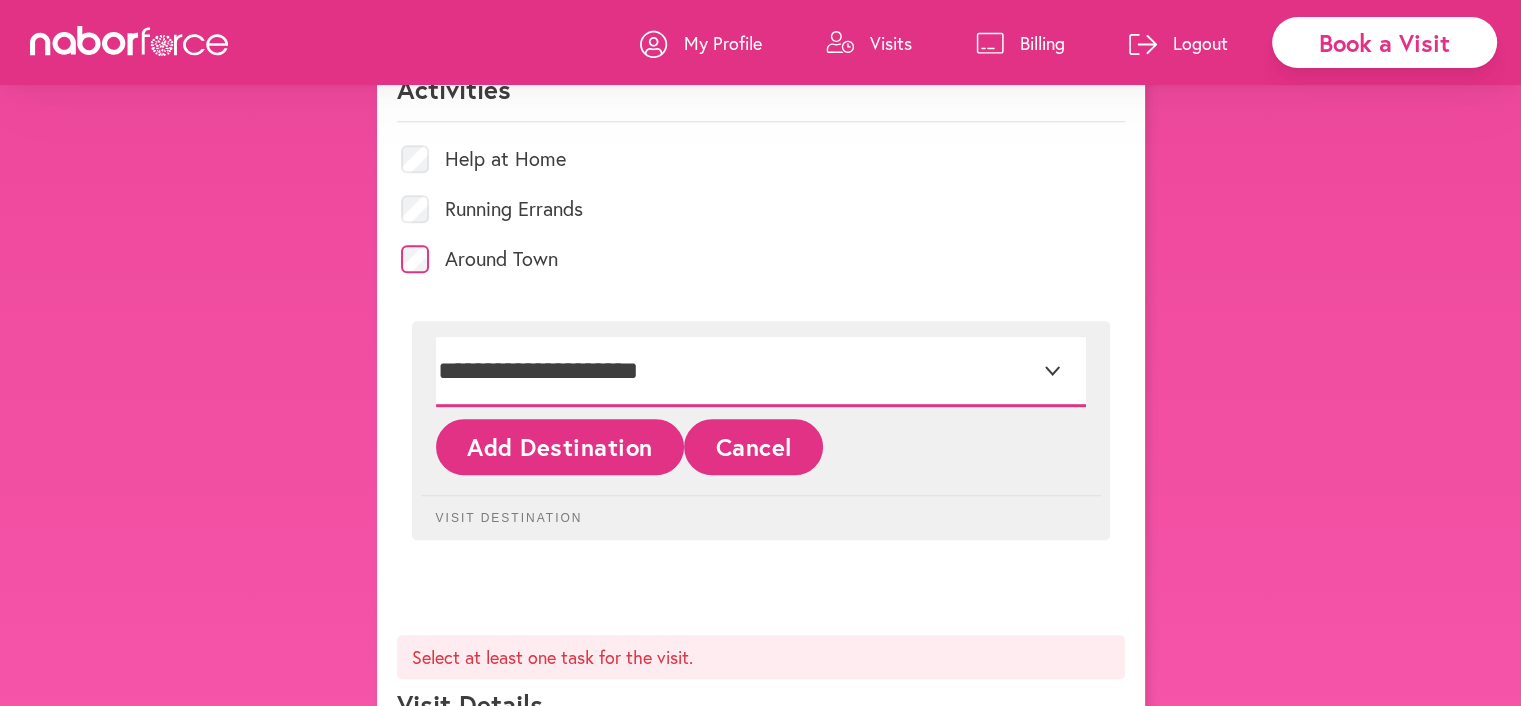 click on "**********" at bounding box center [761, 372] 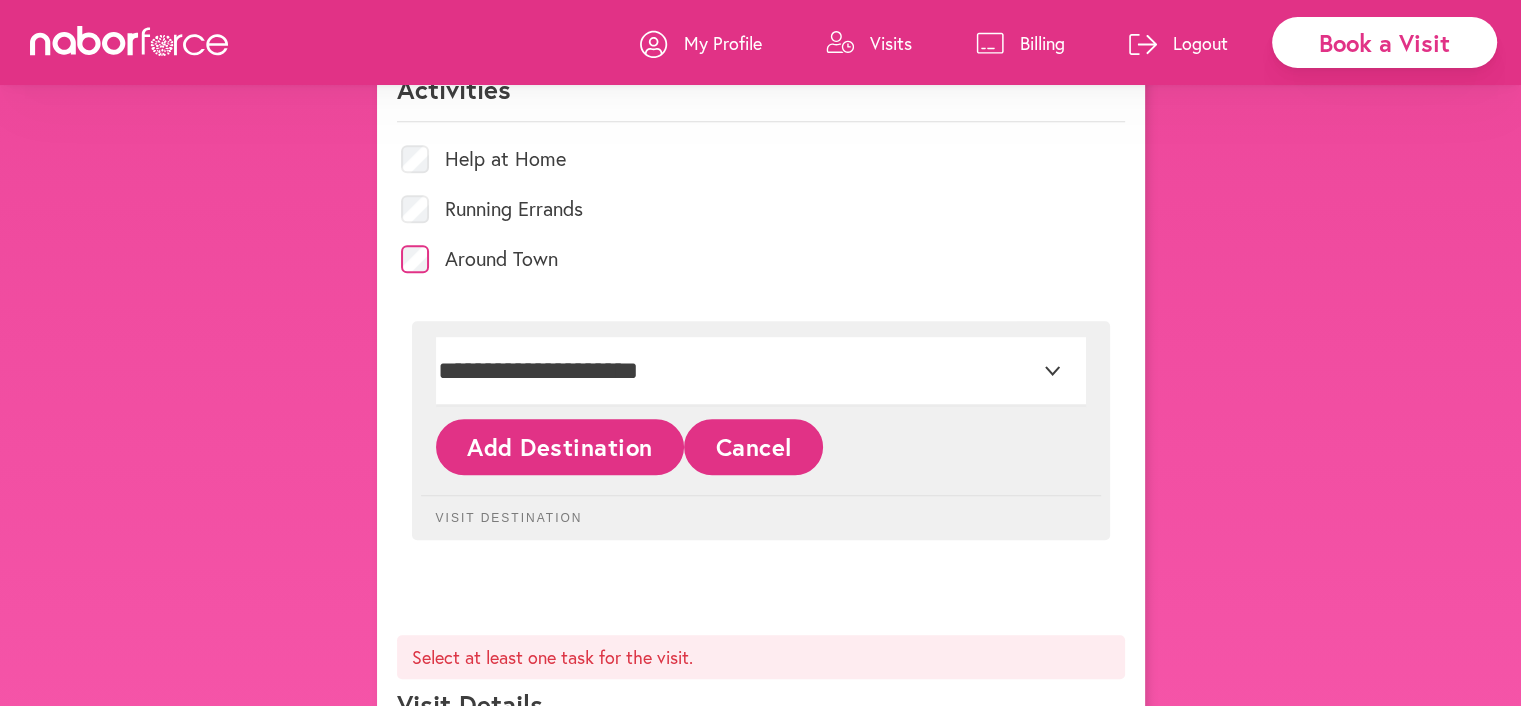 click on "Add Destination" 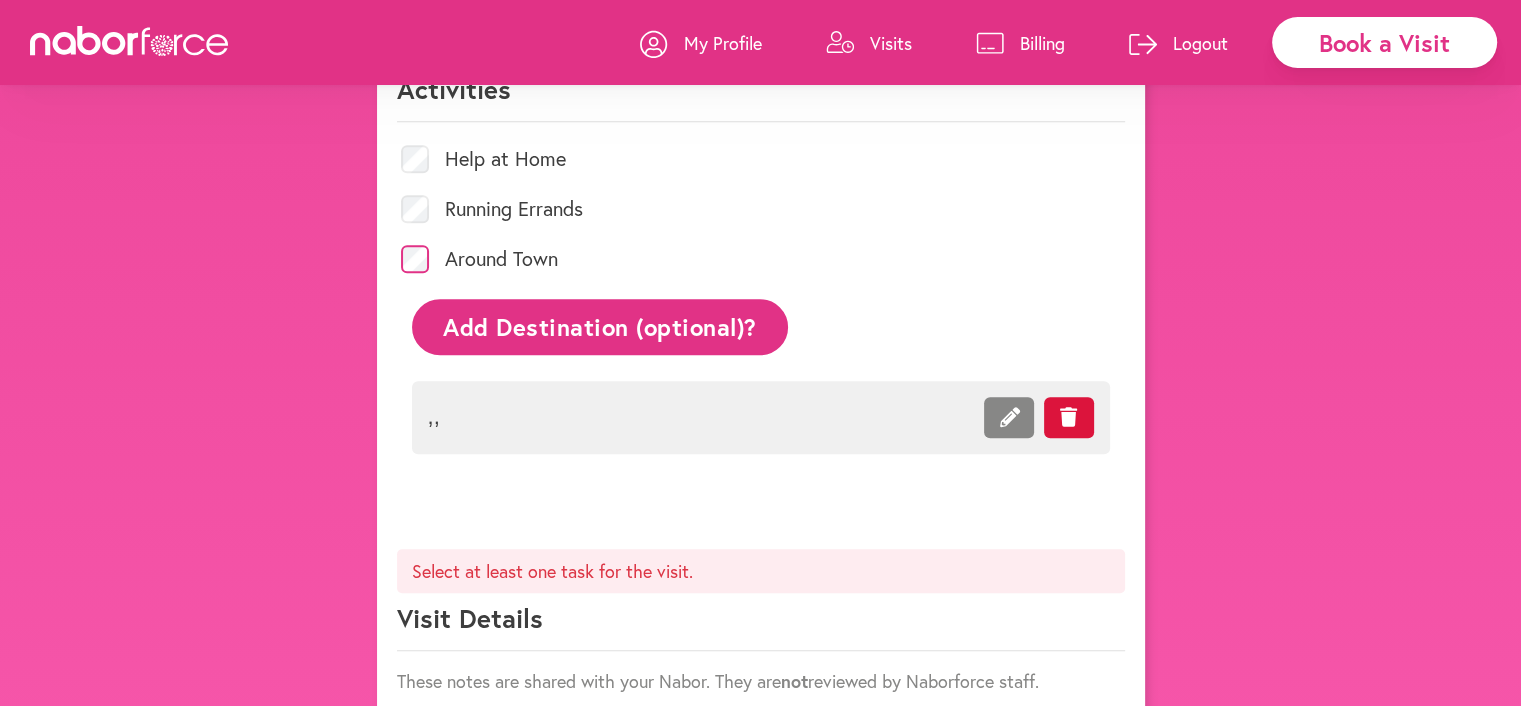 click on ",  ," 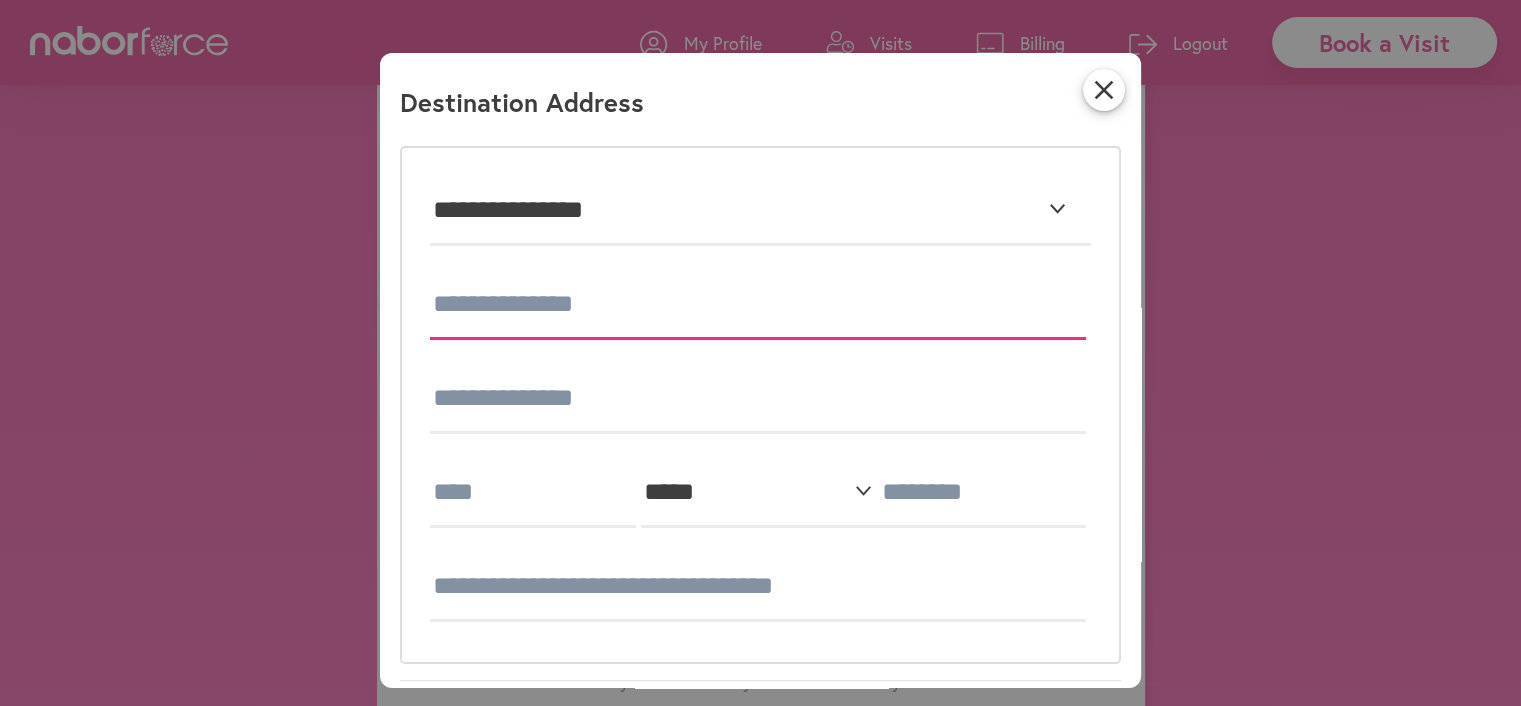 click at bounding box center (758, 305) 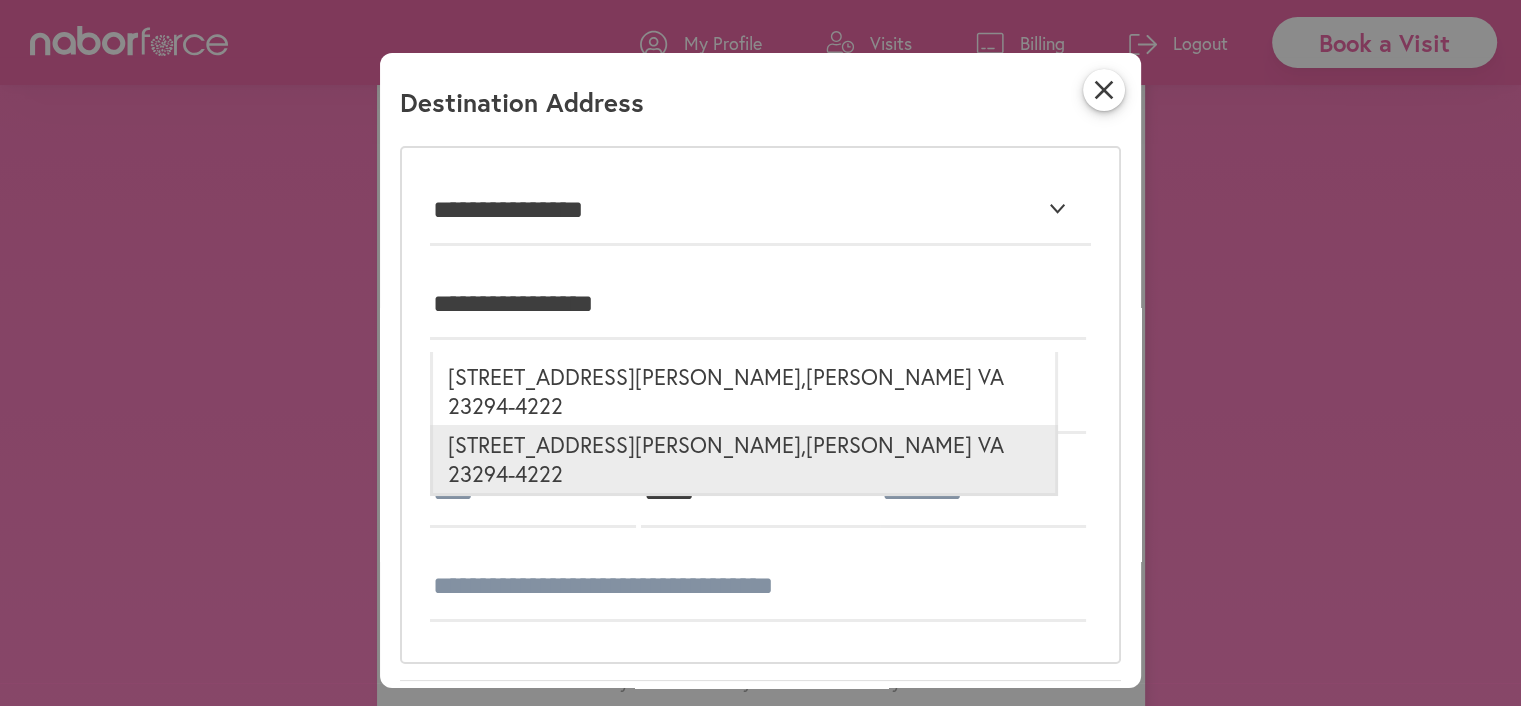 type on "**********" 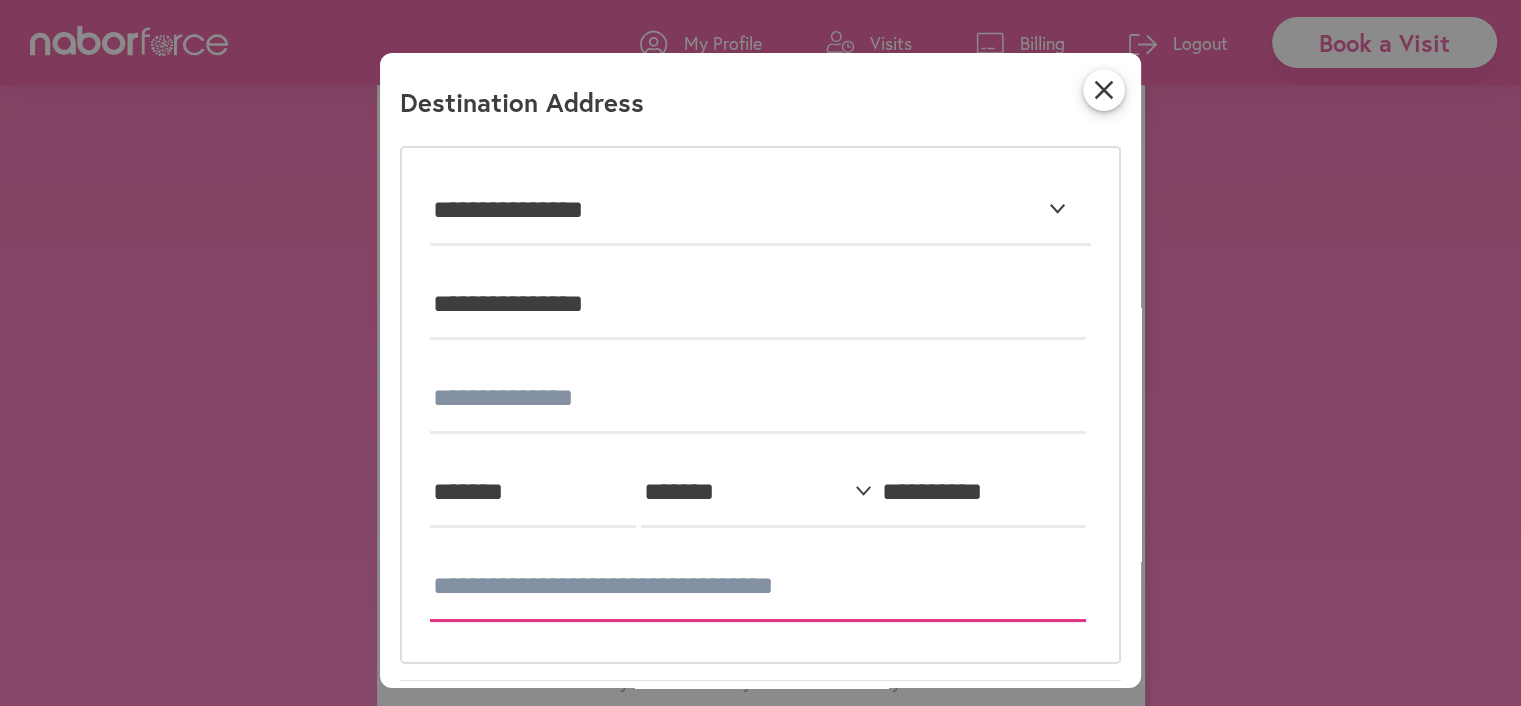 click at bounding box center [758, 587] 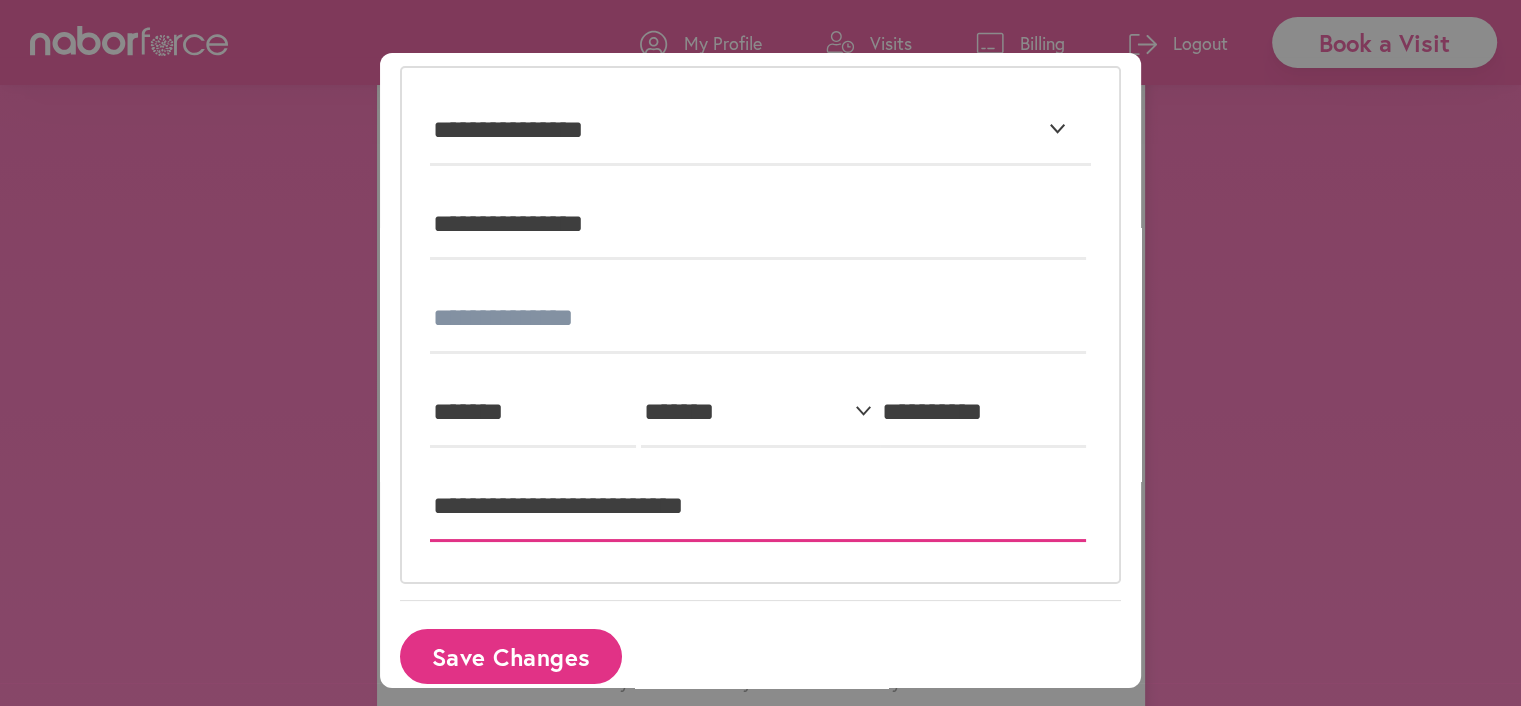 scroll, scrollTop: 104, scrollLeft: 0, axis: vertical 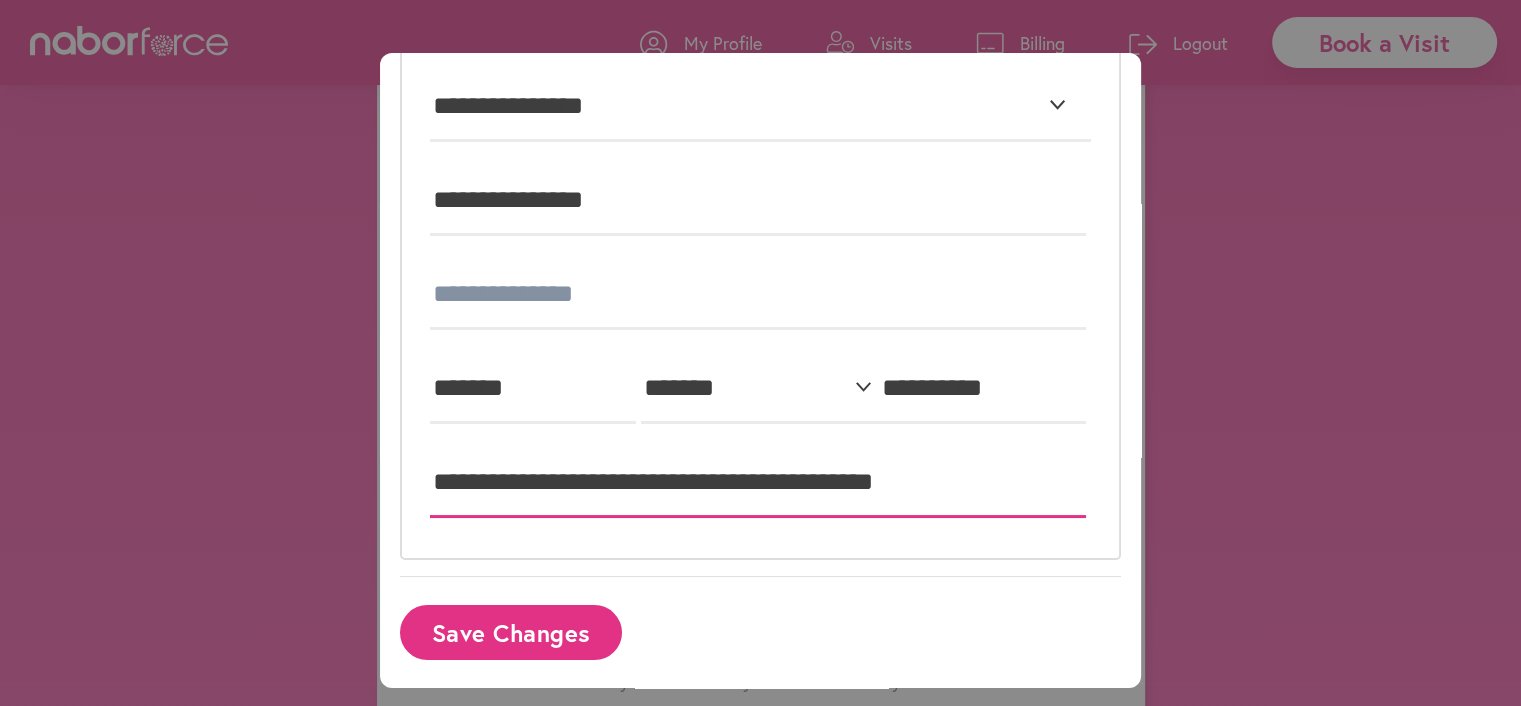 type on "**********" 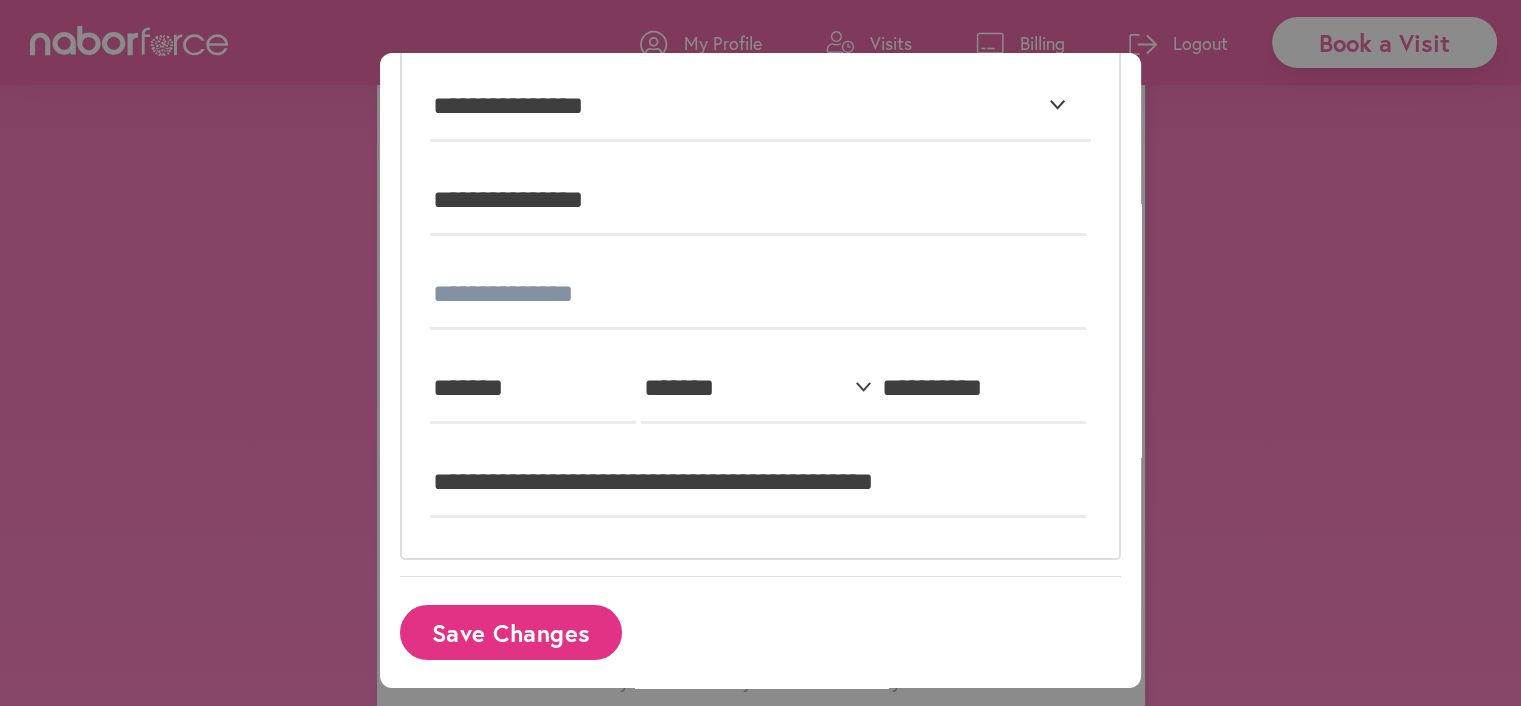 click on "Save Changes" at bounding box center (511, 632) 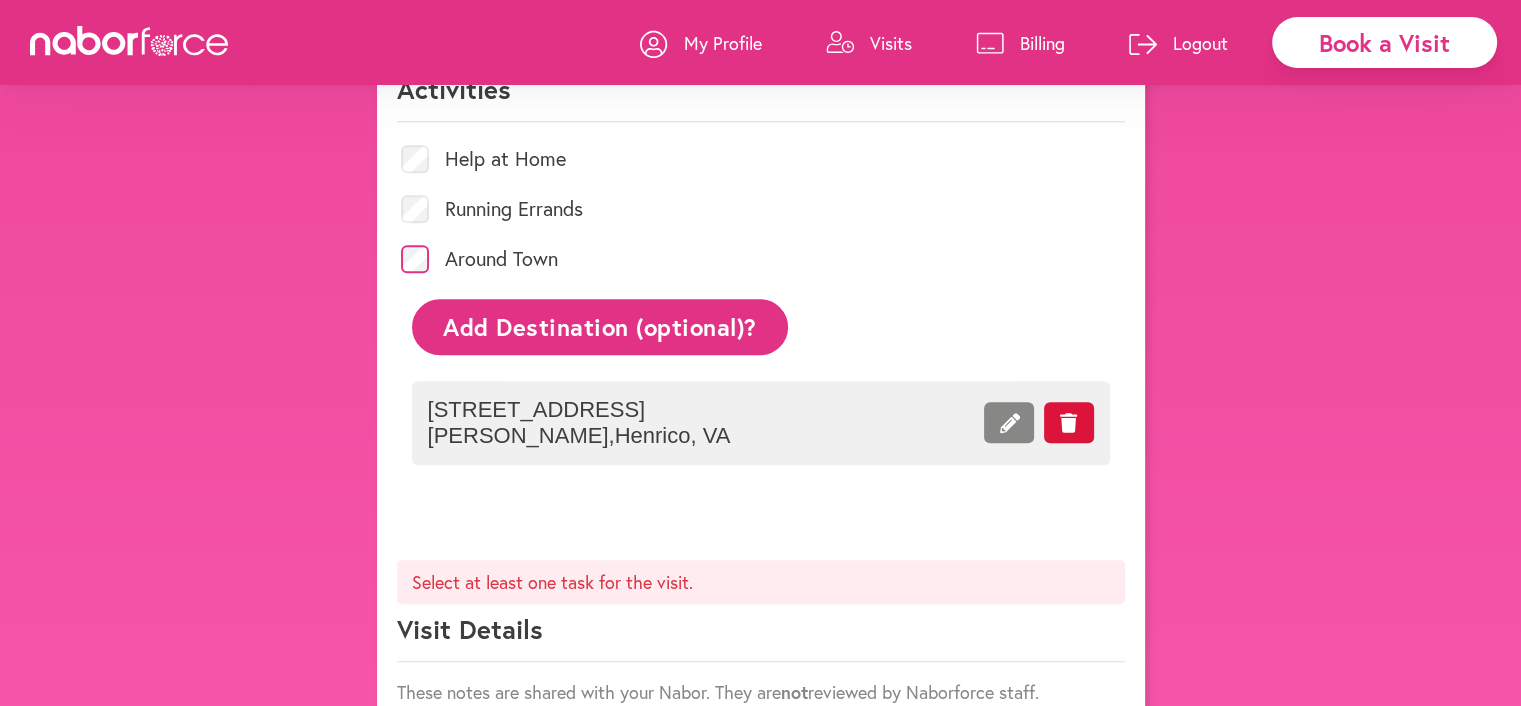 scroll, scrollTop: 18, scrollLeft: 0, axis: vertical 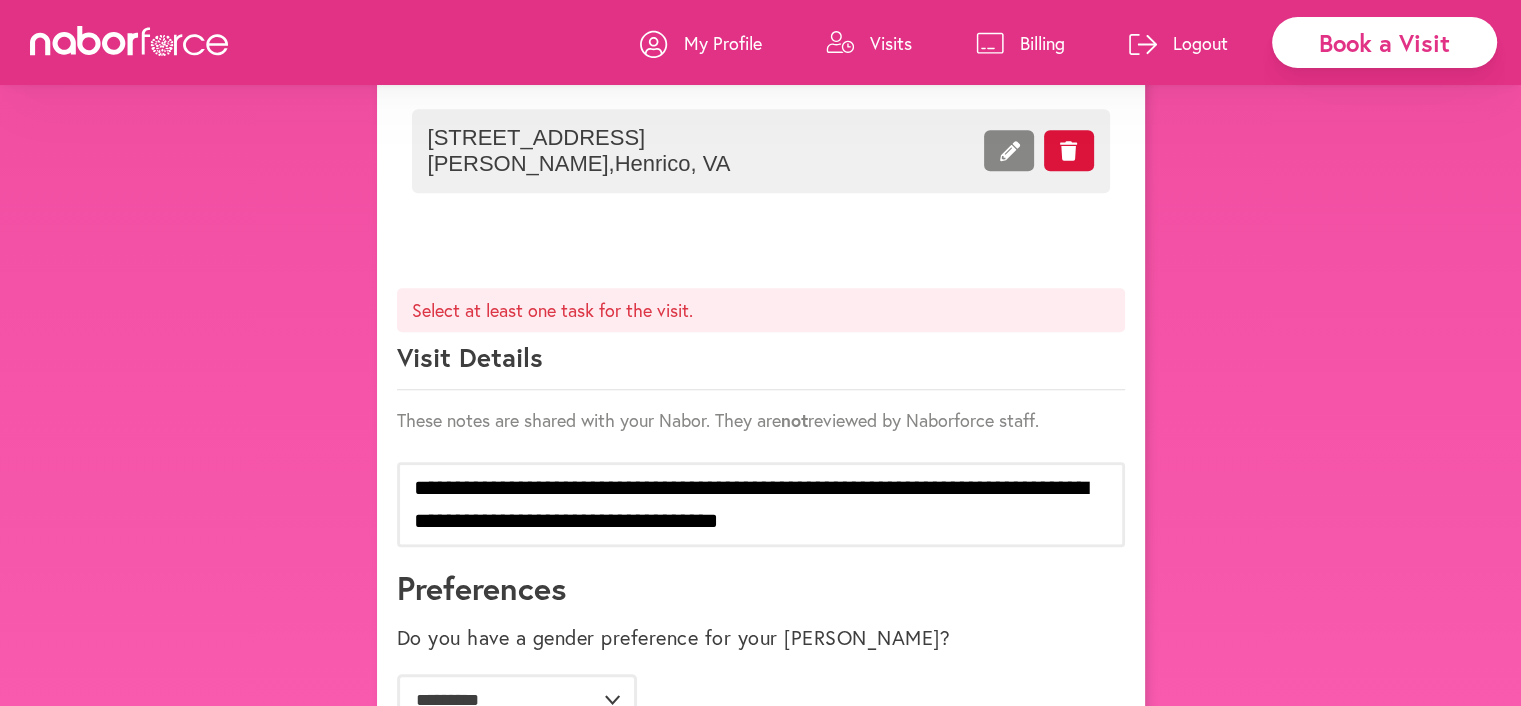 click on "Select at least one task for the visit." 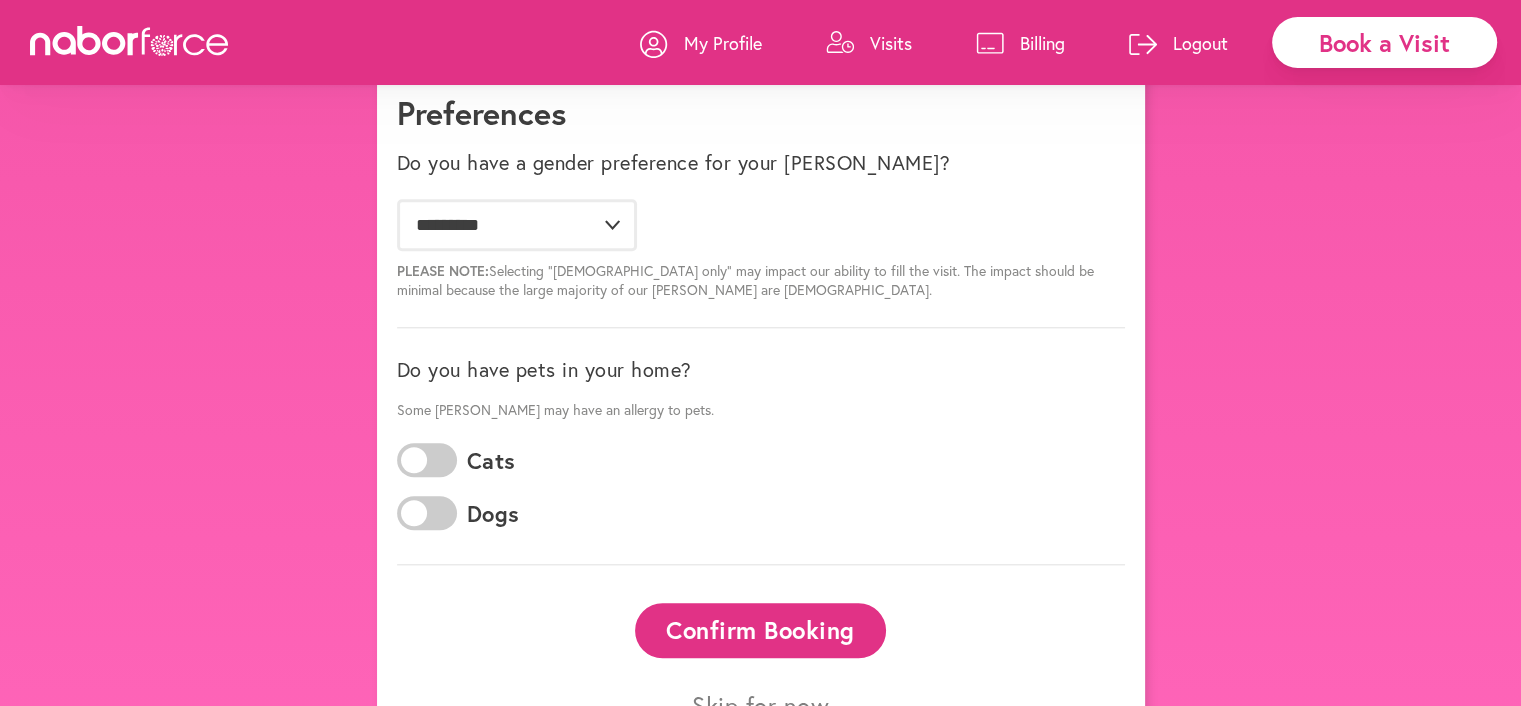 scroll, scrollTop: 1881, scrollLeft: 0, axis: vertical 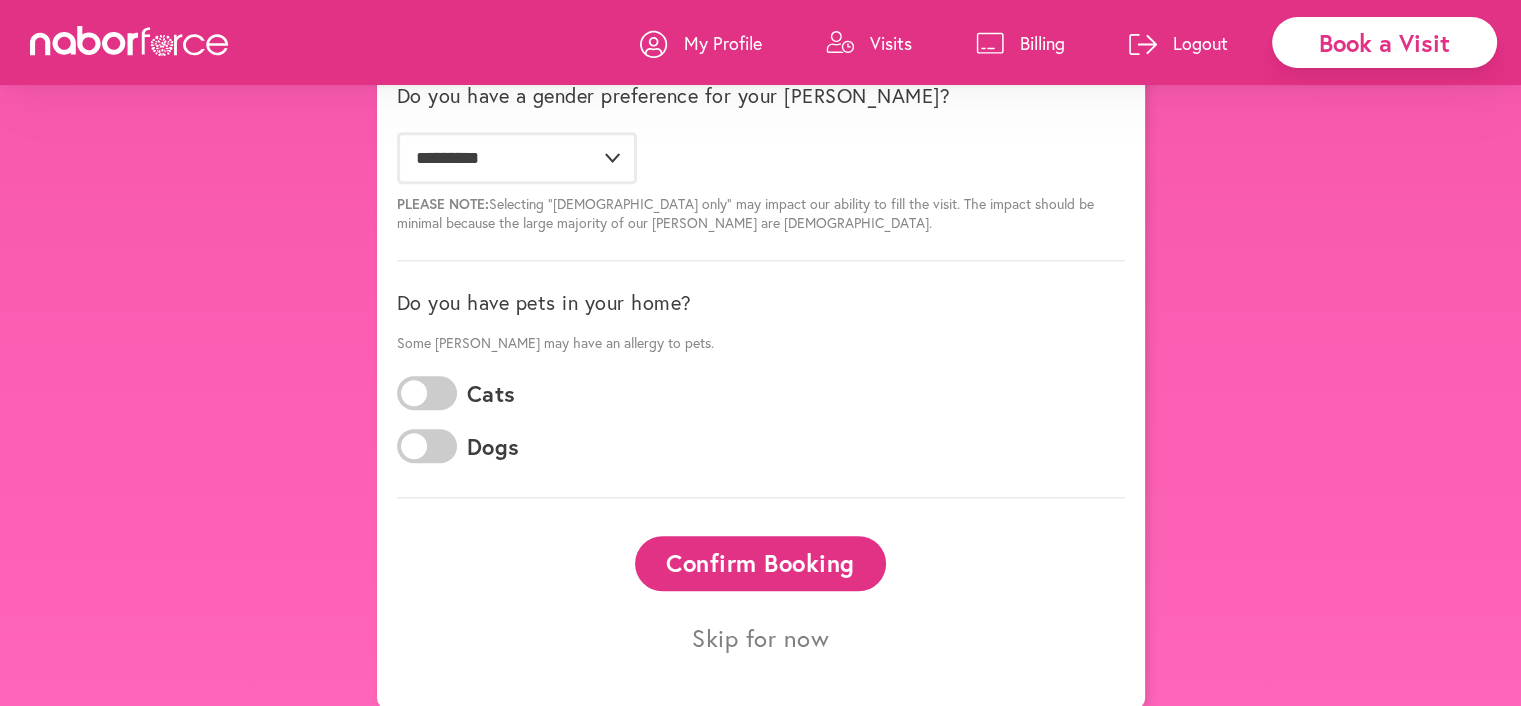 click on "Confirm Booking" at bounding box center [761, 563] 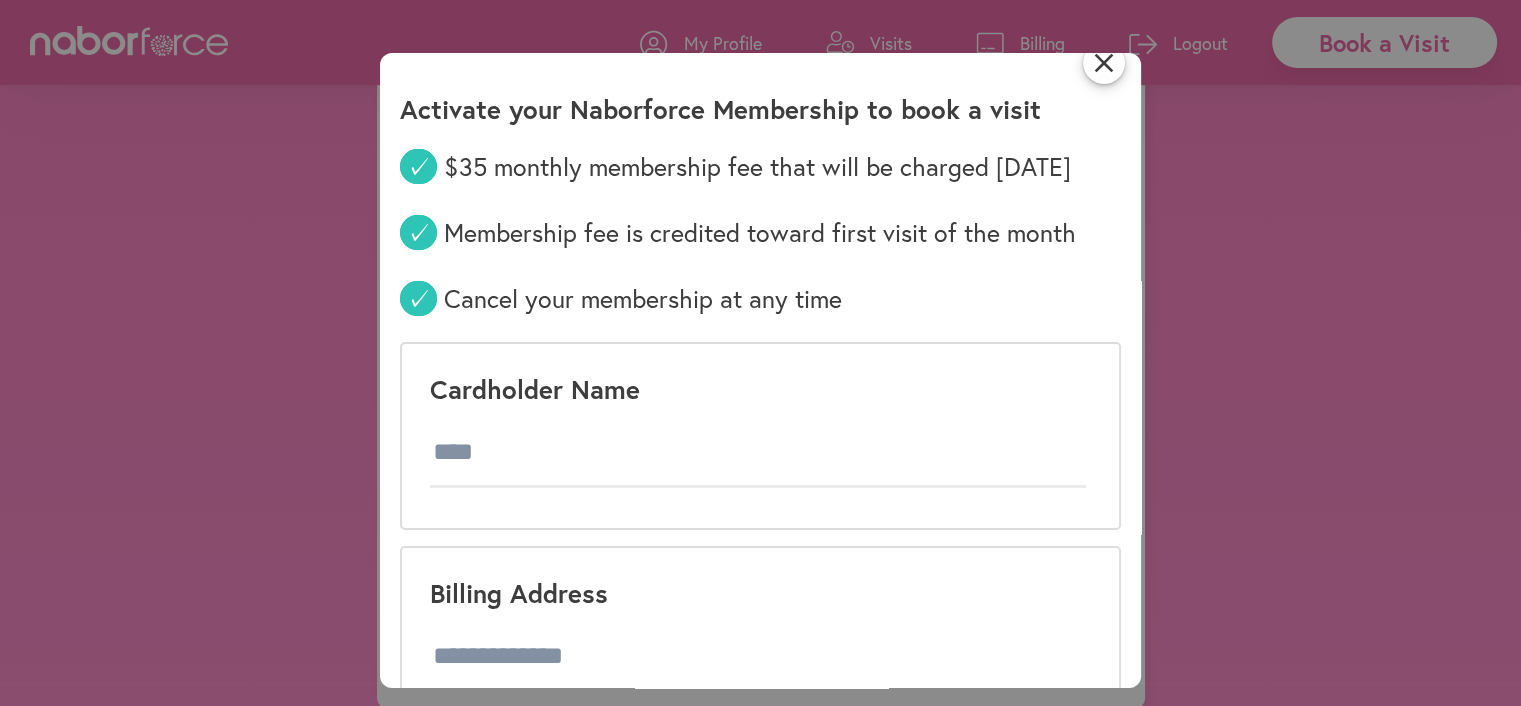 scroll, scrollTop: 0, scrollLeft: 0, axis: both 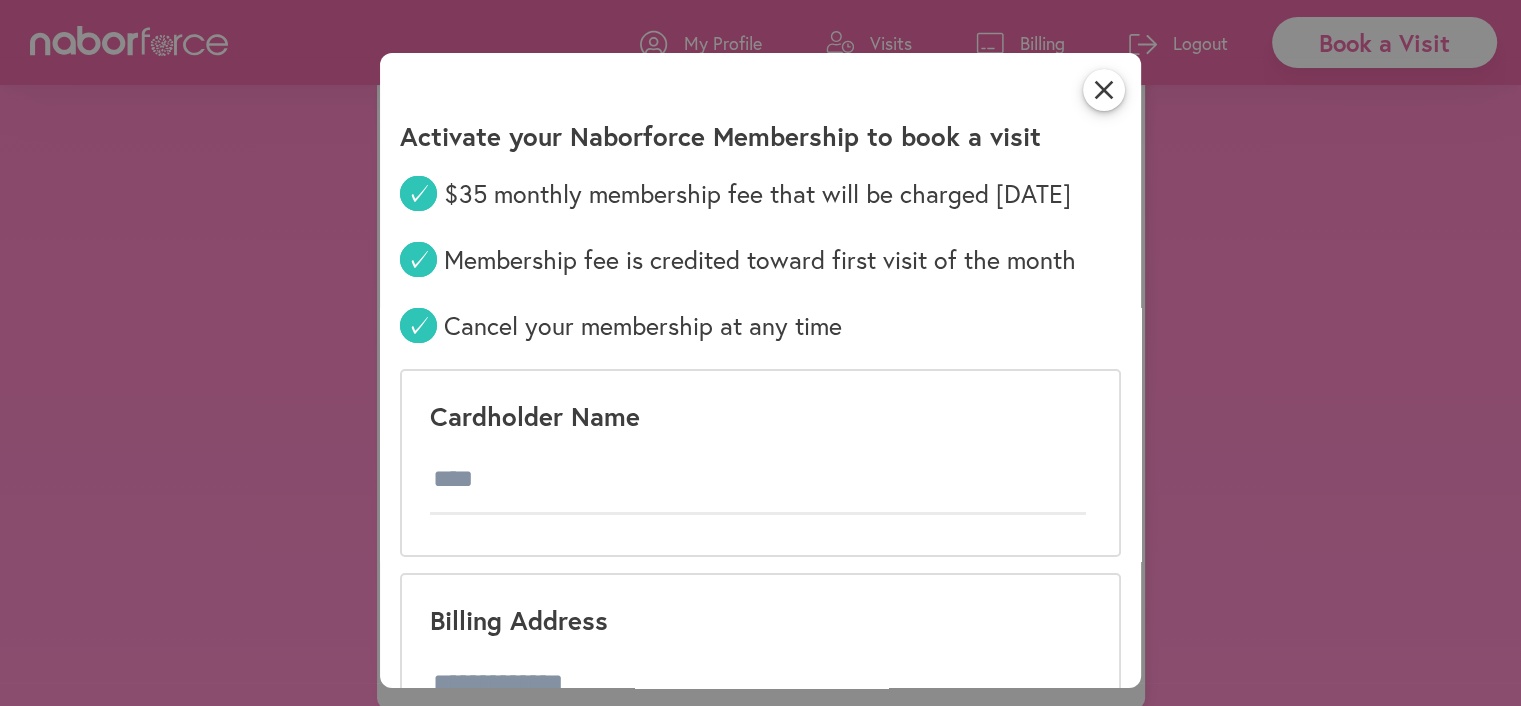 click on "Cardholder Name" at bounding box center (760, 416) 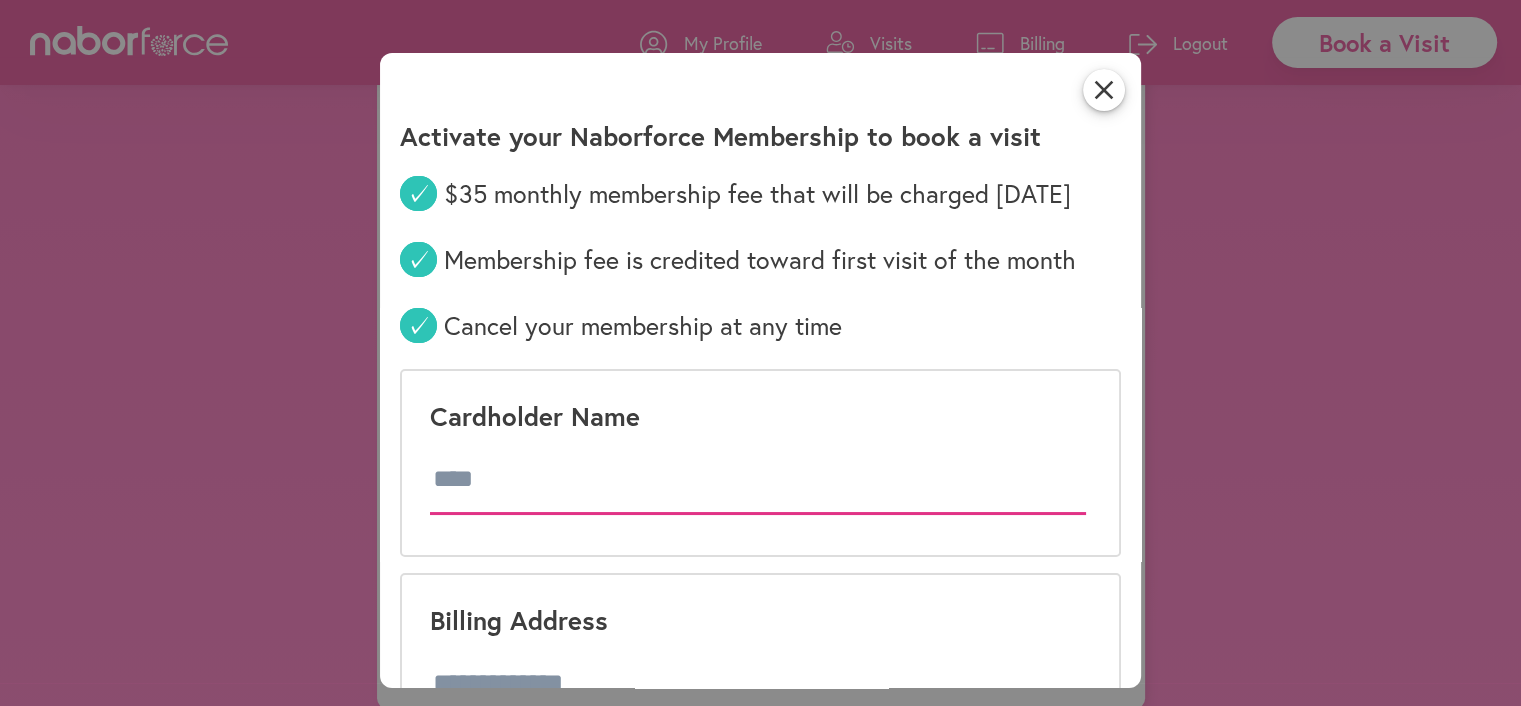 click at bounding box center (758, 480) 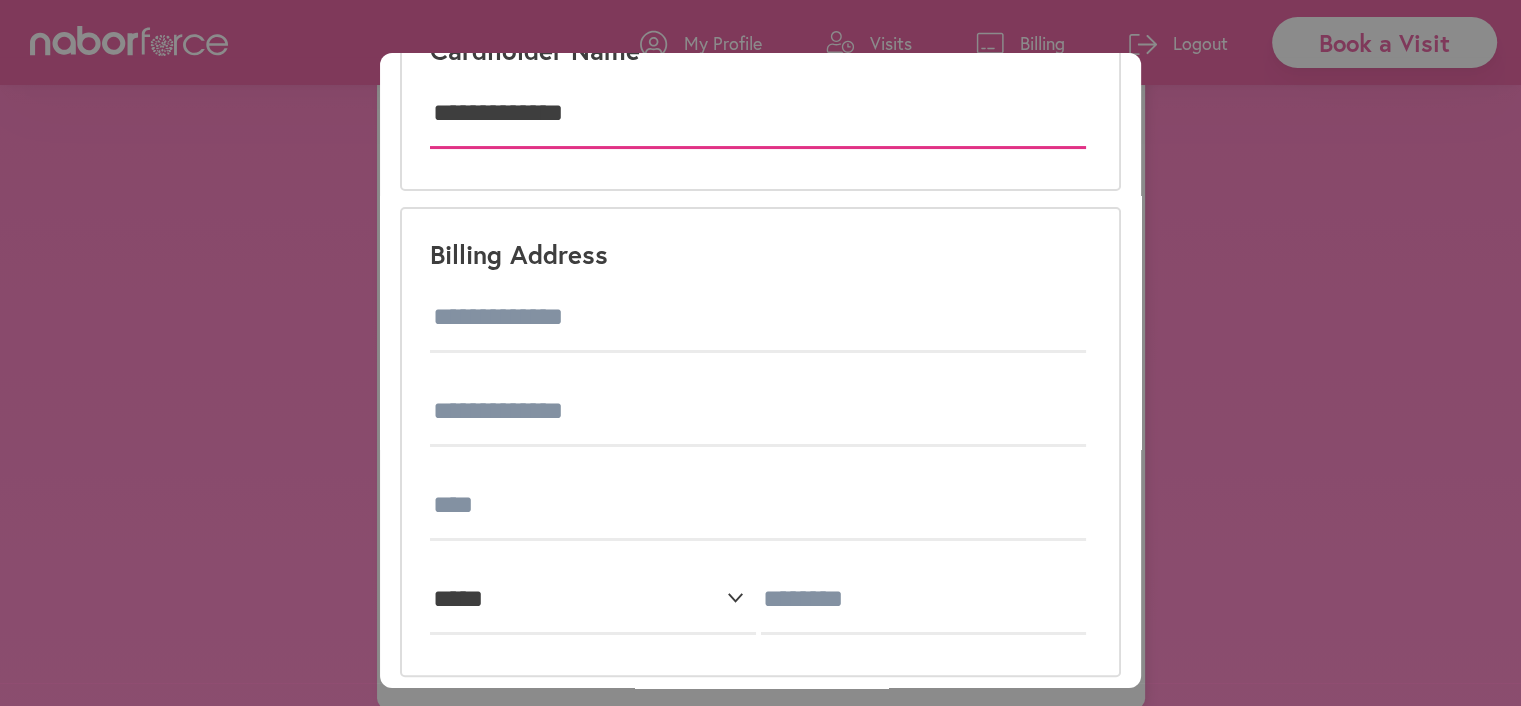 scroll, scrollTop: 380, scrollLeft: 0, axis: vertical 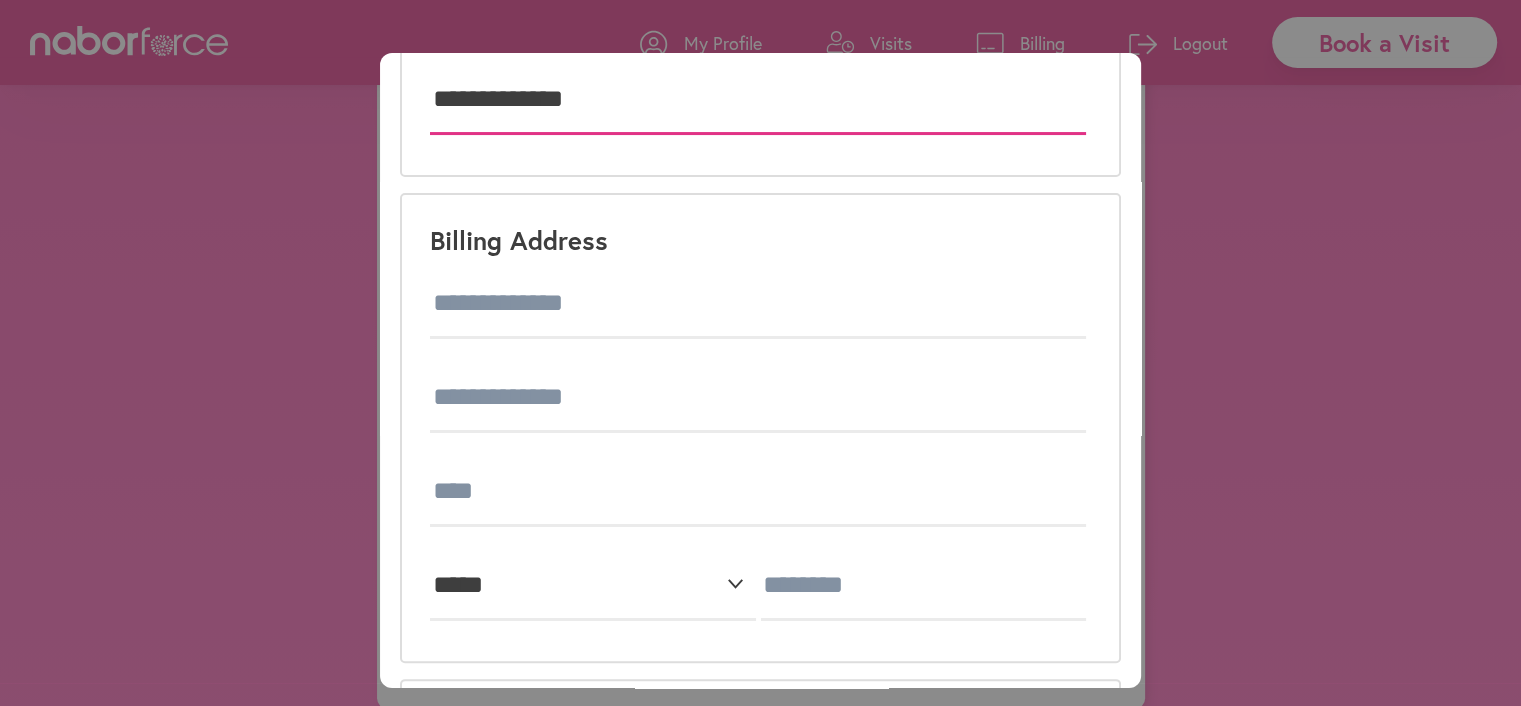 type on "**********" 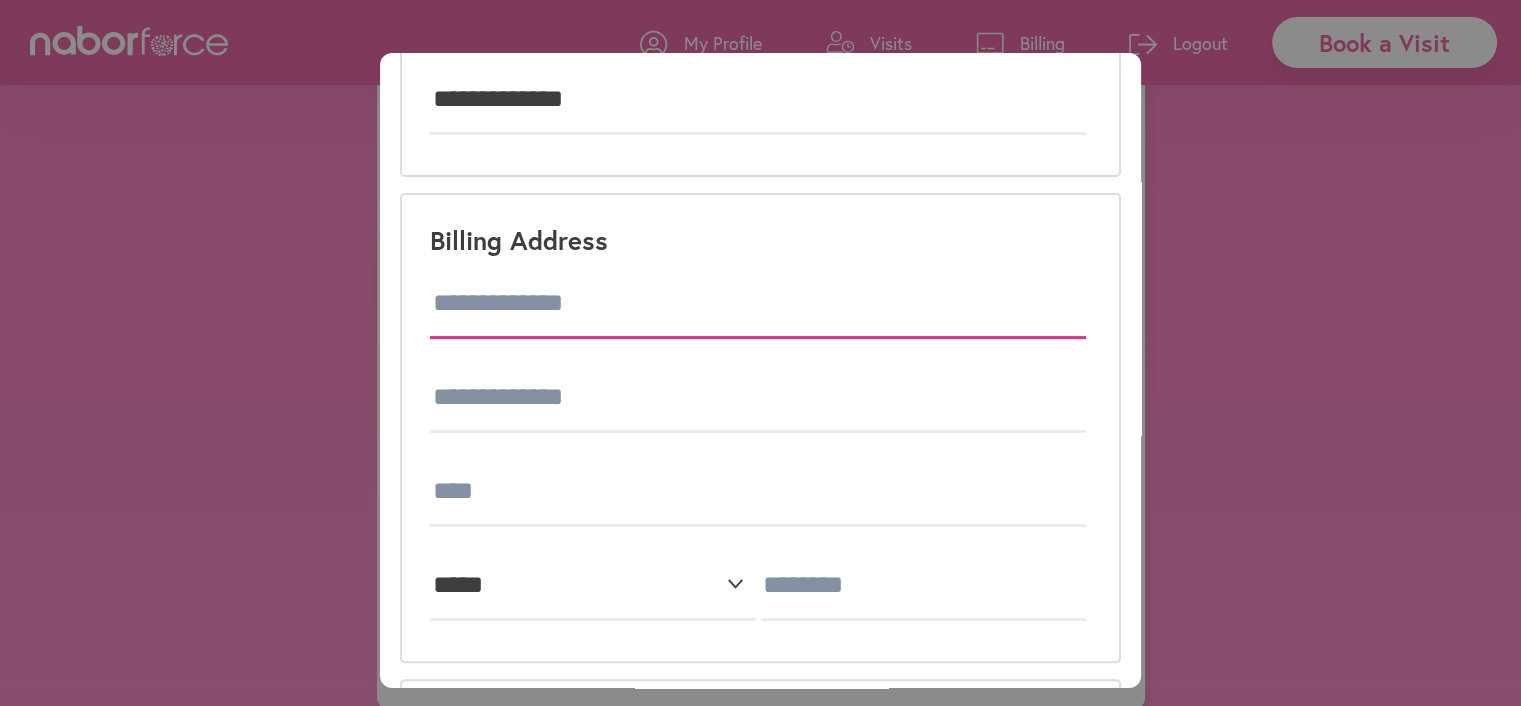 click at bounding box center (758, 304) 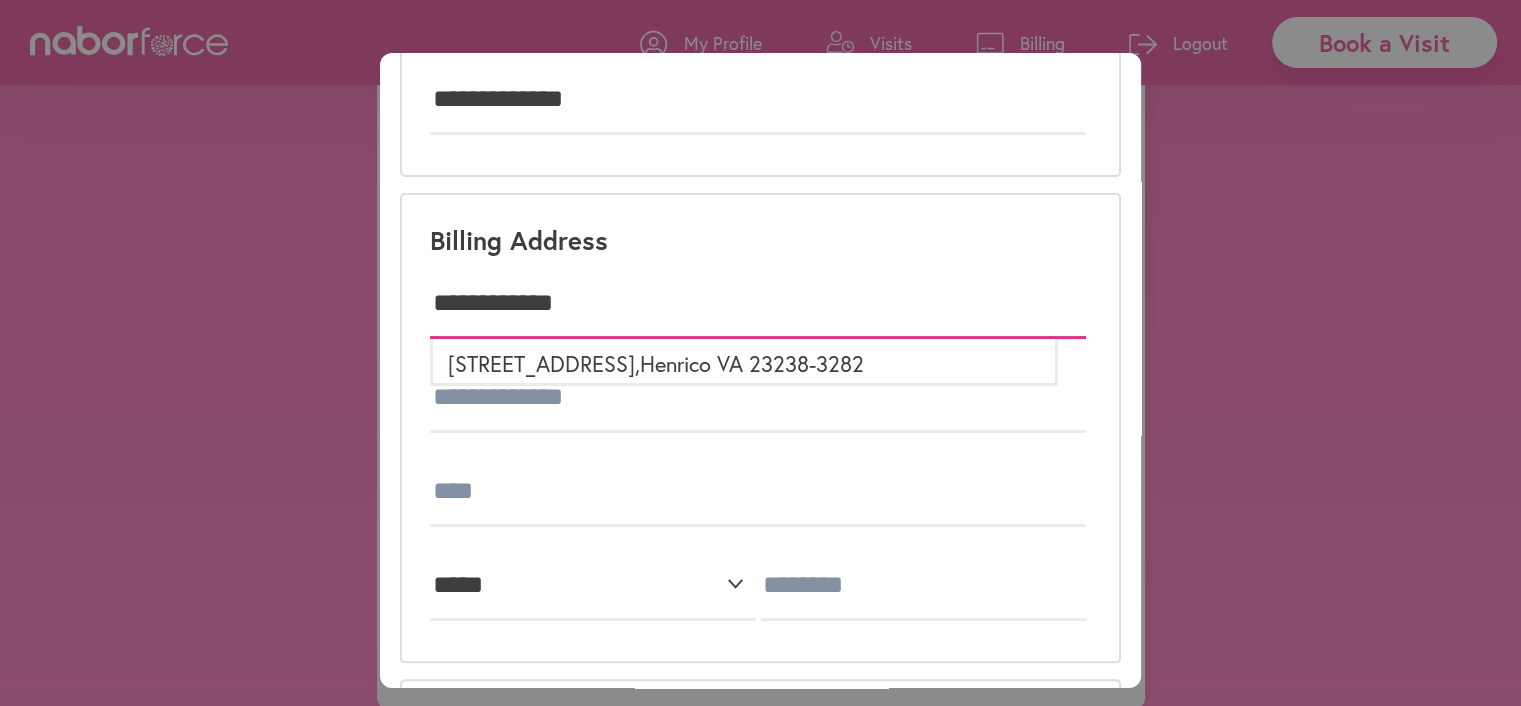 type on "**********" 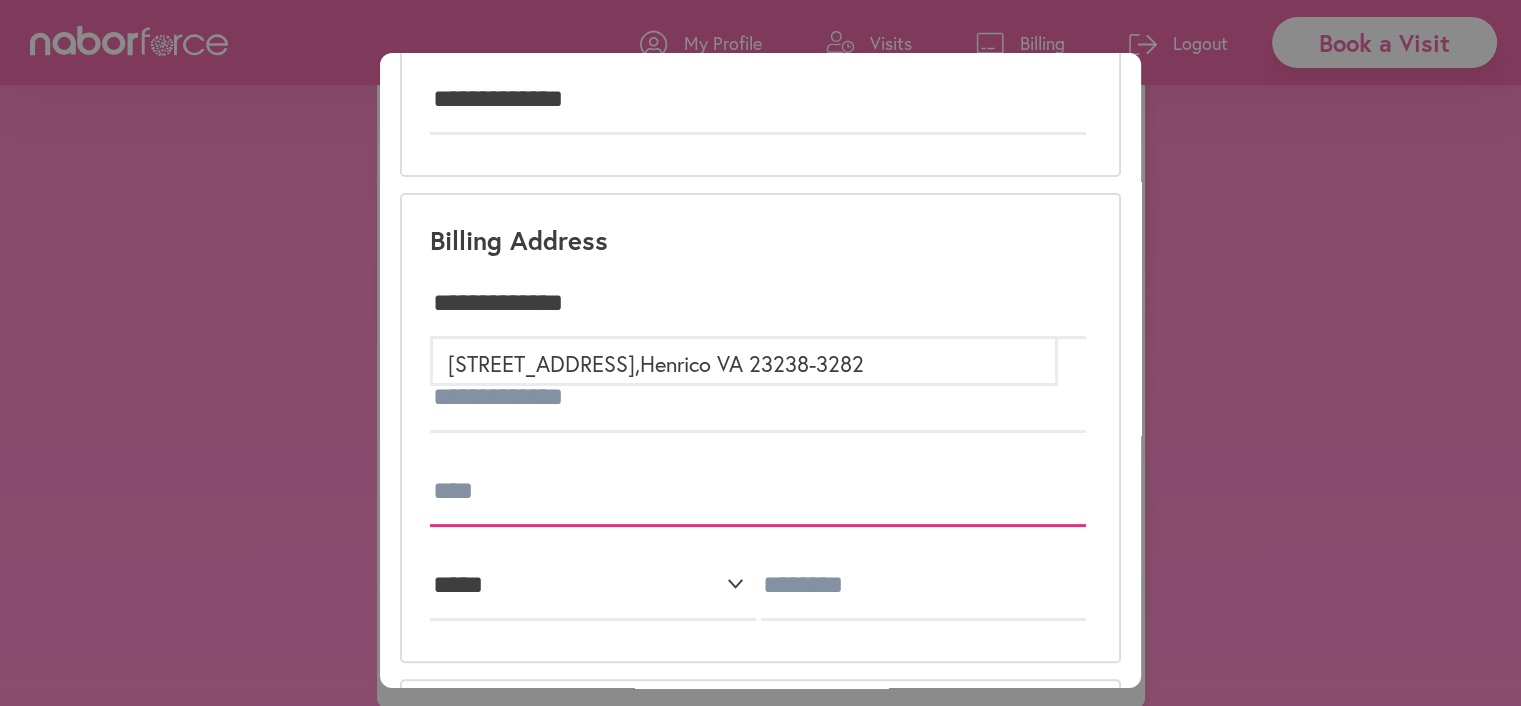 type on "*******" 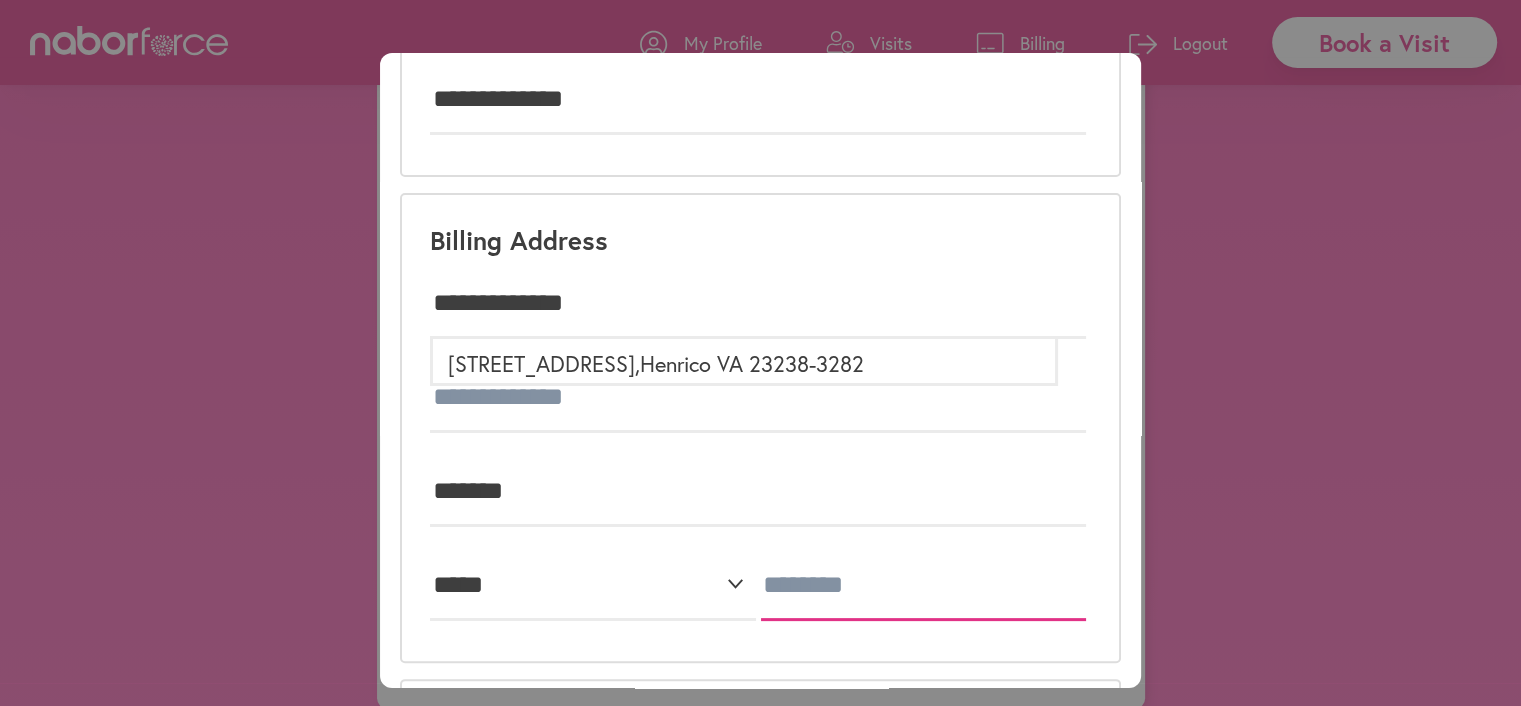 type on "*****" 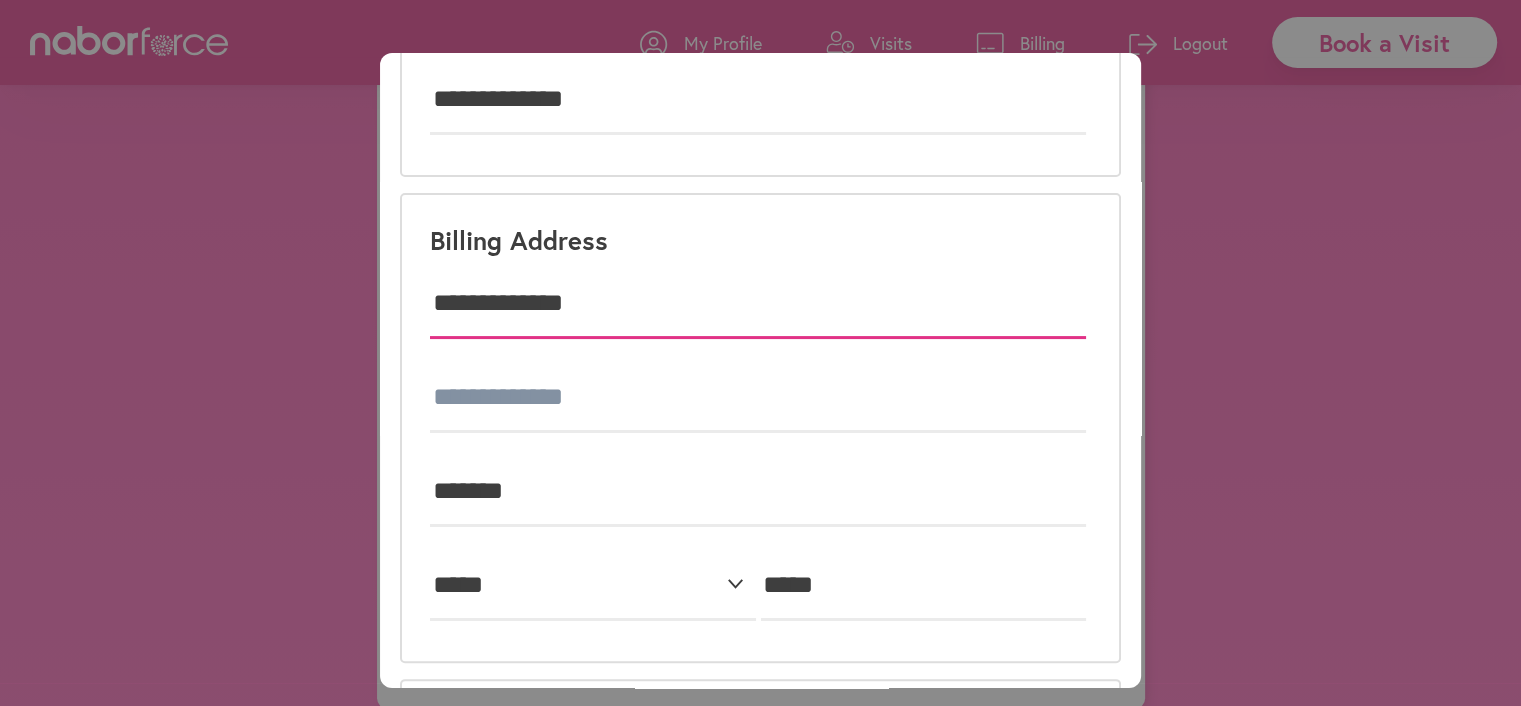 type on "**********" 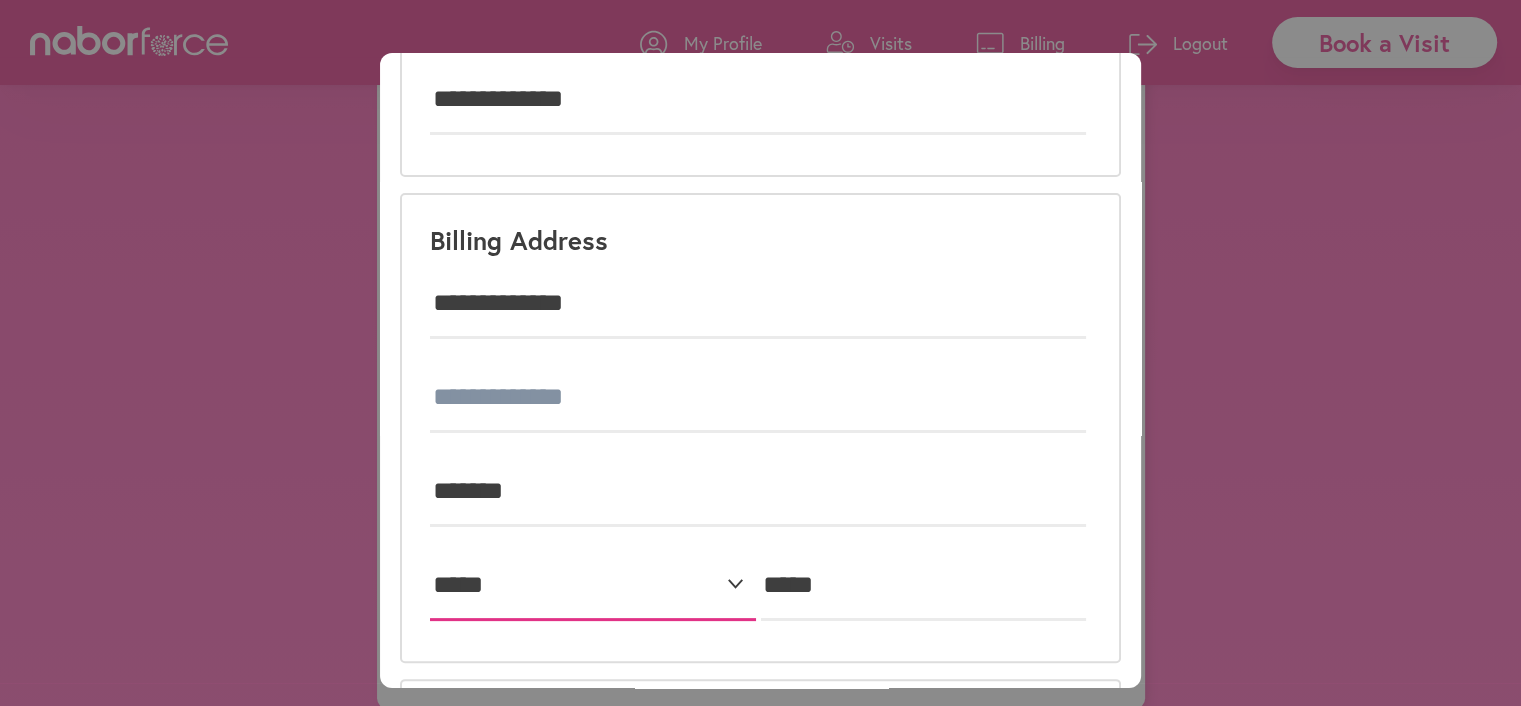 click on "**********" at bounding box center (592, 586) 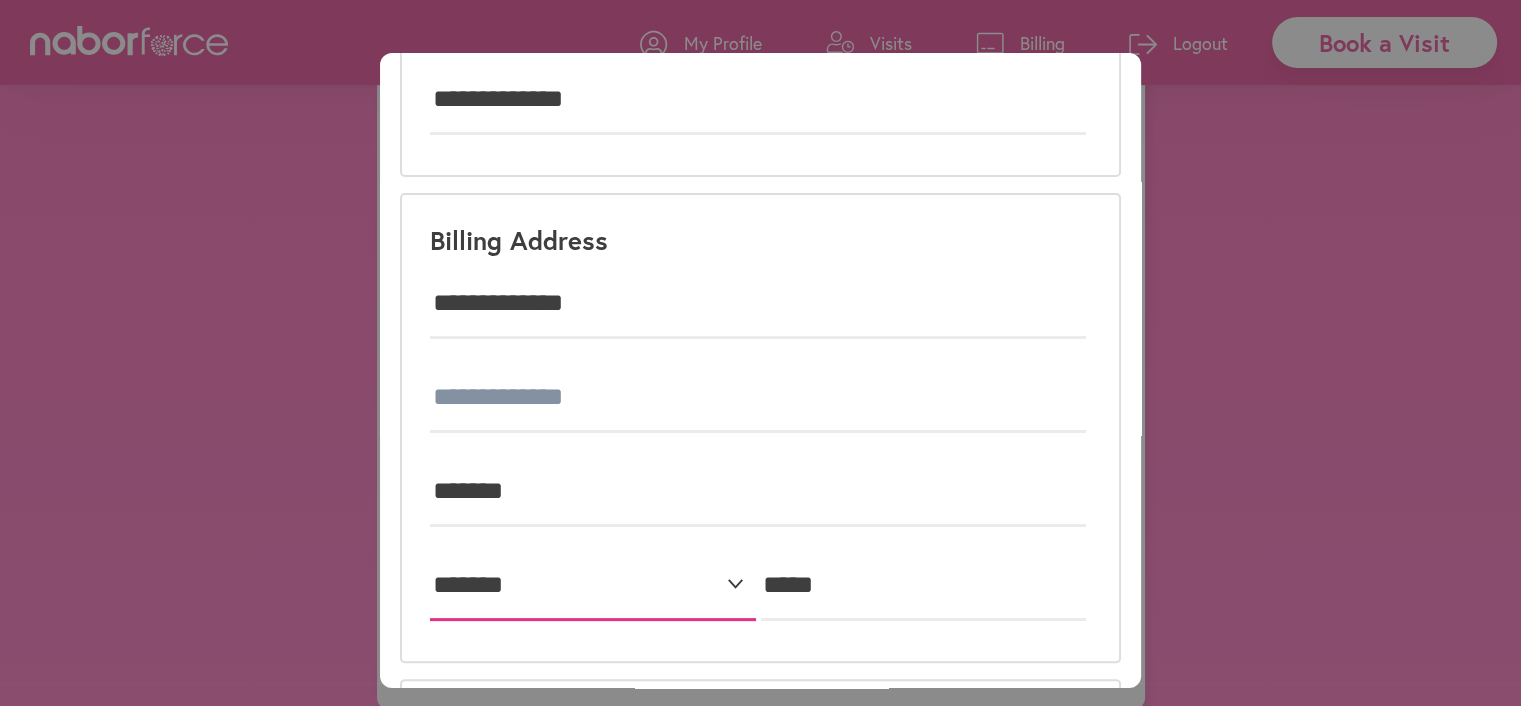 click on "**********" at bounding box center [592, 586] 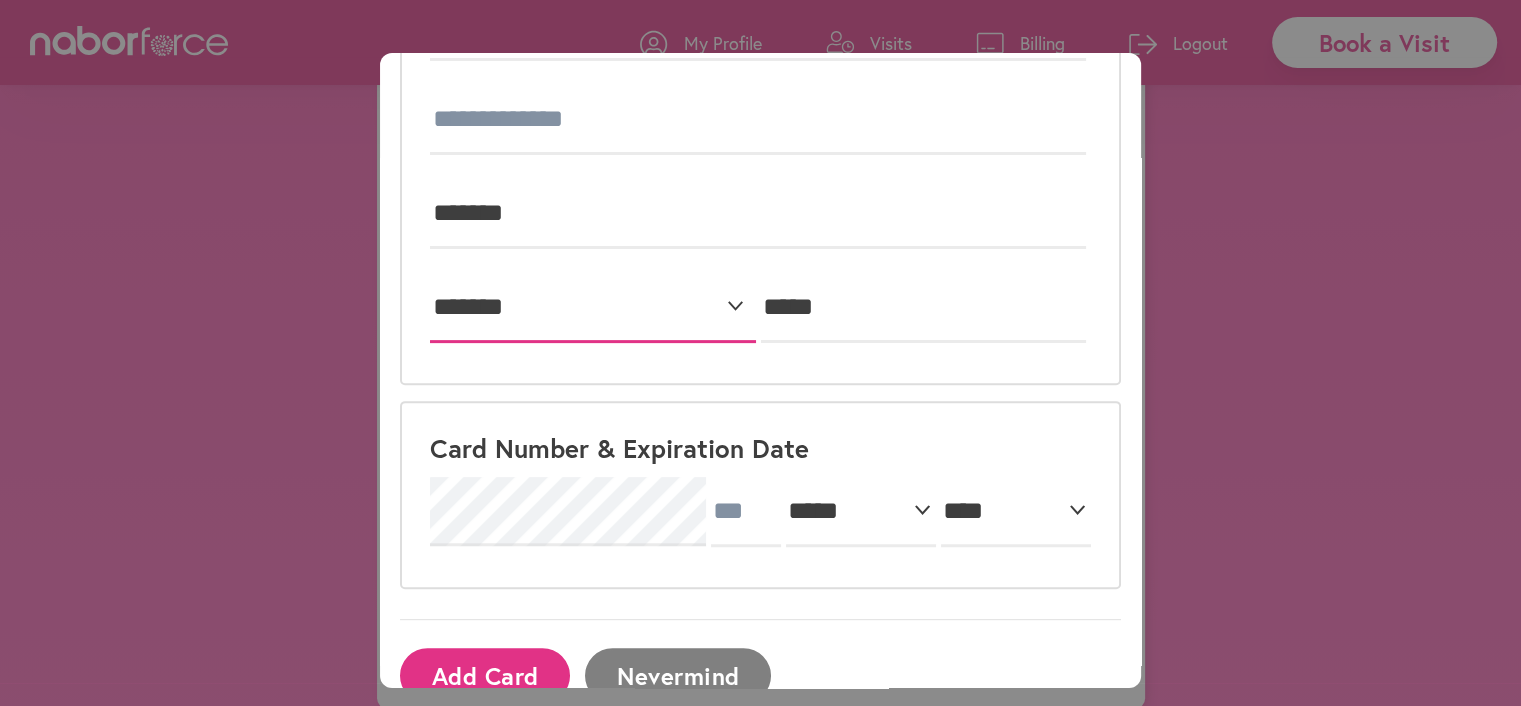 scroll, scrollTop: 680, scrollLeft: 0, axis: vertical 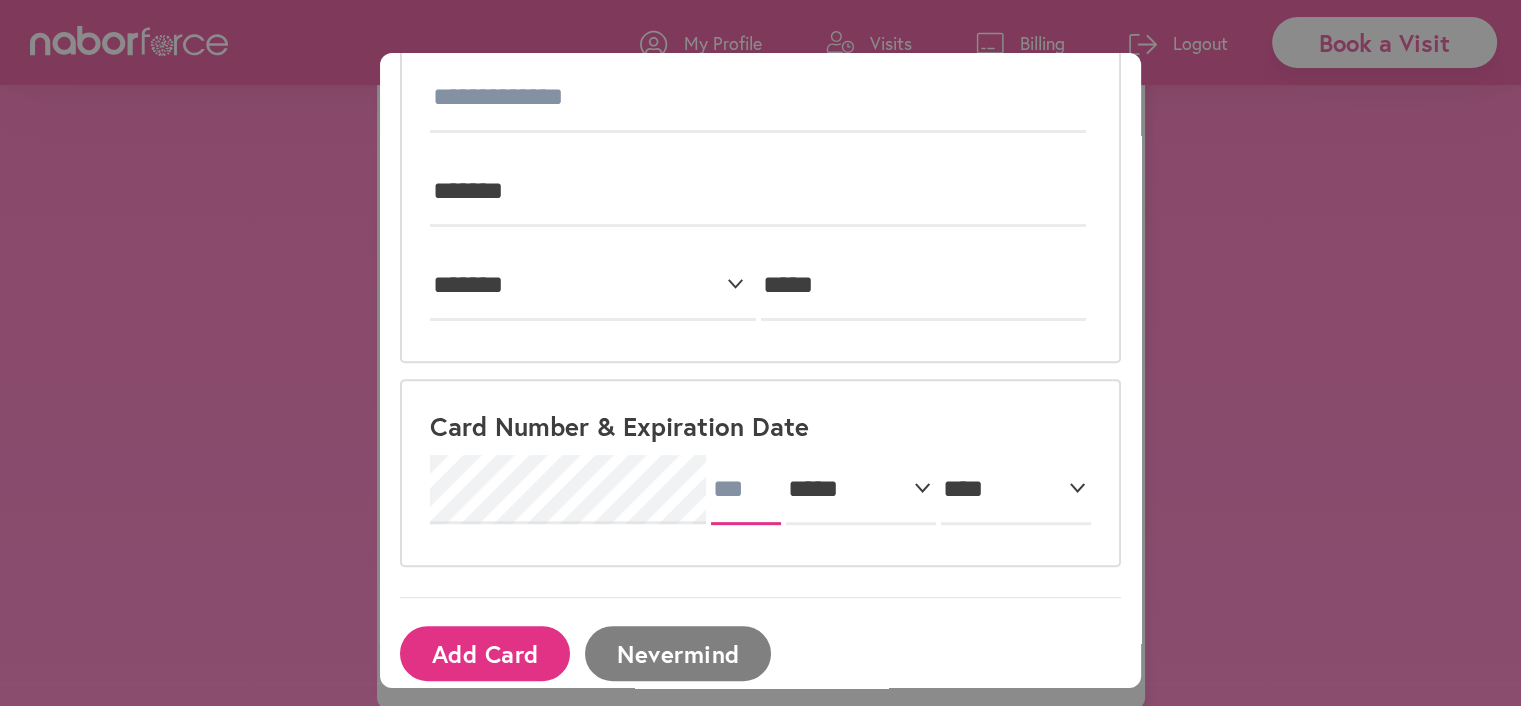 click at bounding box center [746, 490] 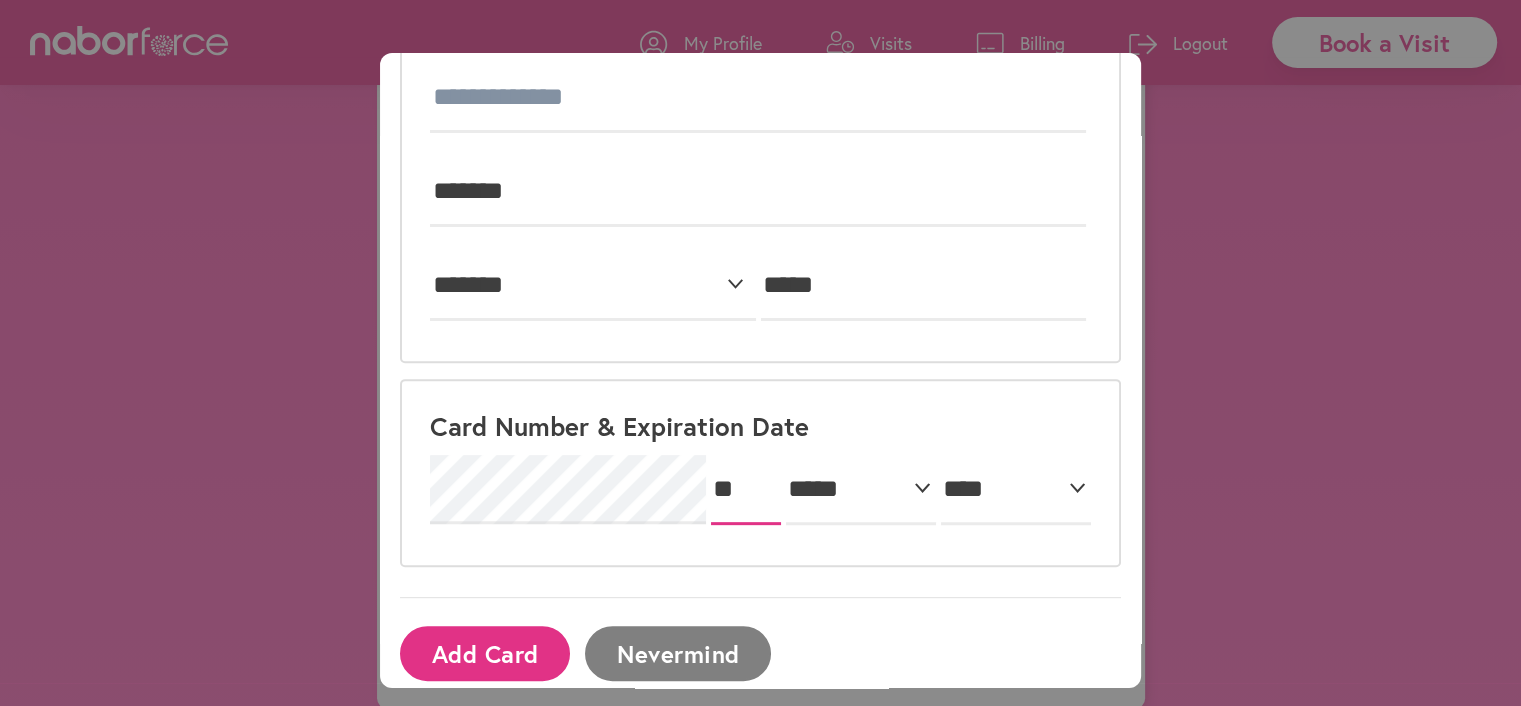 type on "*" 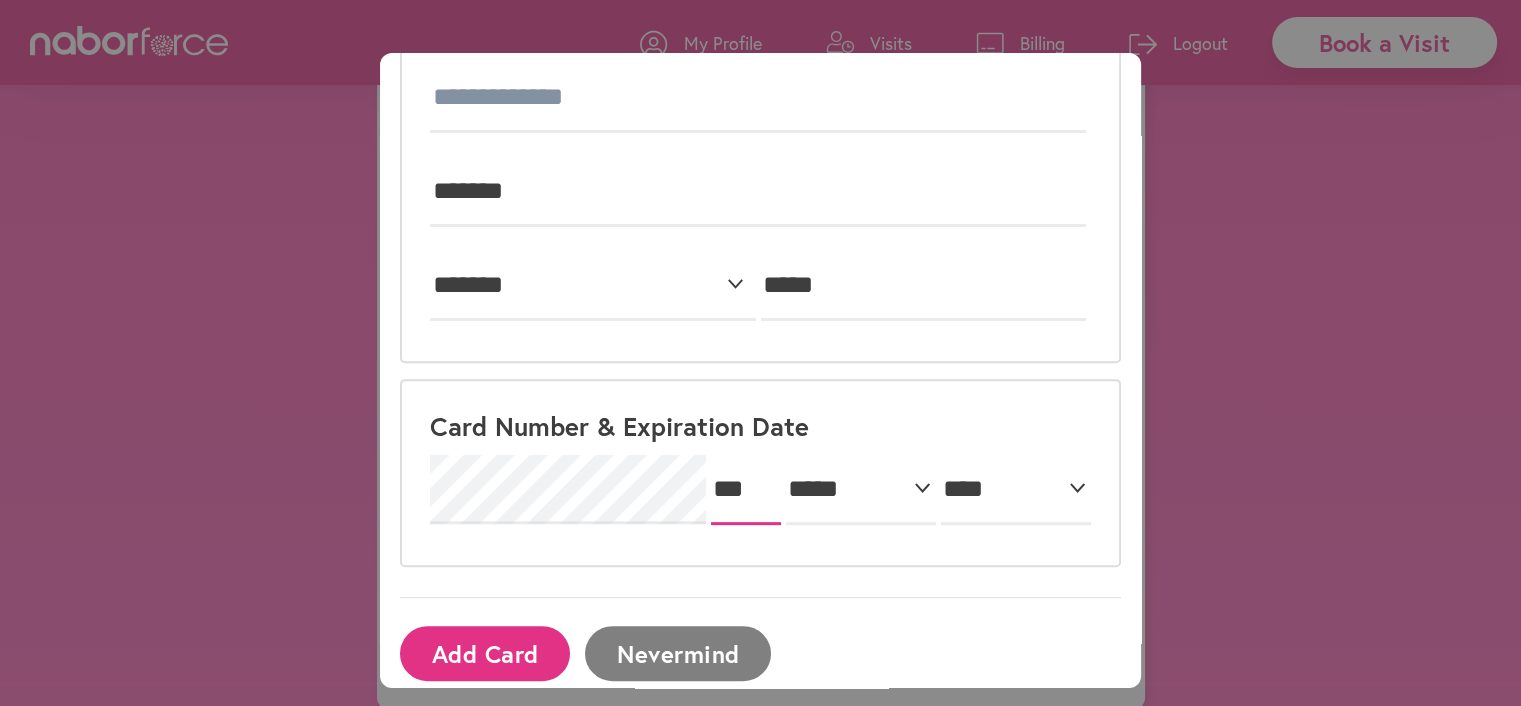 type on "***" 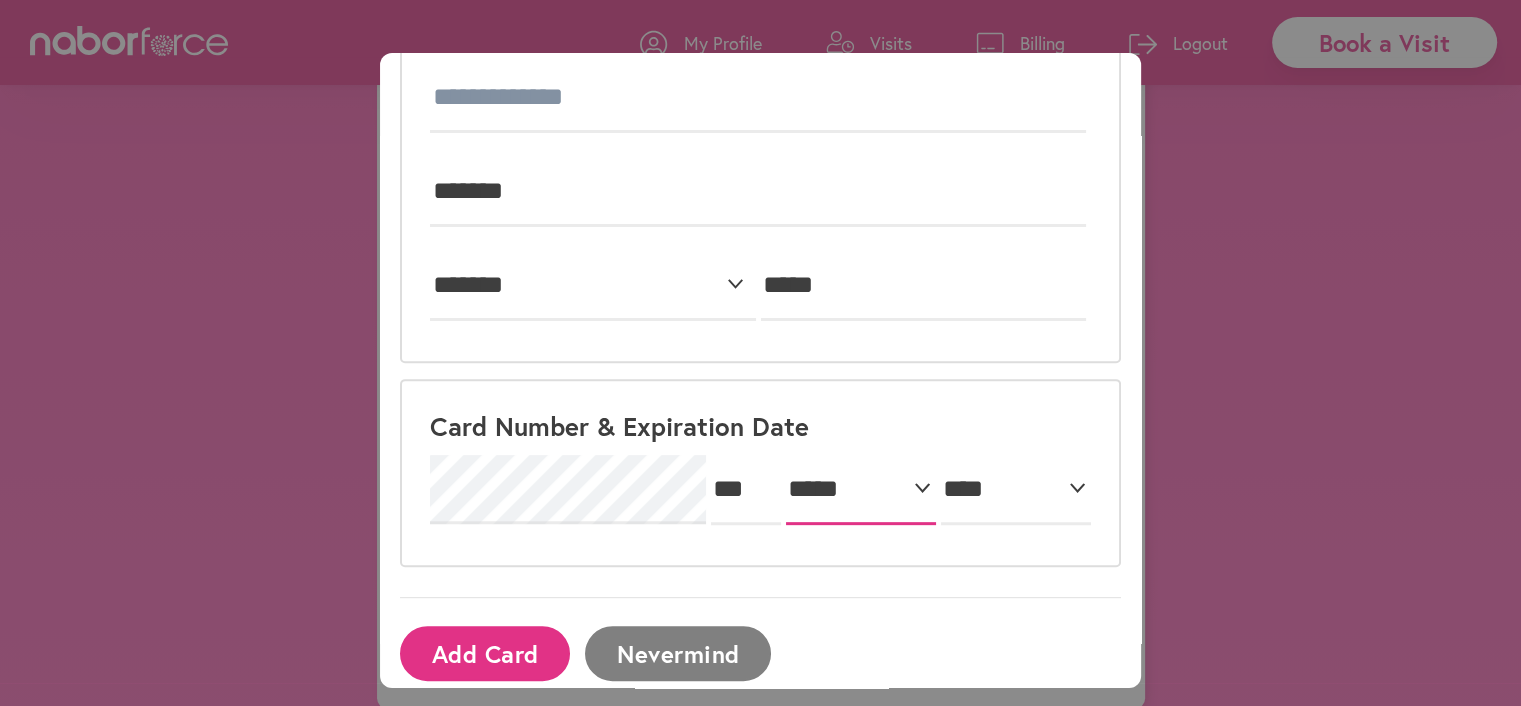 click on "***** * * * * * * * * * ** ** **" at bounding box center [861, 490] 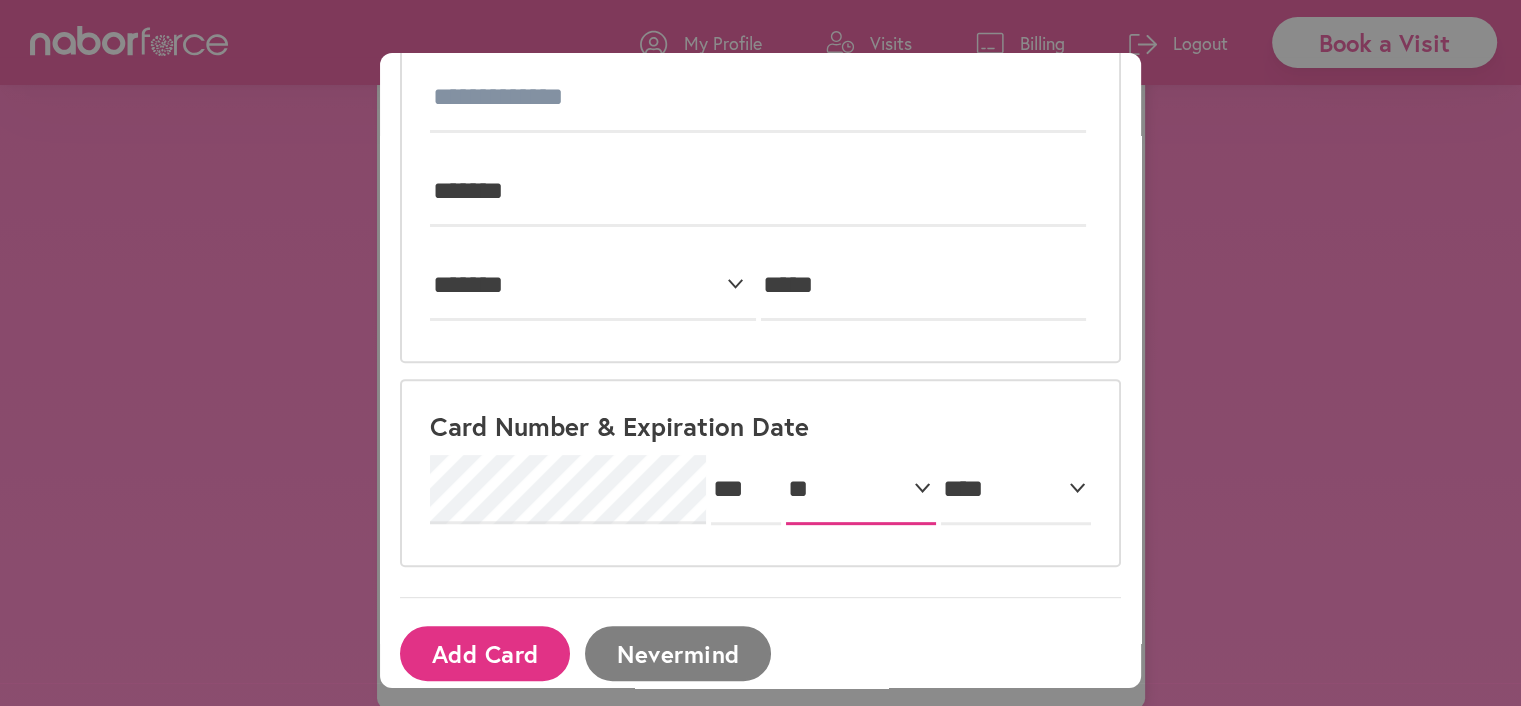 click on "***** * * * * * * * * * ** ** **" at bounding box center [861, 490] 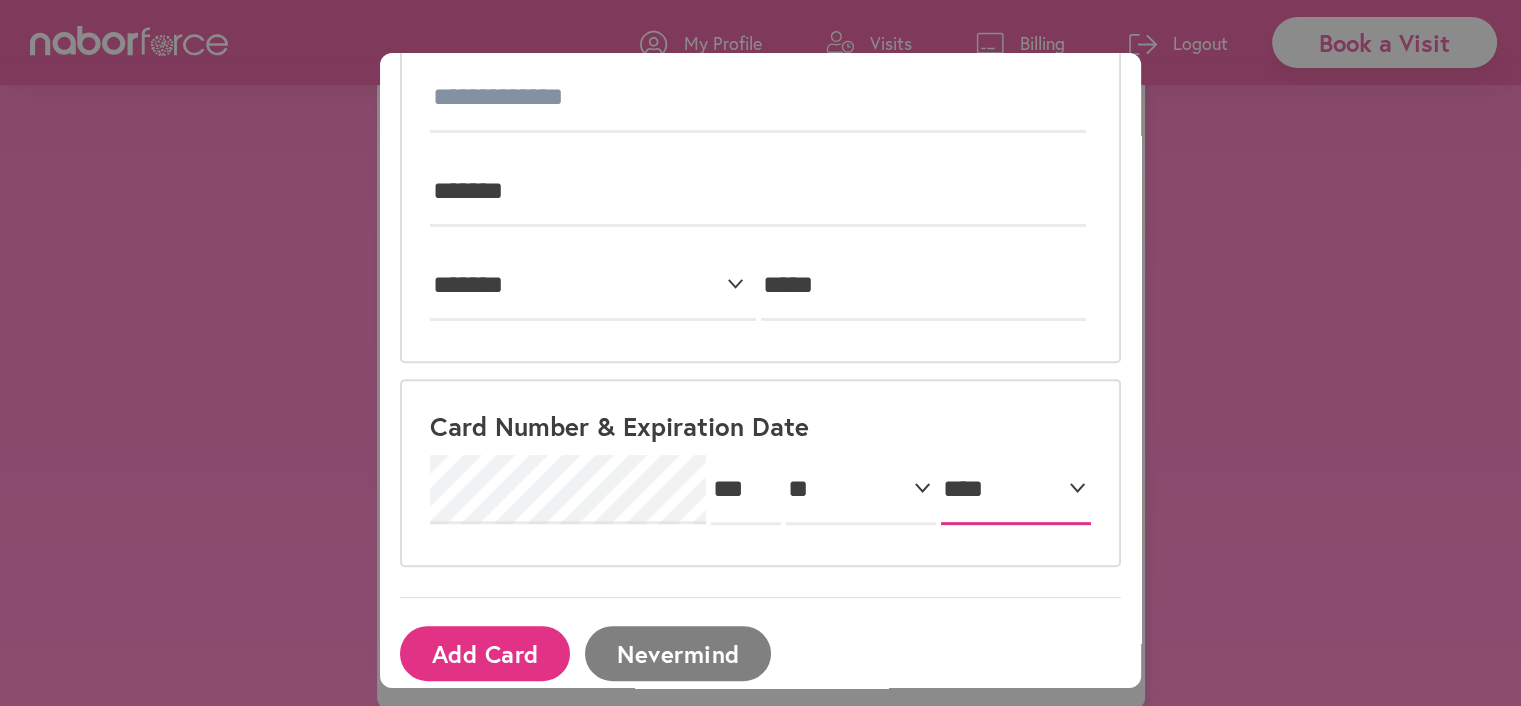 click on "**** **** **** **** **** **** **** **** **** **** **** **** **** **** **** **** **** **** **** **** ****" at bounding box center (1016, 490) 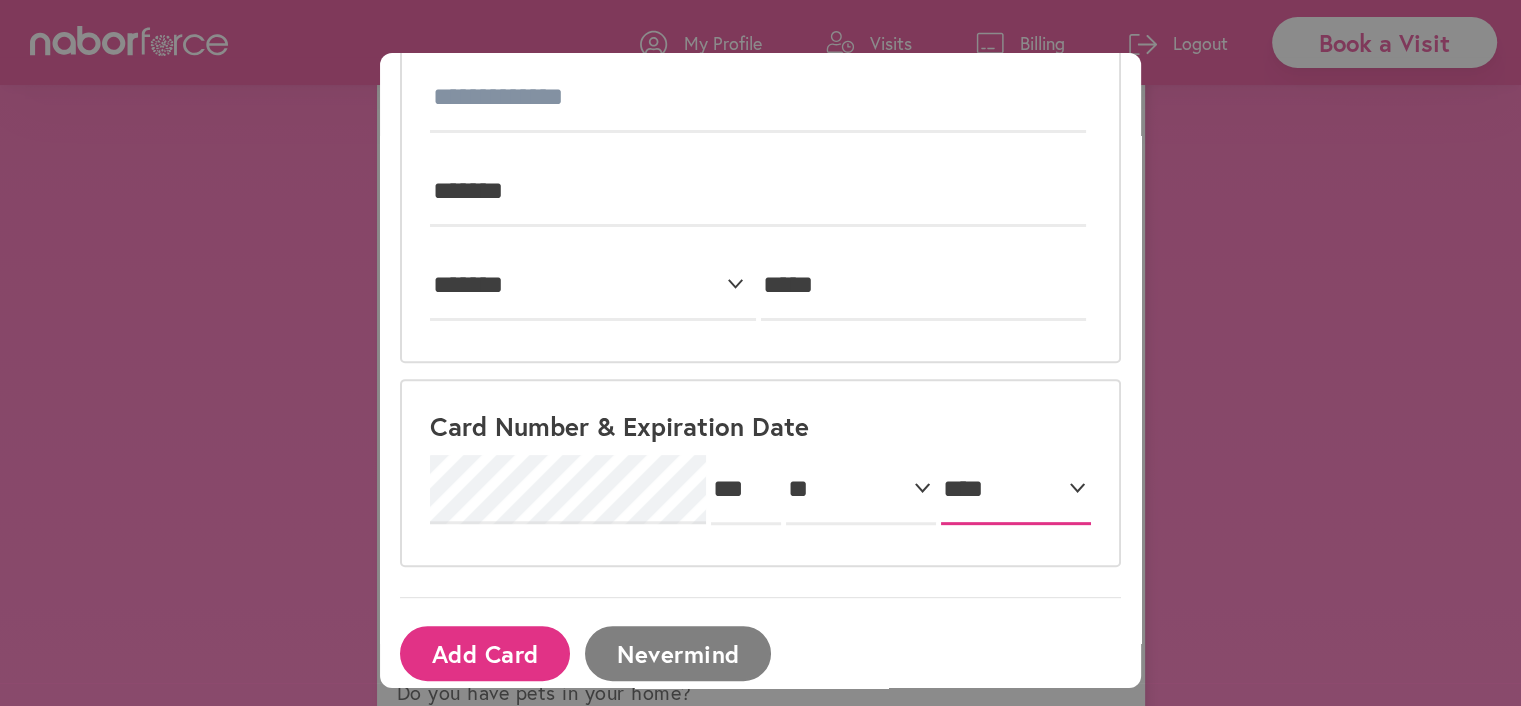 scroll, scrollTop: 1475, scrollLeft: 0, axis: vertical 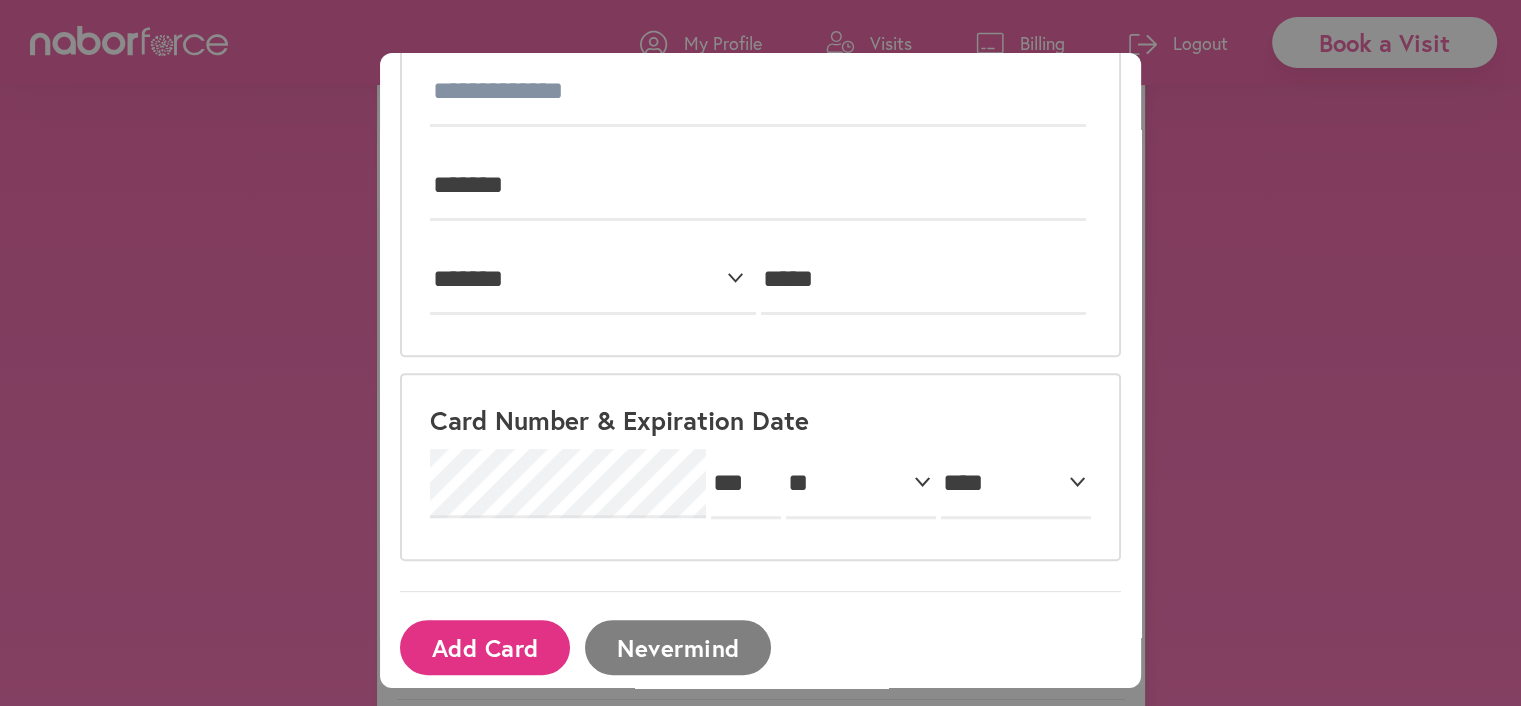 click on "Add Card" at bounding box center (485, 647) 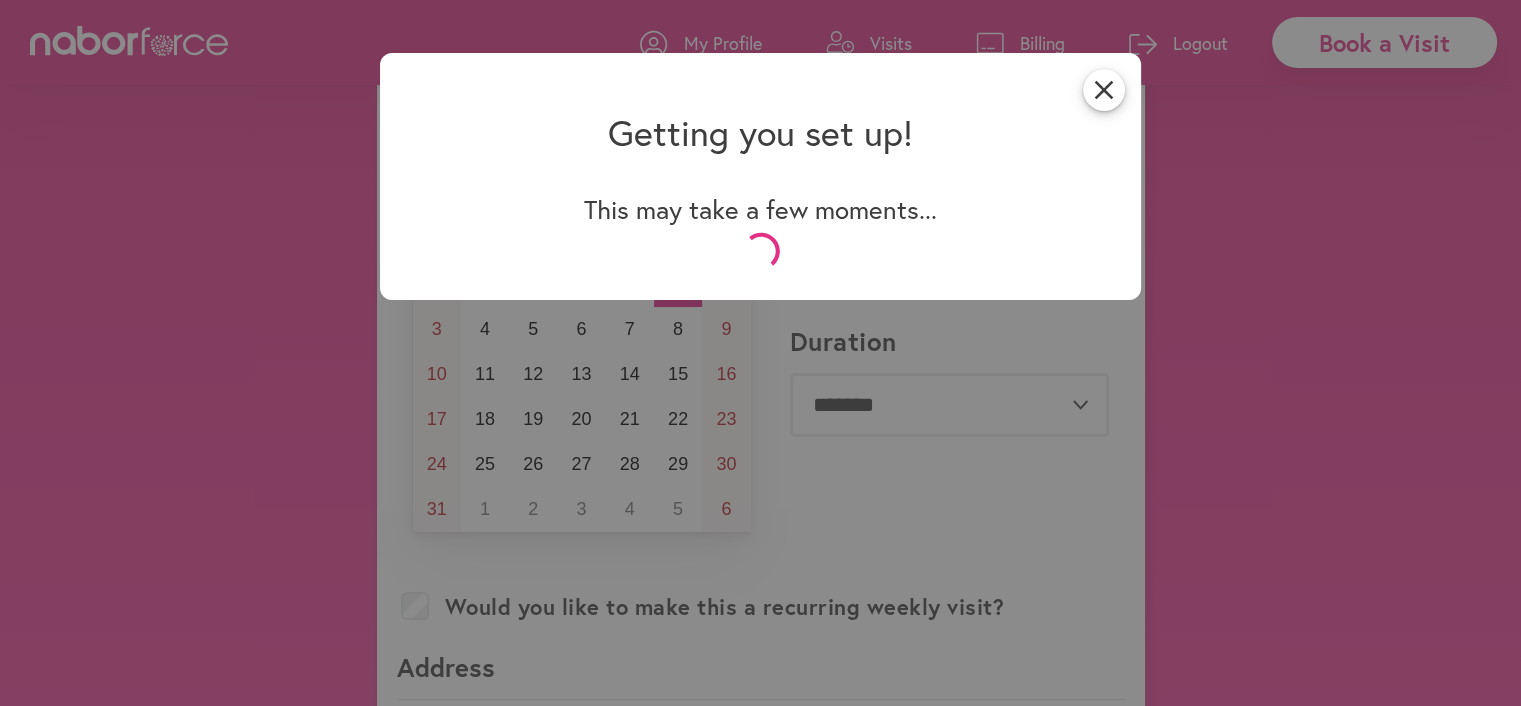 scroll, scrollTop: 0, scrollLeft: 0, axis: both 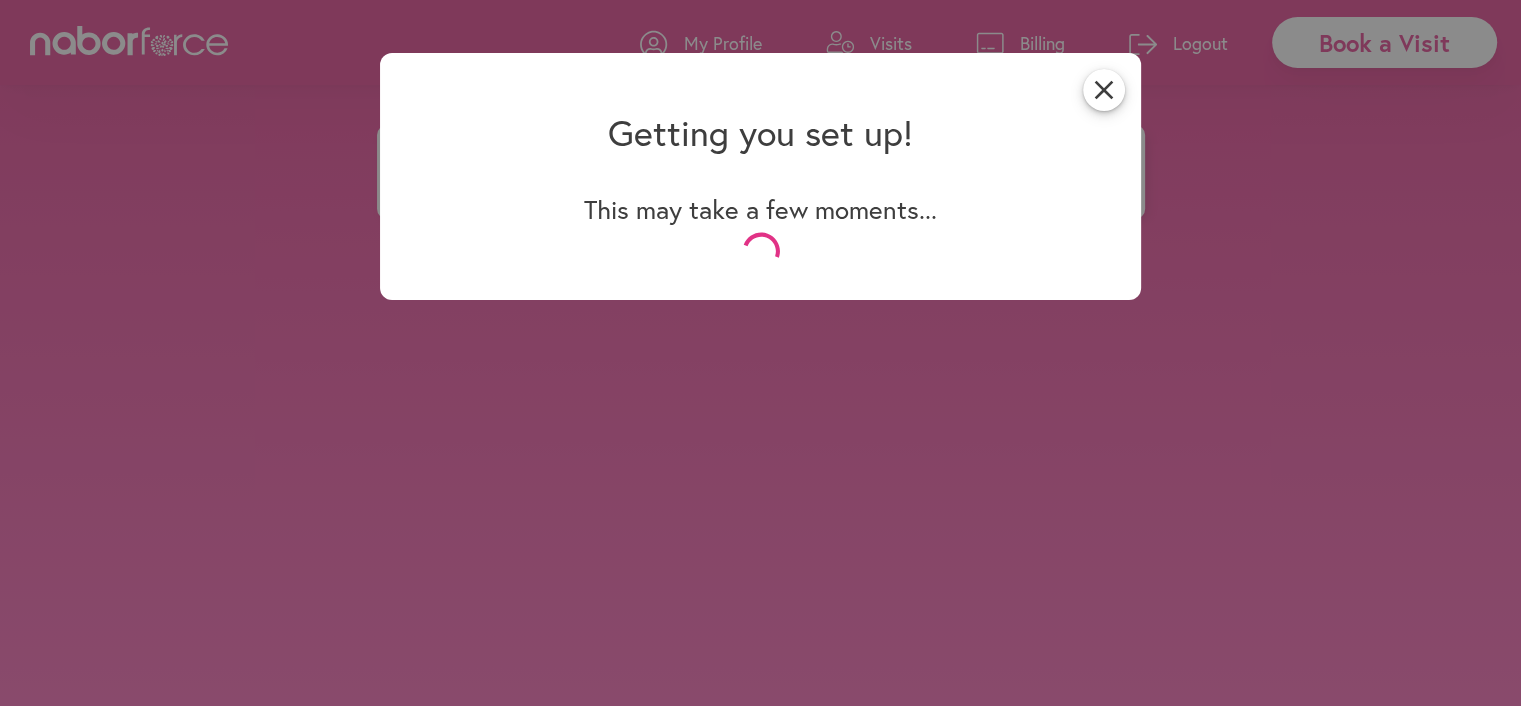 select on "*" 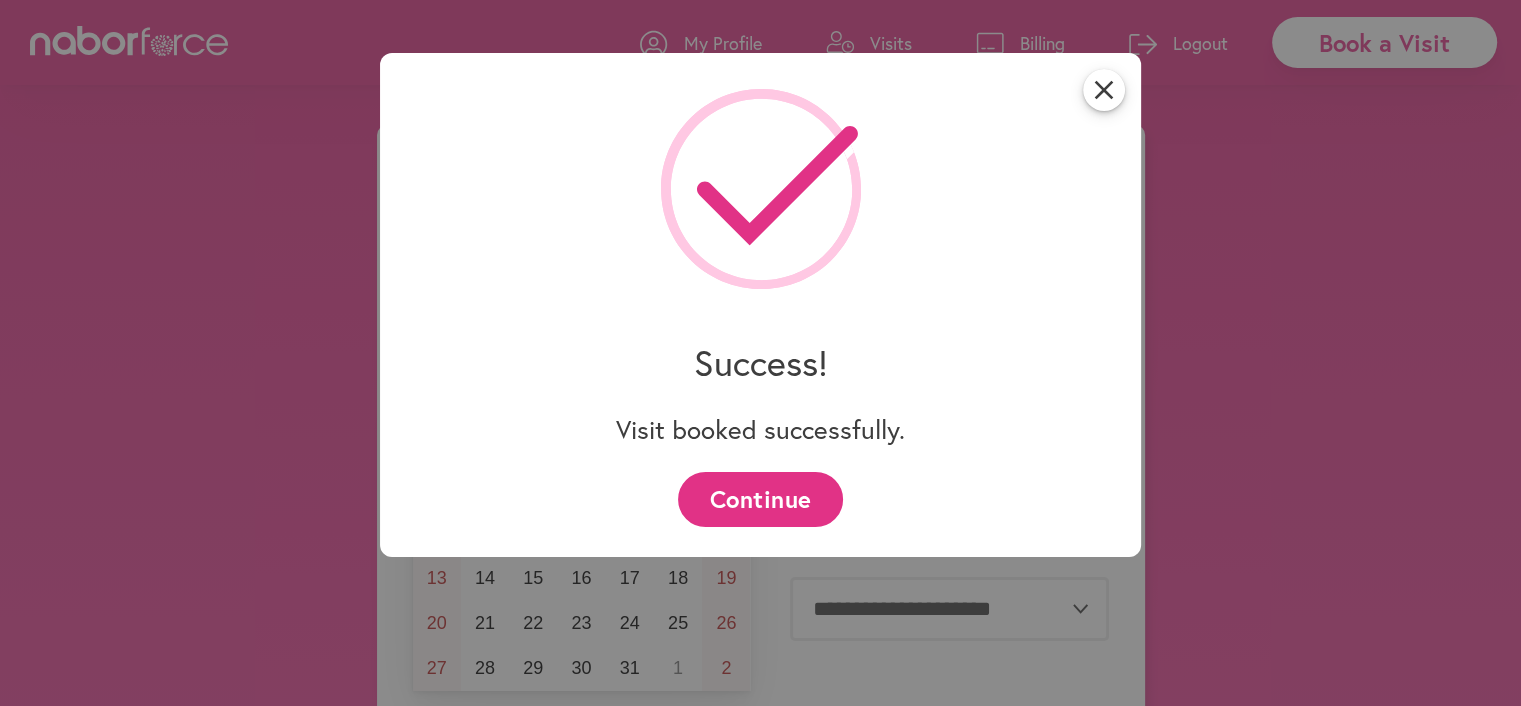click on "Continue" at bounding box center [760, 499] 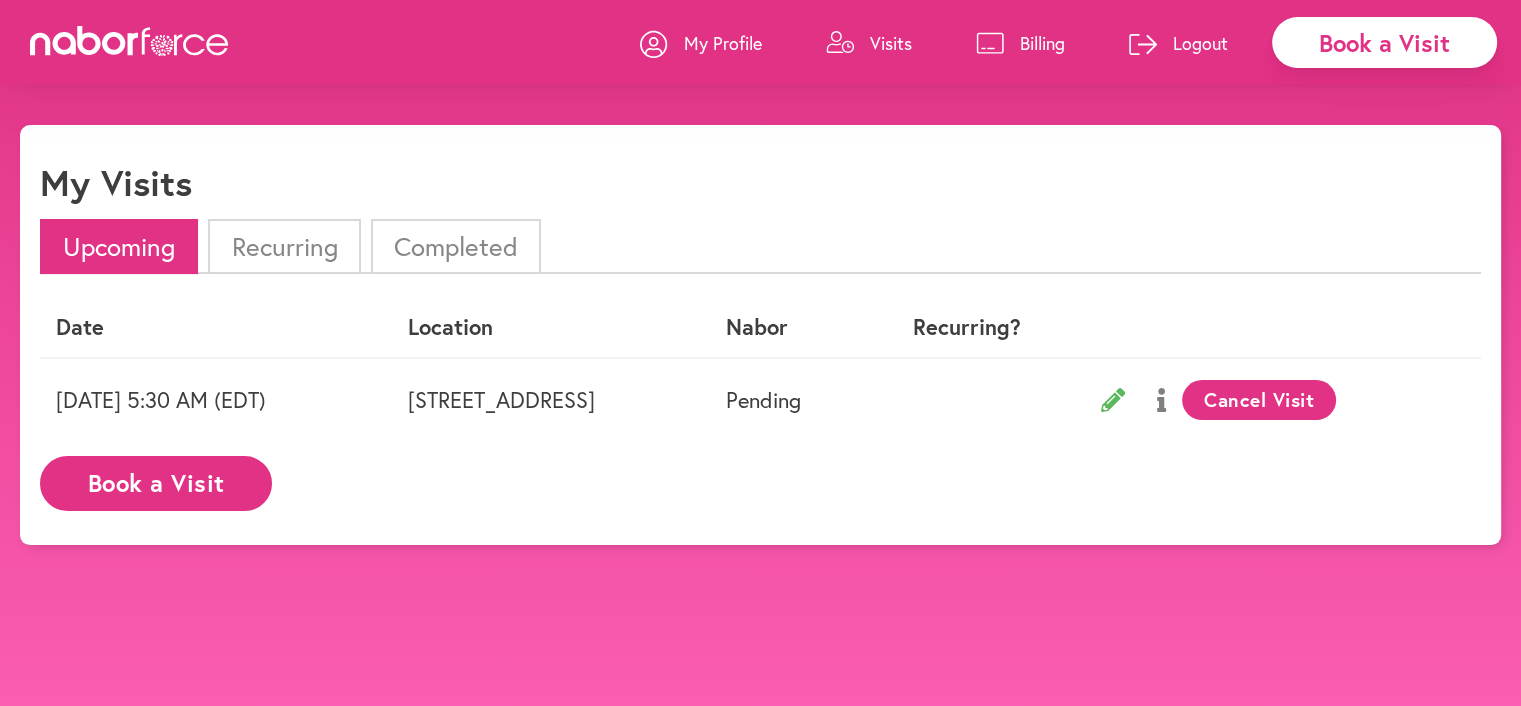 click on "Recurring" at bounding box center [284, 246] 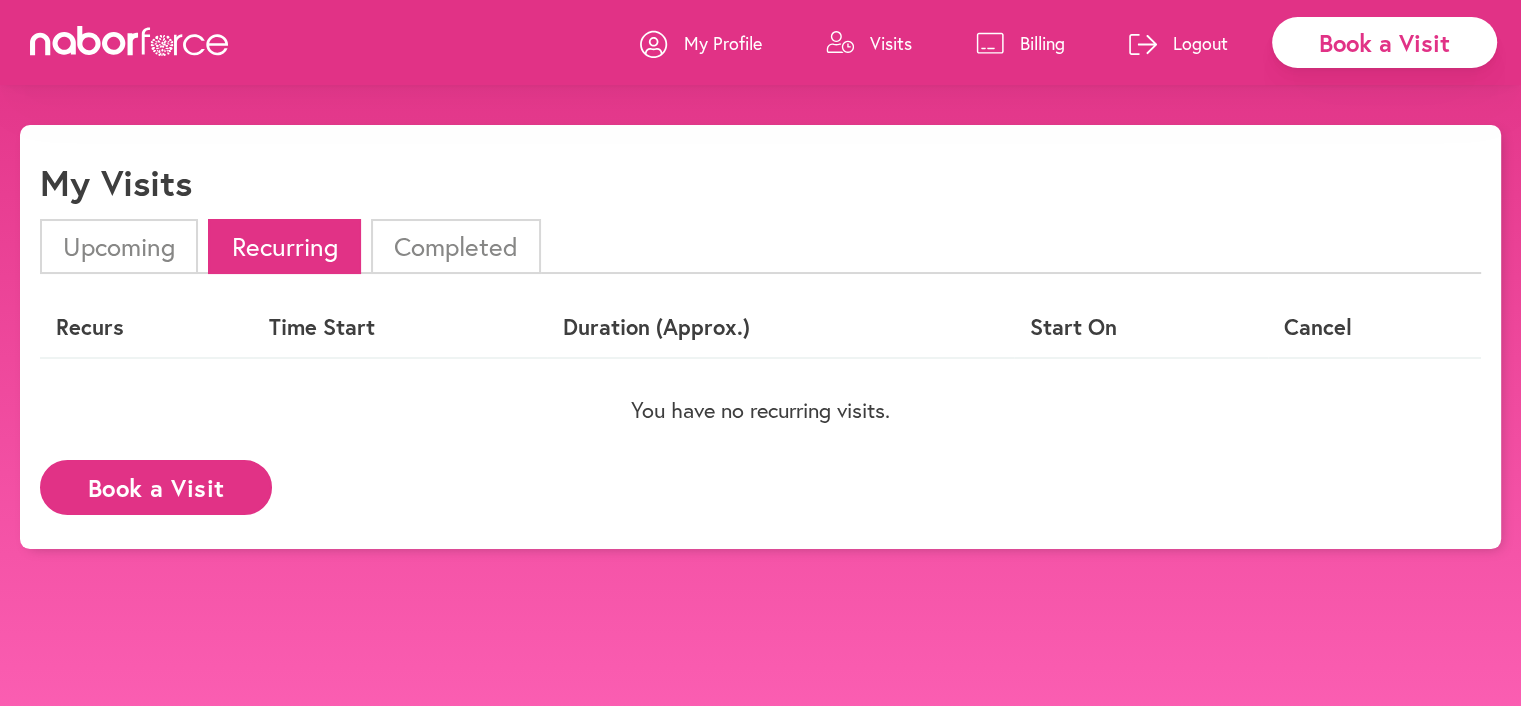 click on "Completed" at bounding box center [456, 246] 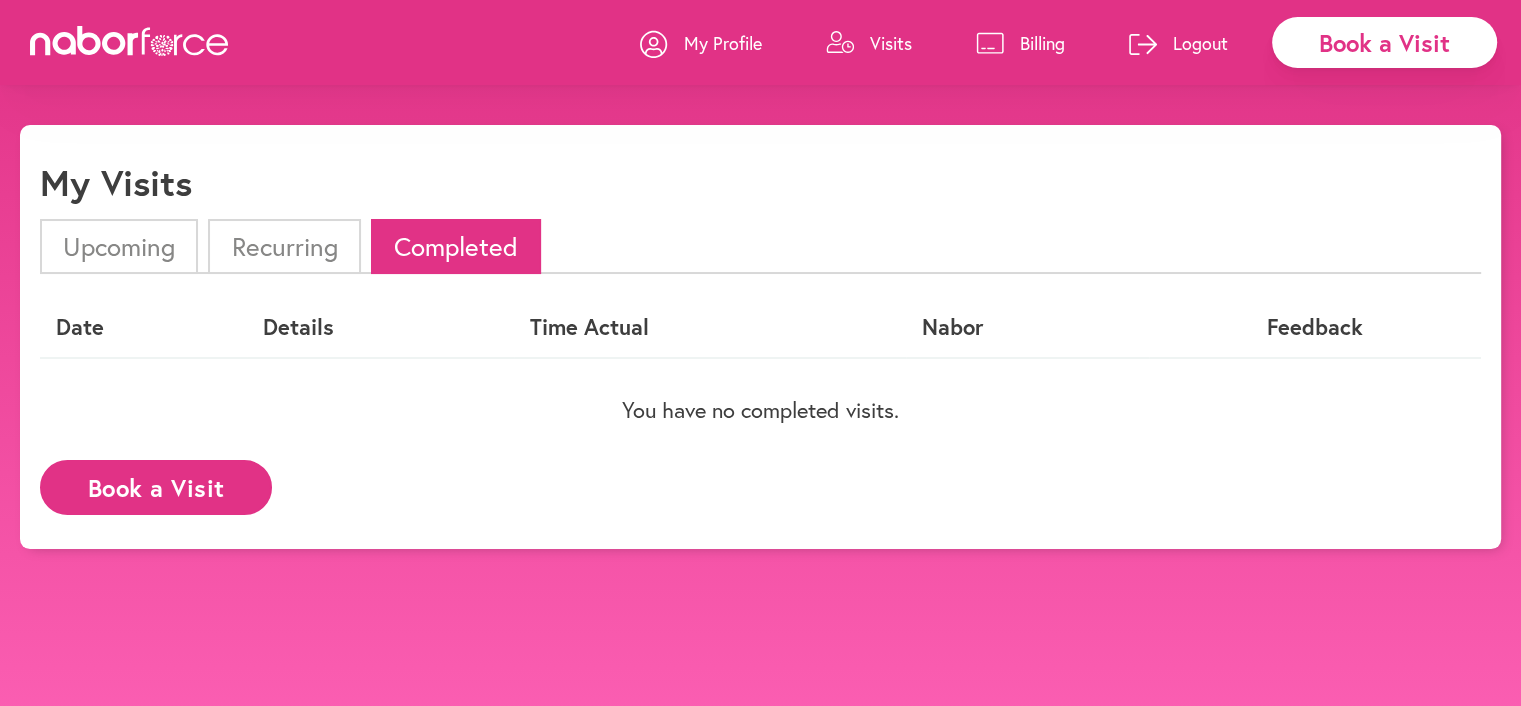 click on "Upcoming" at bounding box center (119, 246) 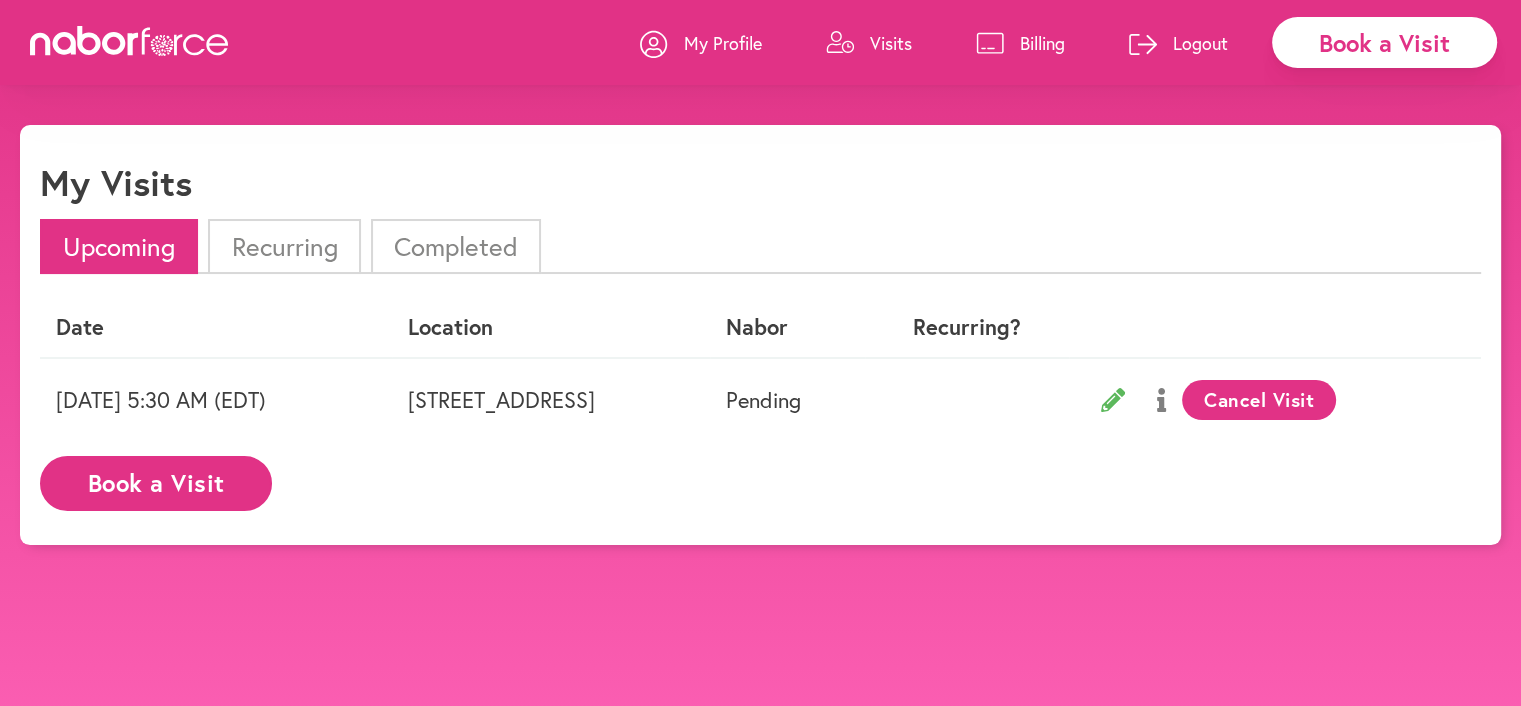 click on "My Profile" at bounding box center [723, 43] 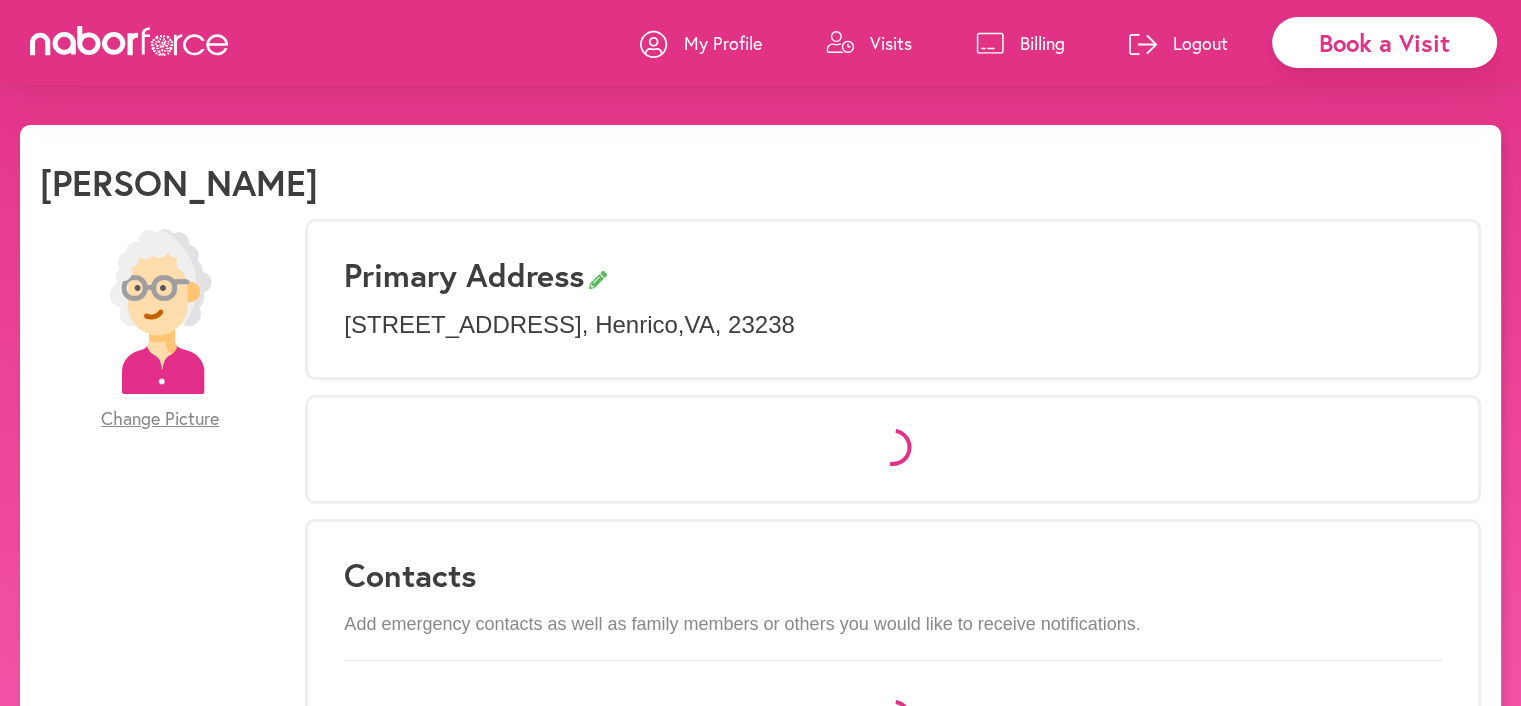 select on "*" 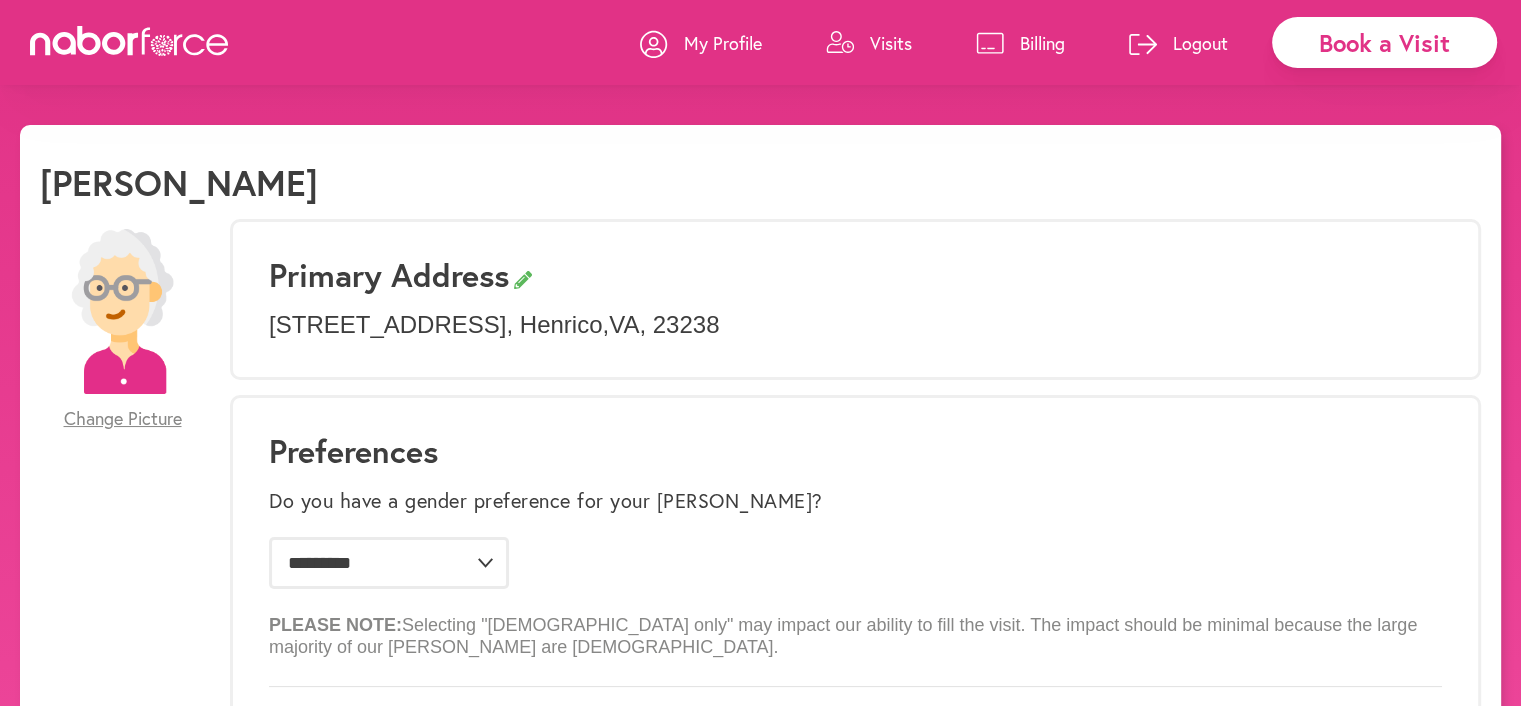click on "Change Picture" at bounding box center (123, 419) 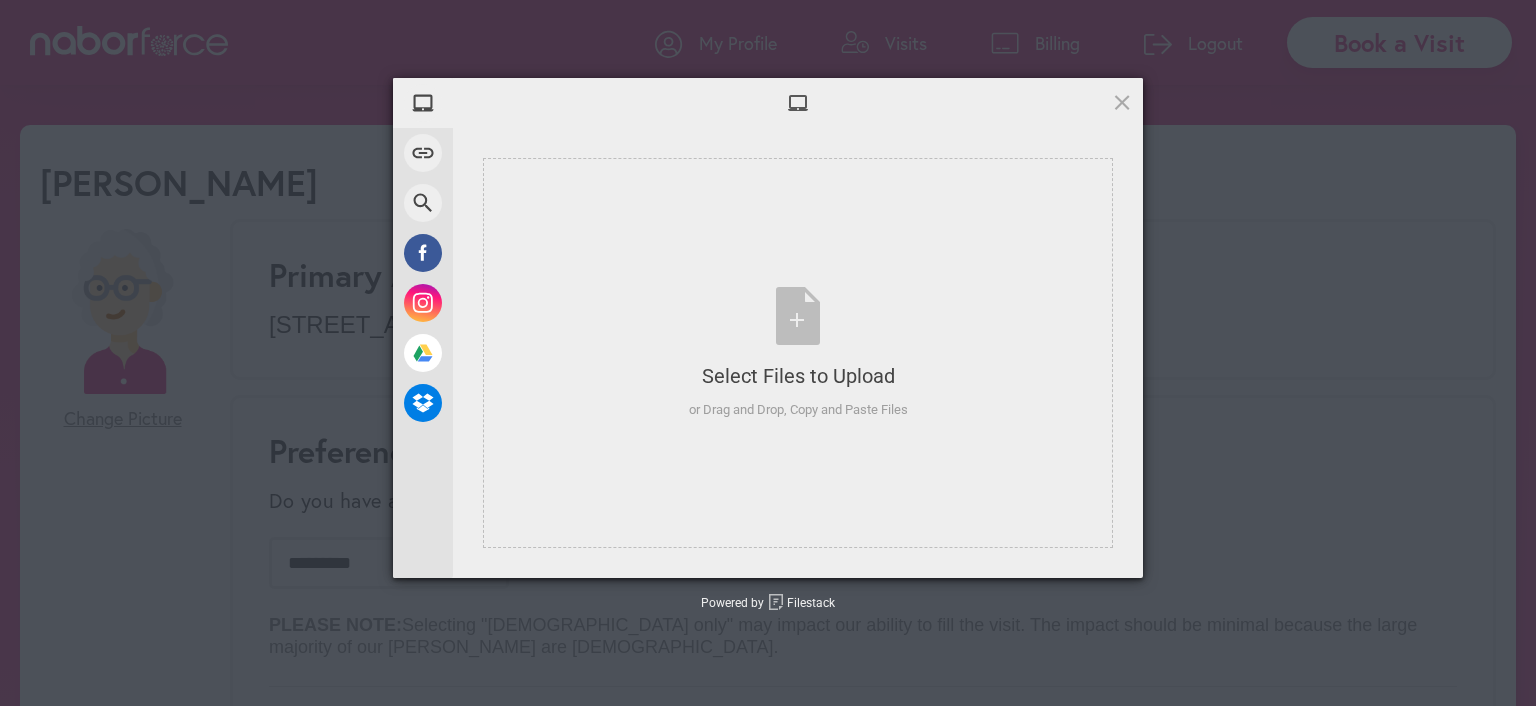 click on "My Device         Link (URL)         Web Search         Facebook         Instagram         Google Drive         Dropbox                   Select Files to Upload     or Drag and Drop, Copy and Paste Files      Selected Files: 0     View/Edit Selected    Powered by   Filestack" at bounding box center [768, 353] 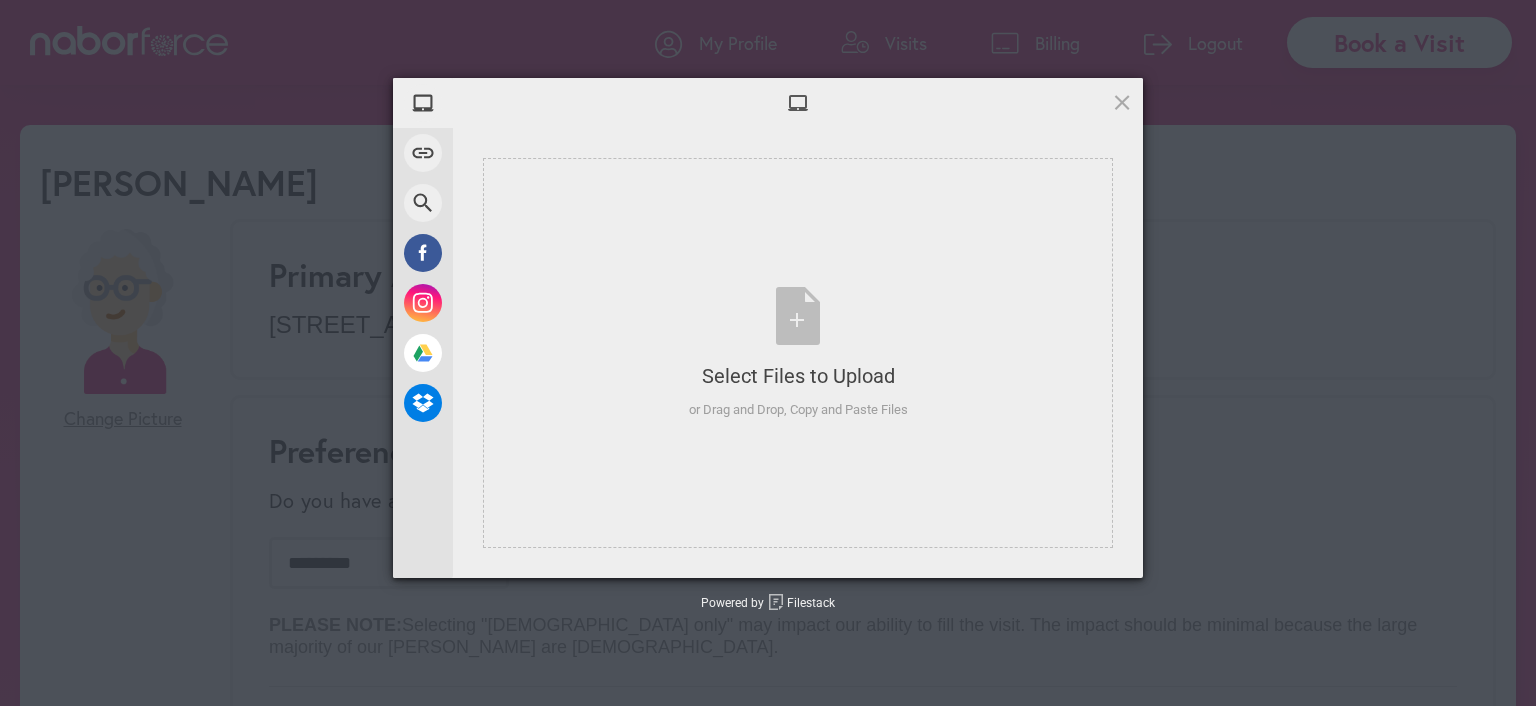 click at bounding box center [798, 103] 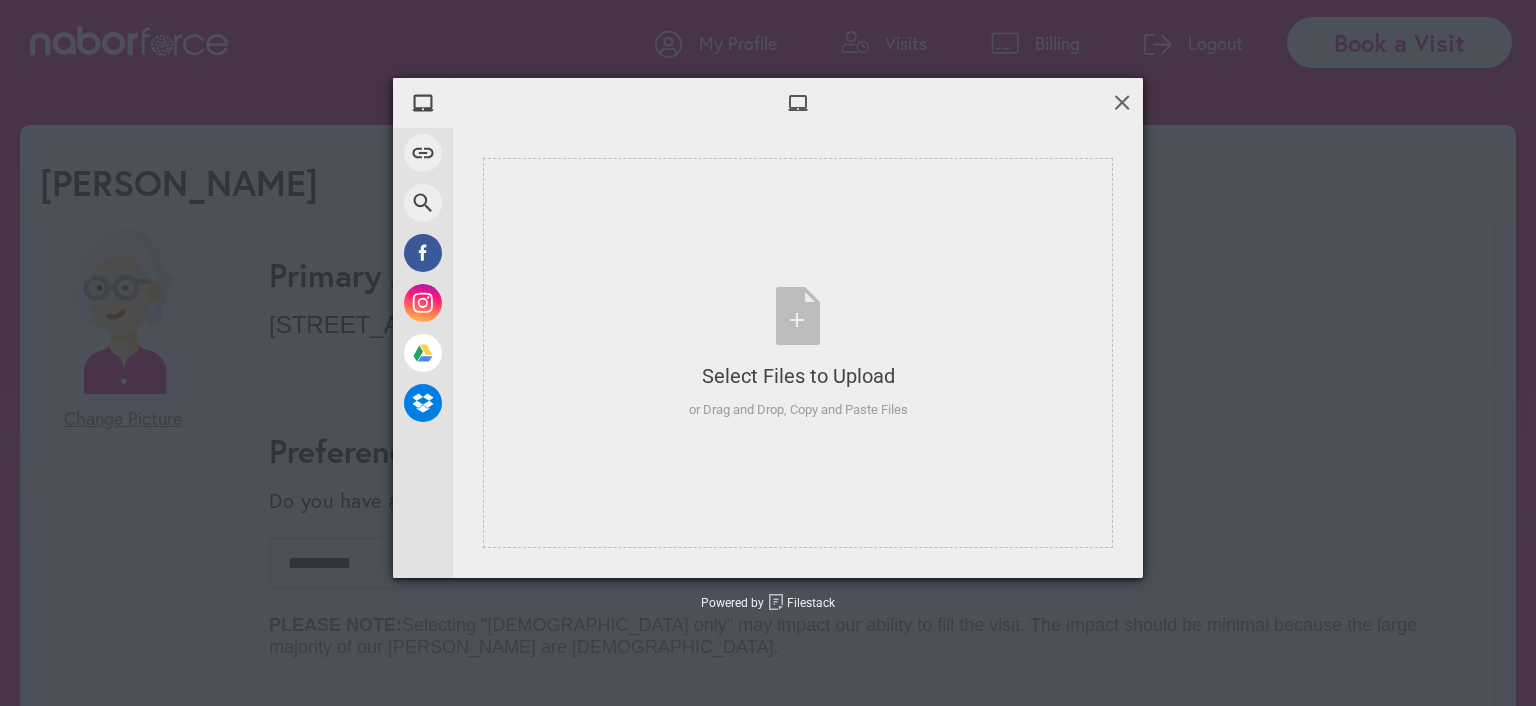 click at bounding box center (1122, 102) 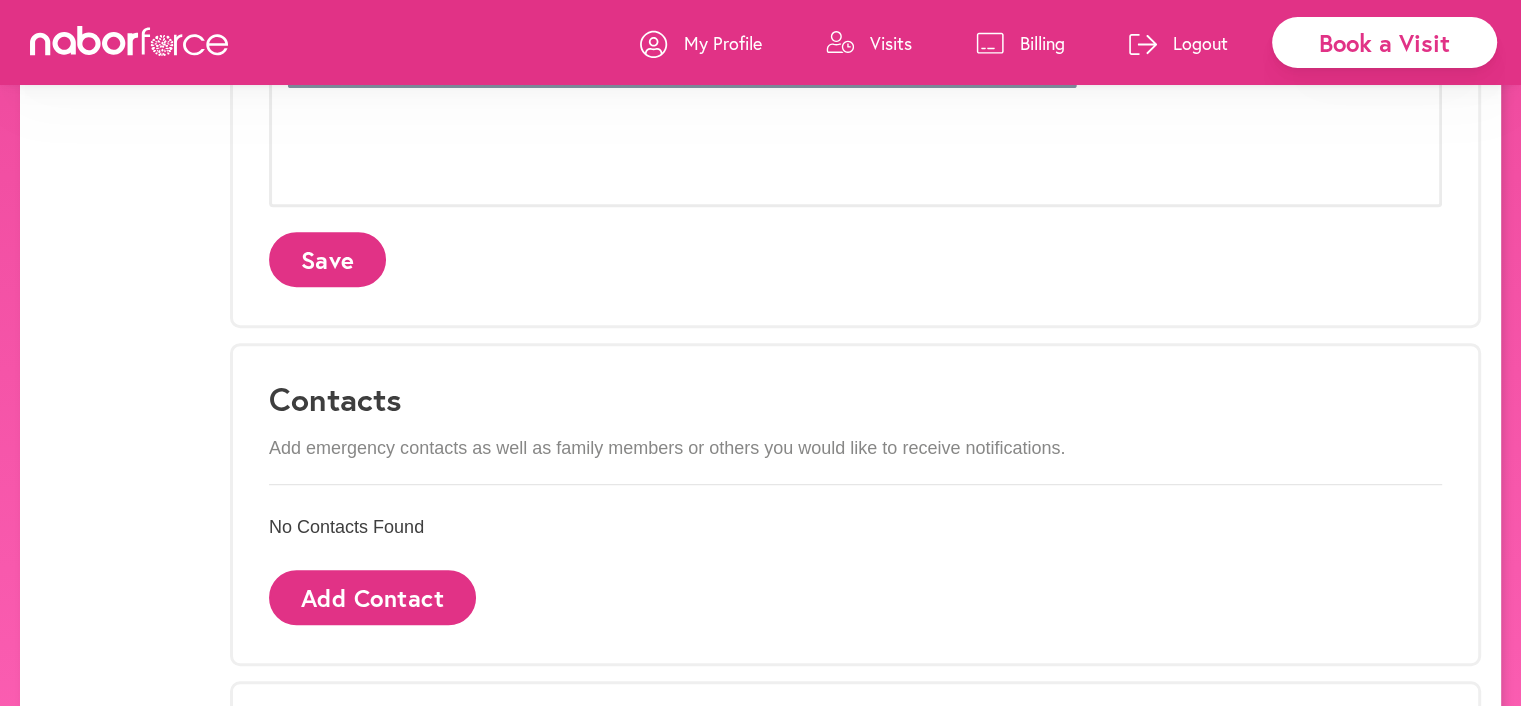 scroll, scrollTop: 953, scrollLeft: 0, axis: vertical 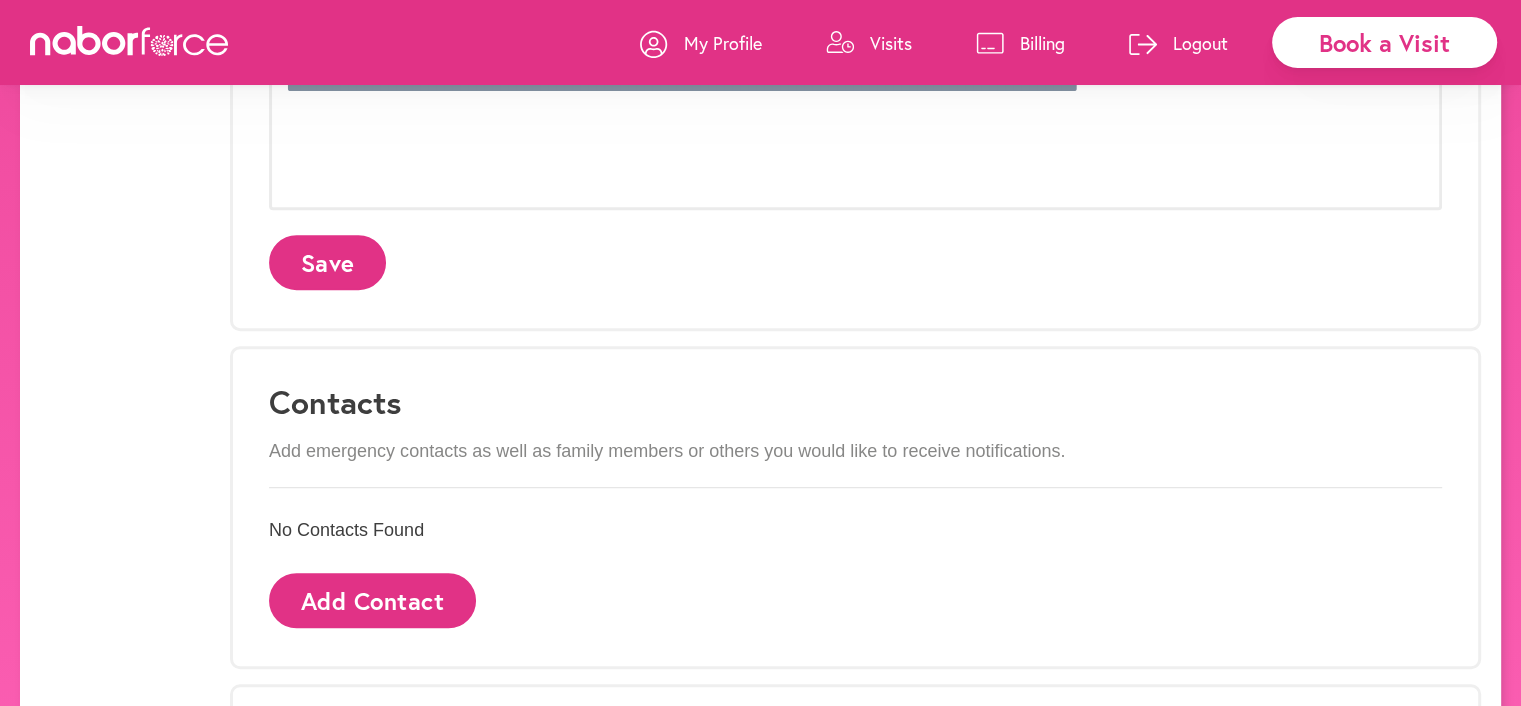 click on "Add Contact" at bounding box center [372, 600] 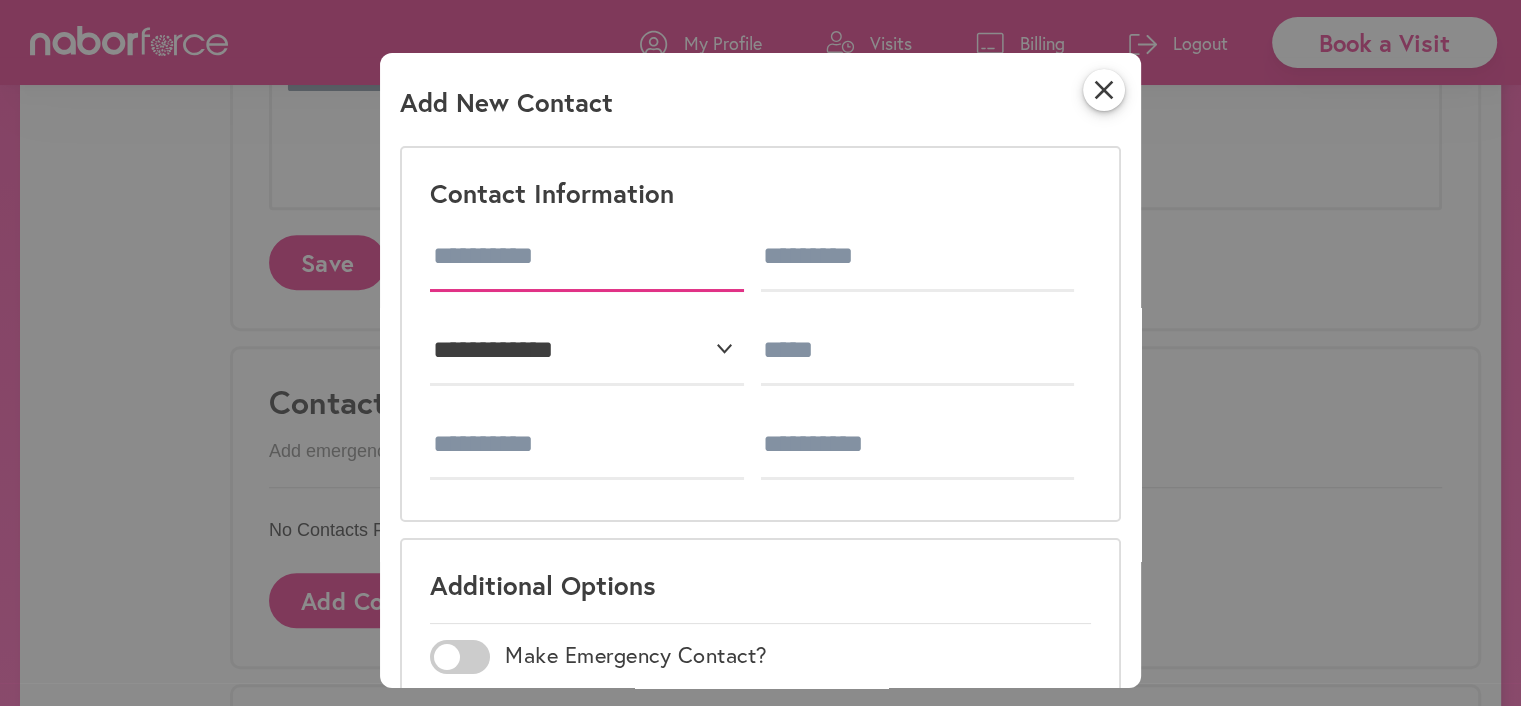 click at bounding box center (587, 257) 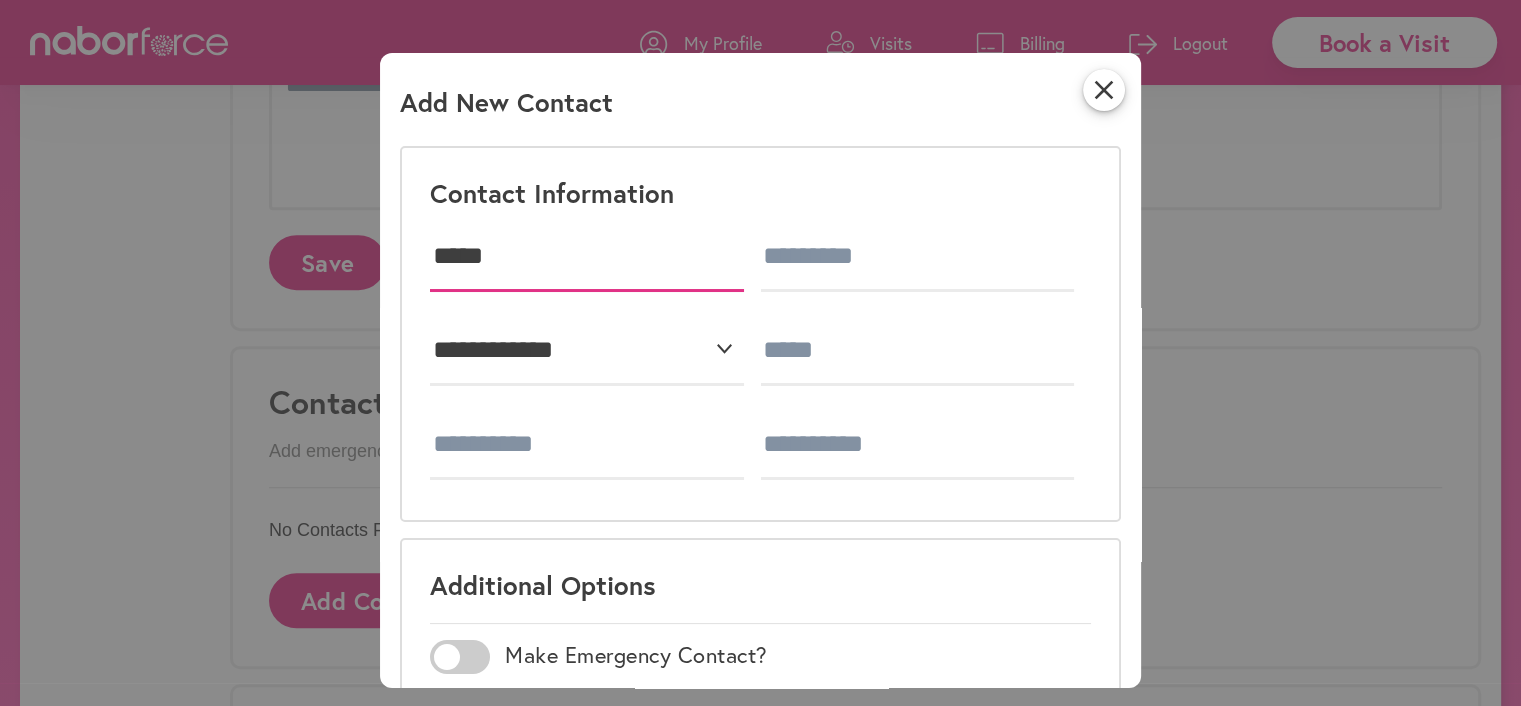 type on "*****" 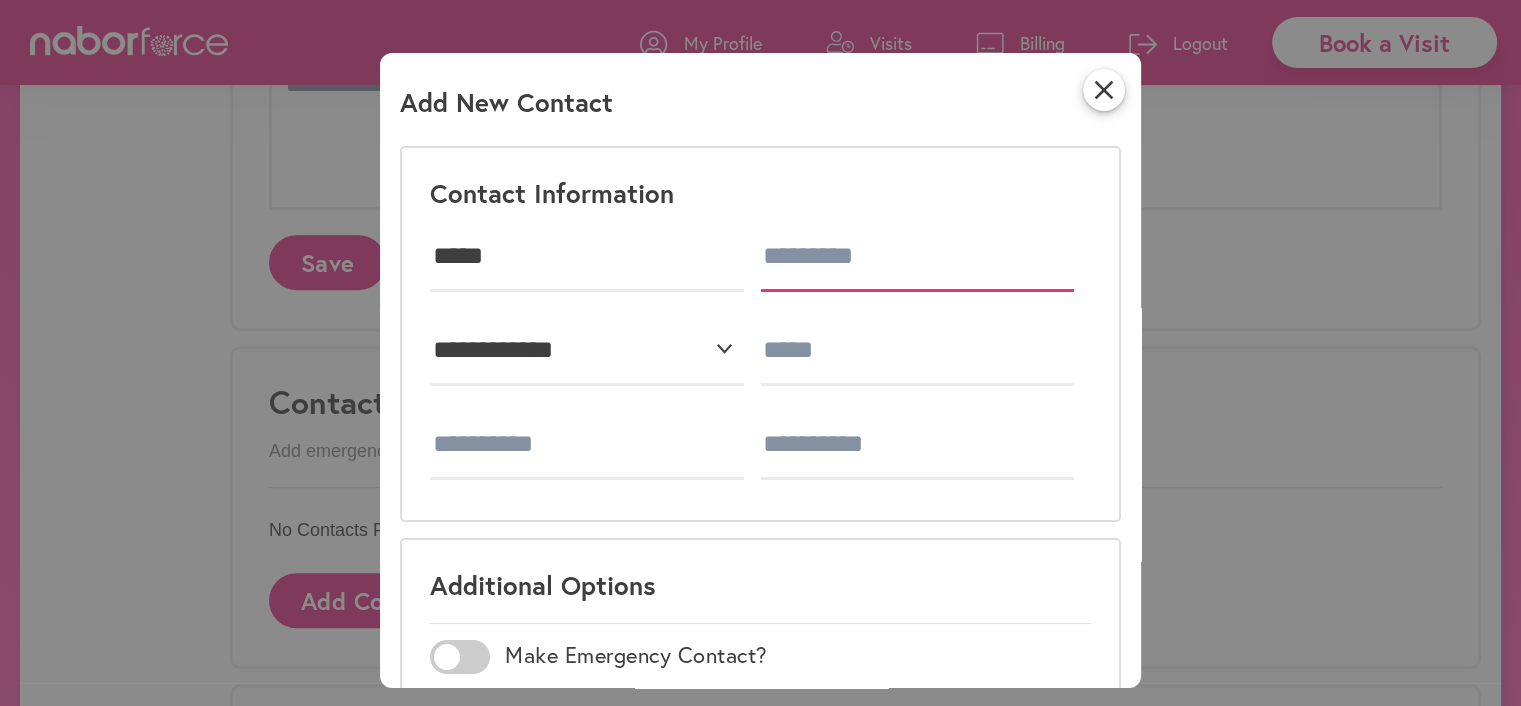click at bounding box center (918, 257) 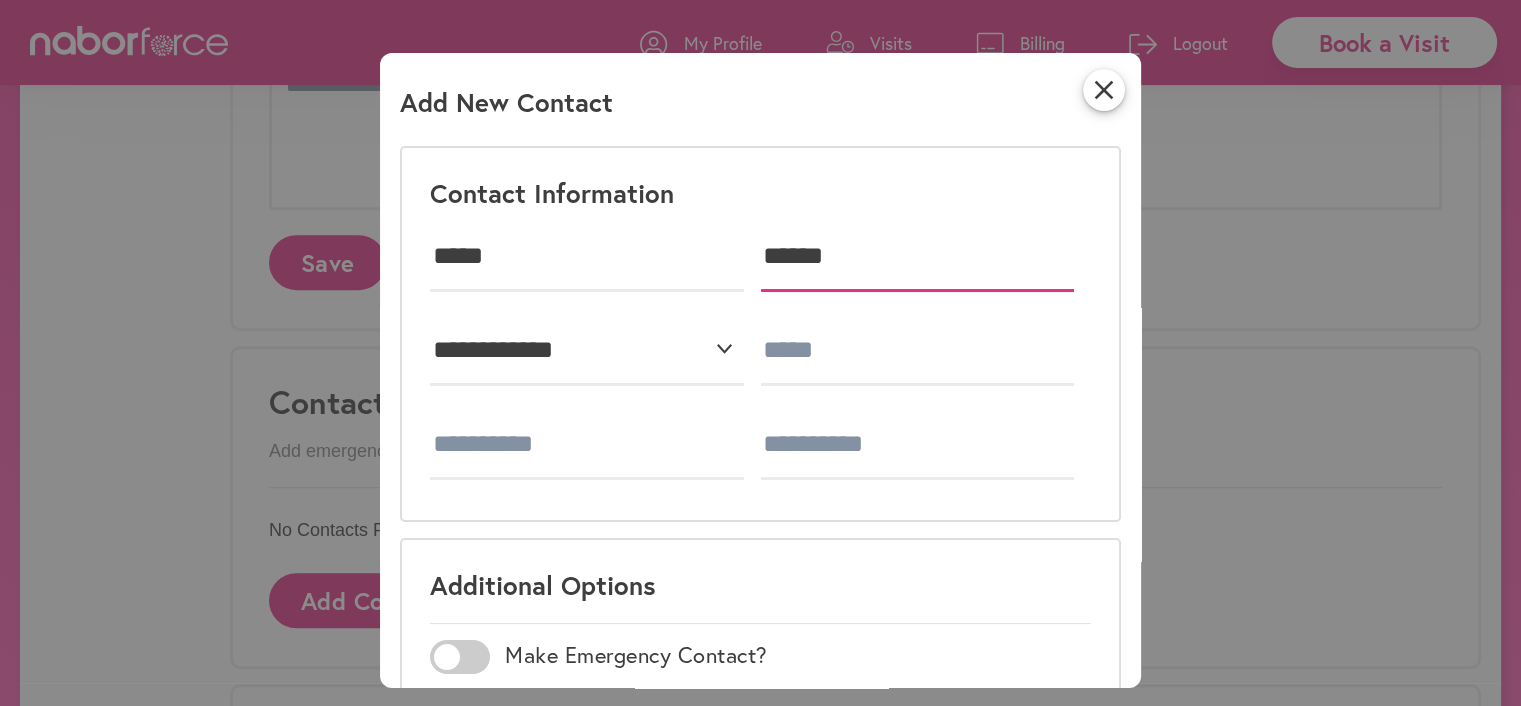 type on "******" 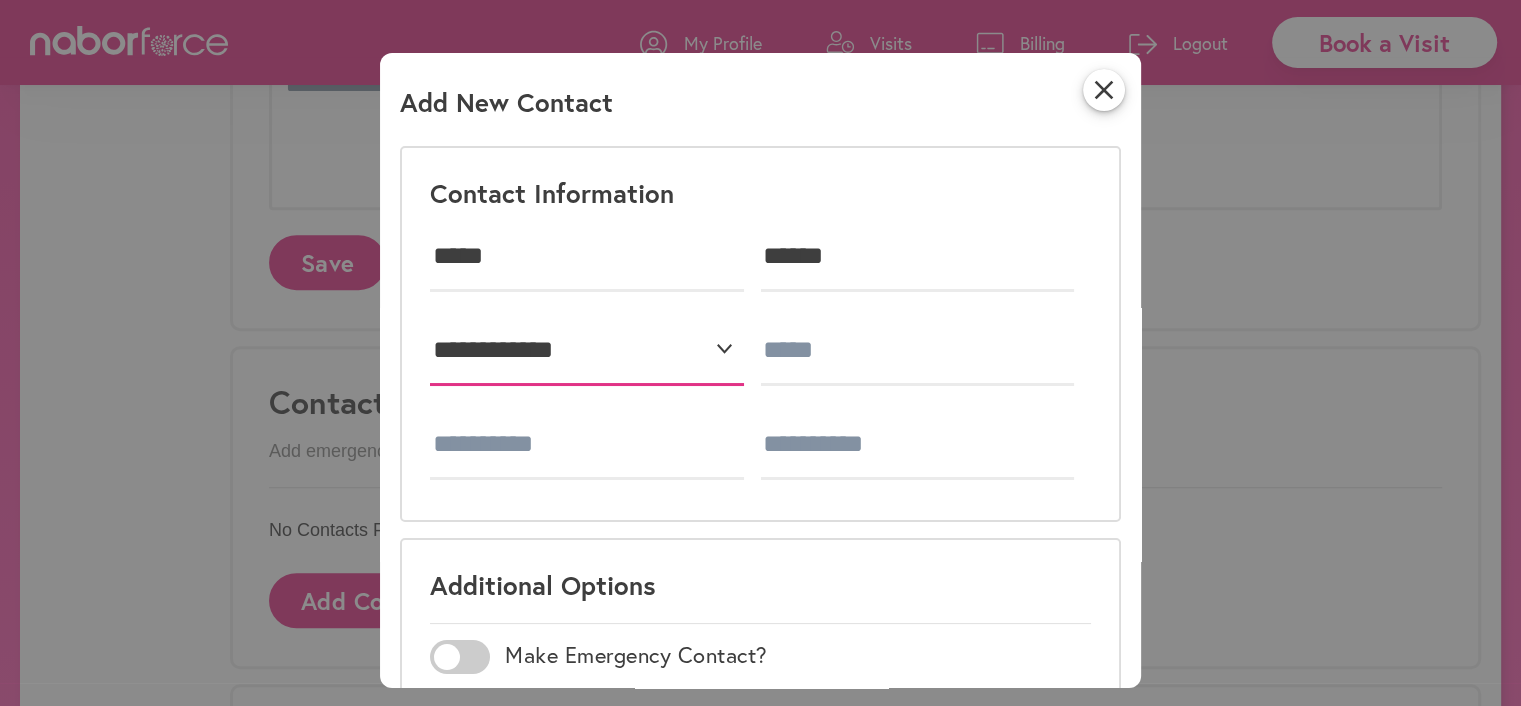 click on "**********" at bounding box center (587, 351) 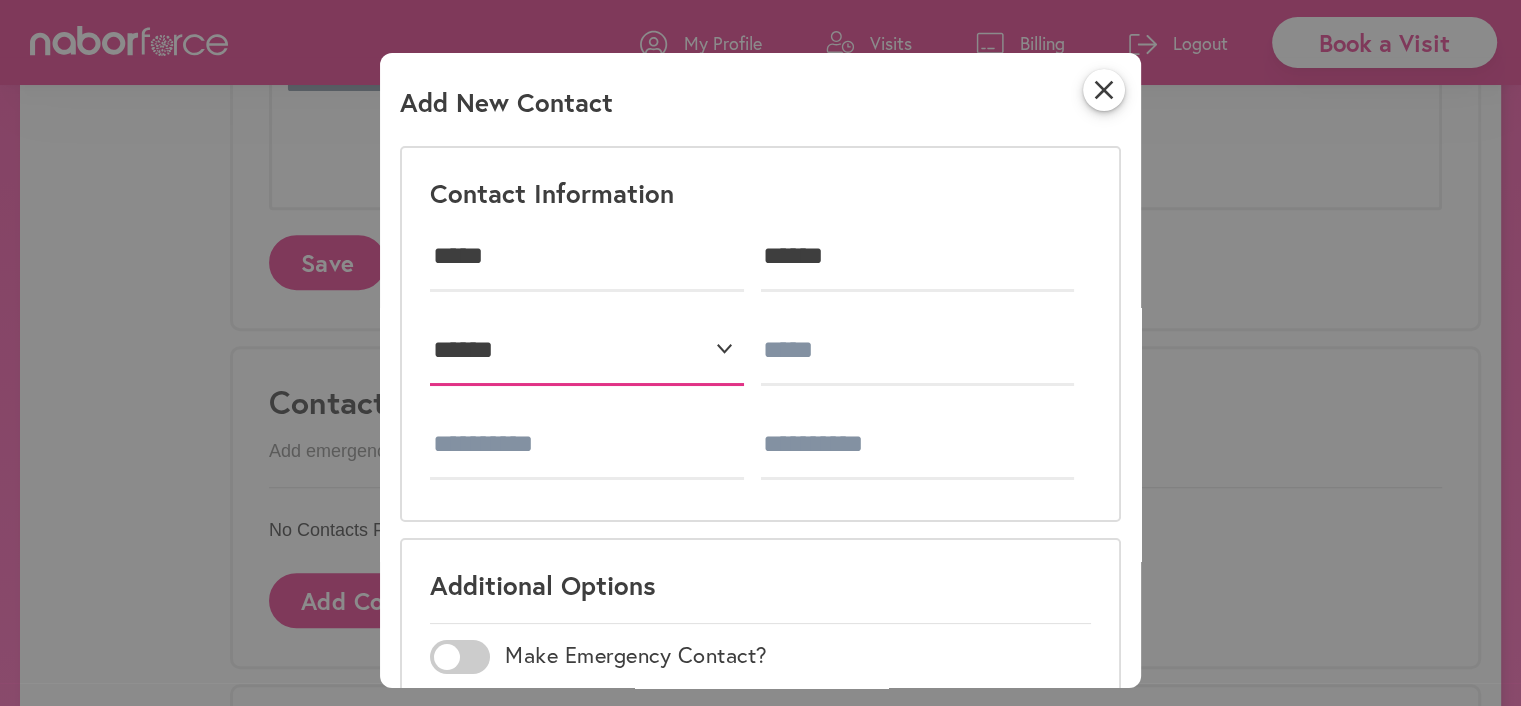 click on "**********" at bounding box center [587, 351] 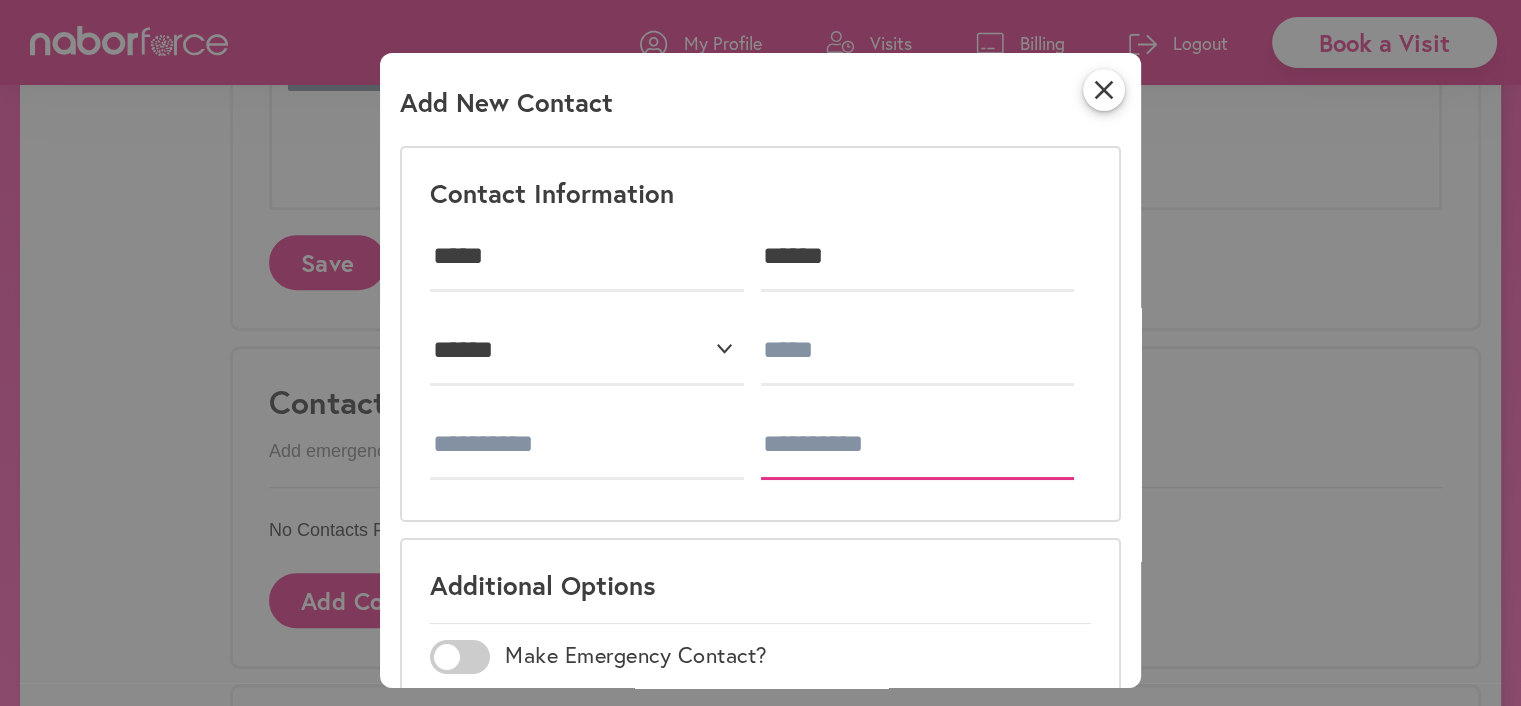 click at bounding box center [918, 445] 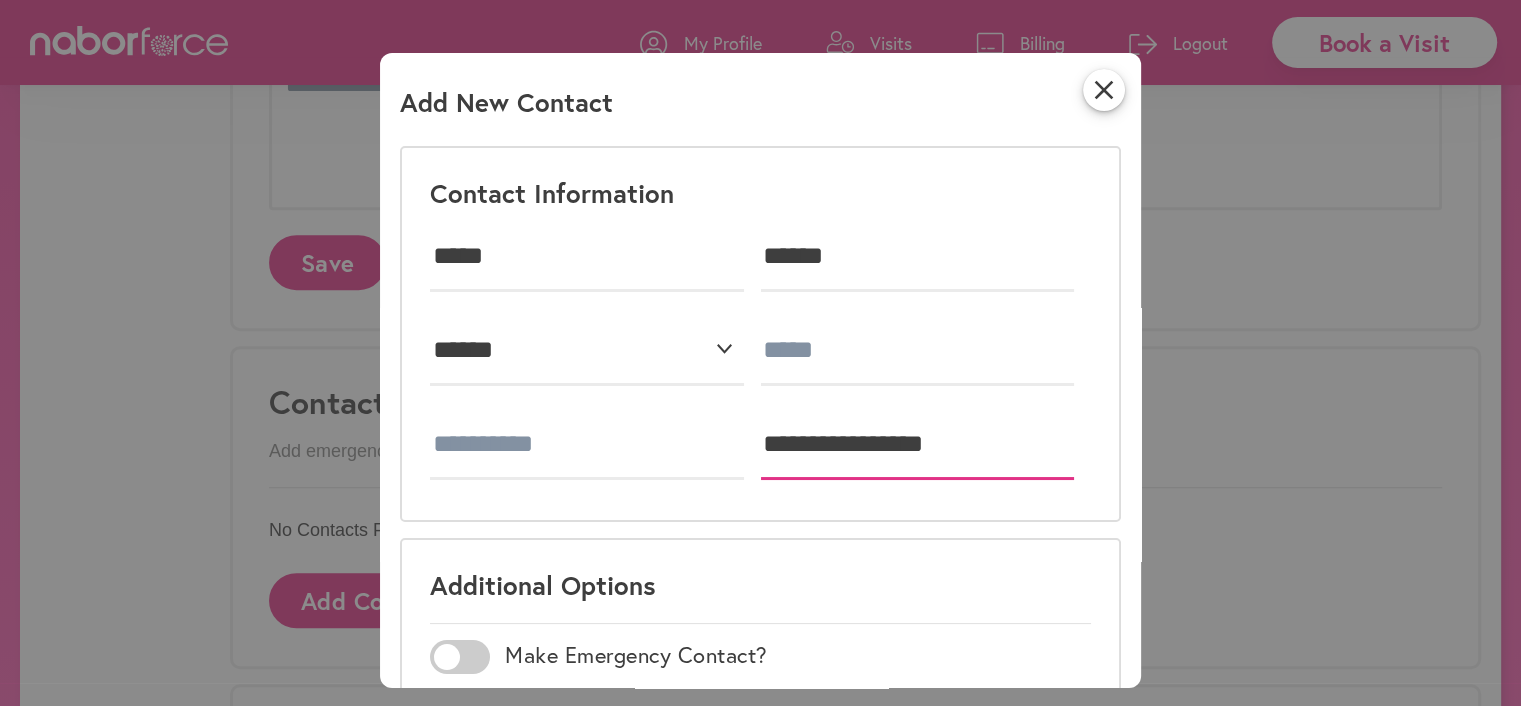 type on "**********" 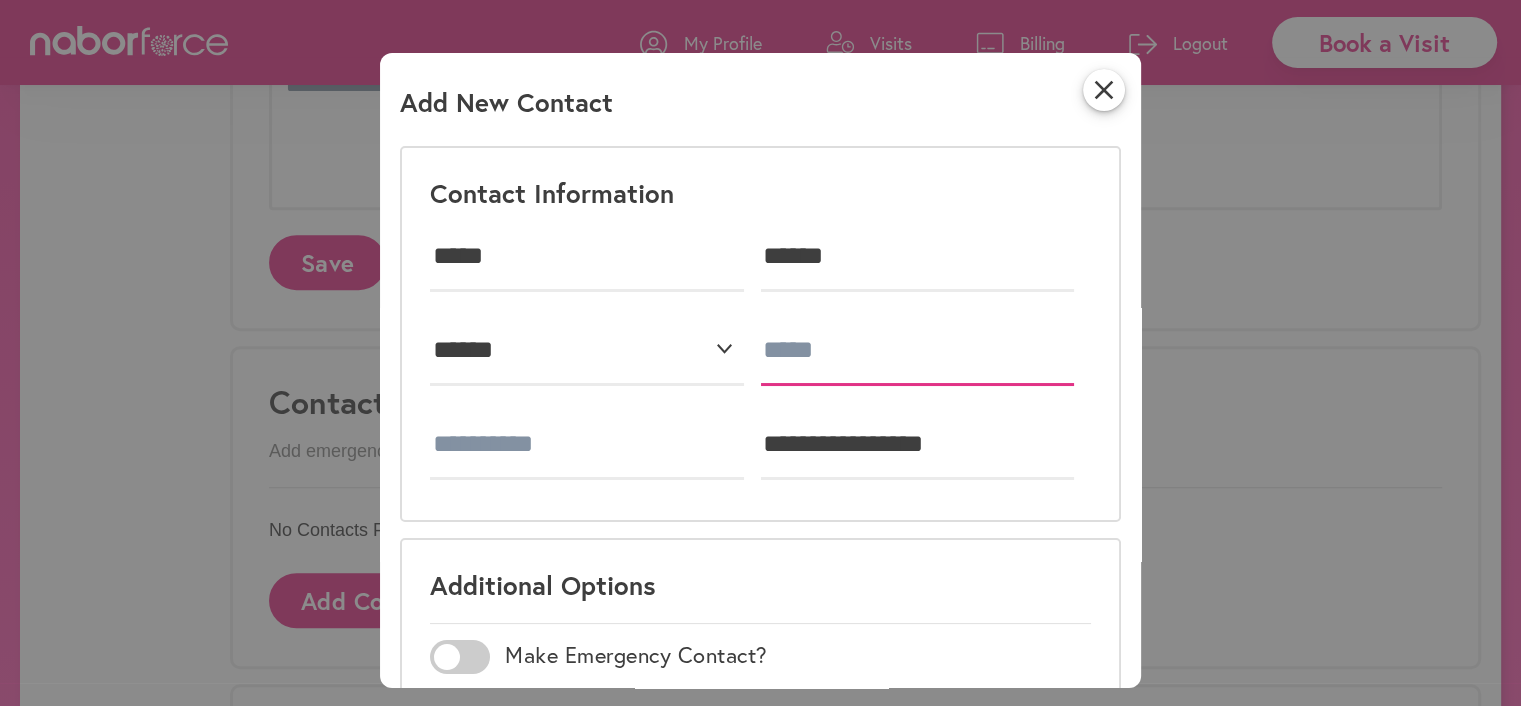 click at bounding box center [918, 351] 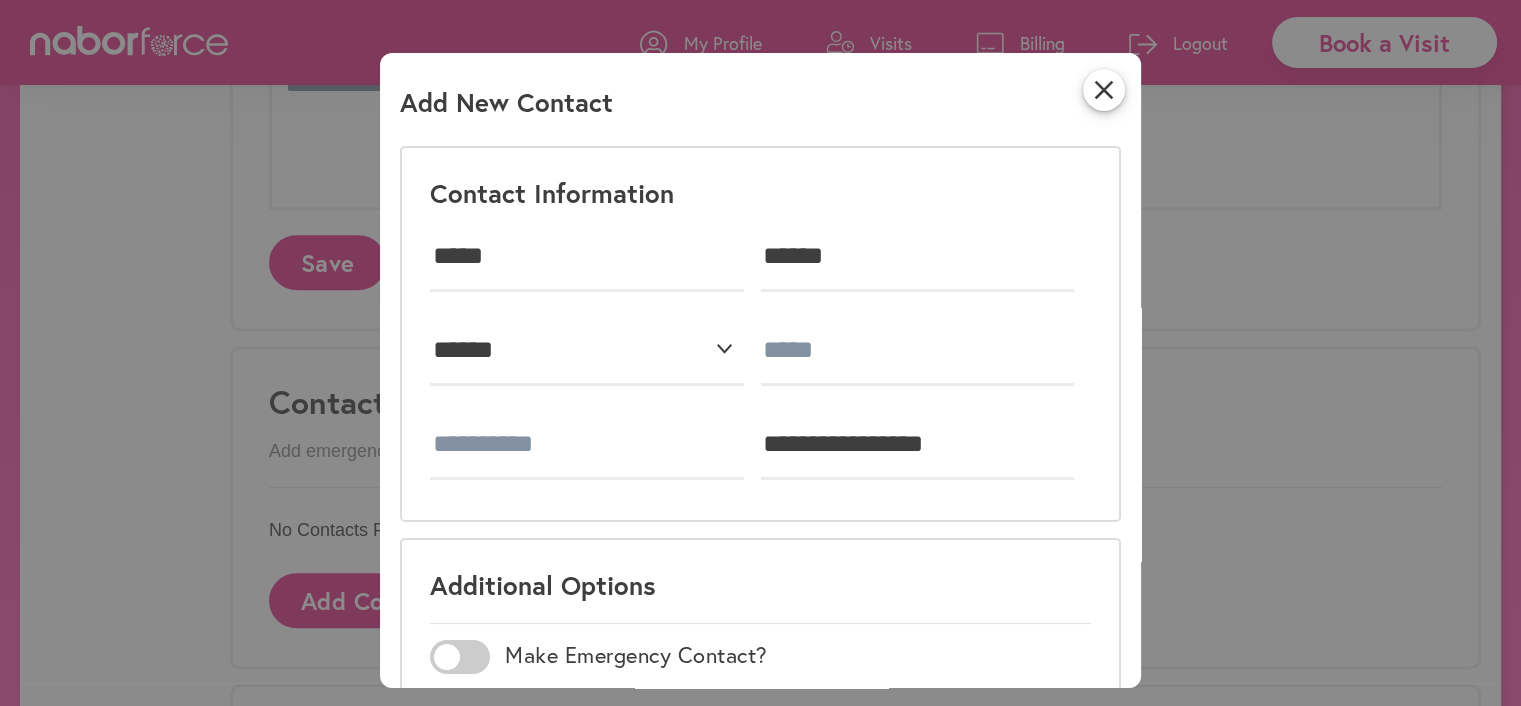 click on "**********" 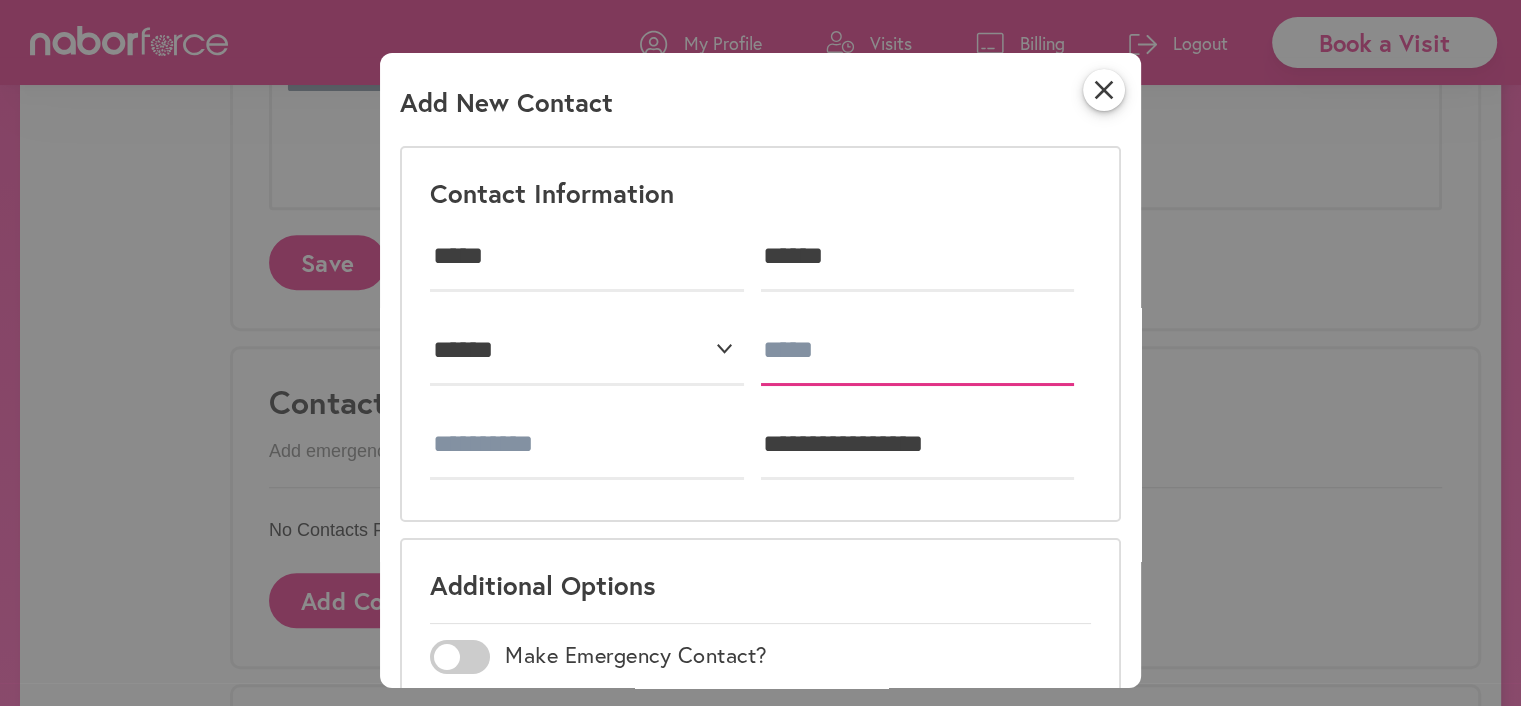click at bounding box center [918, 351] 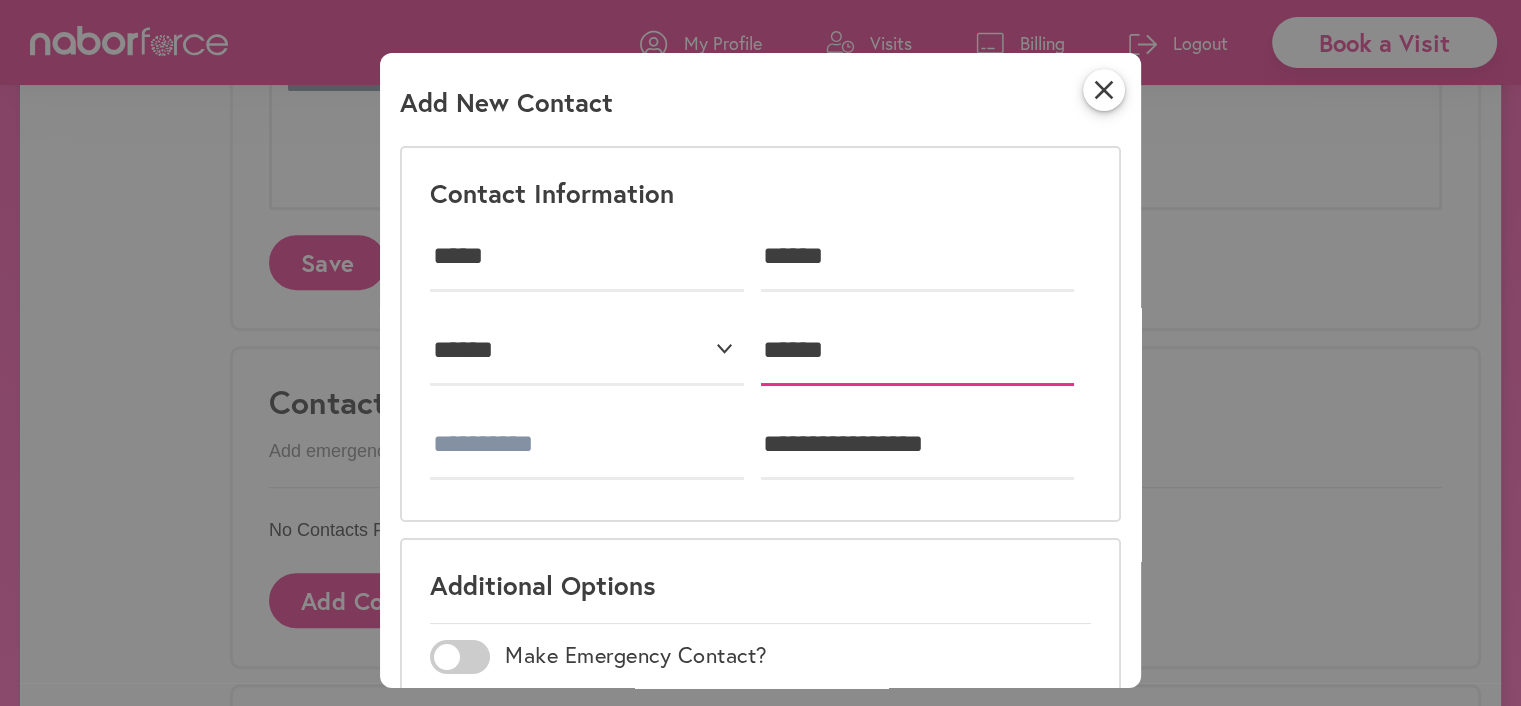 type on "**********" 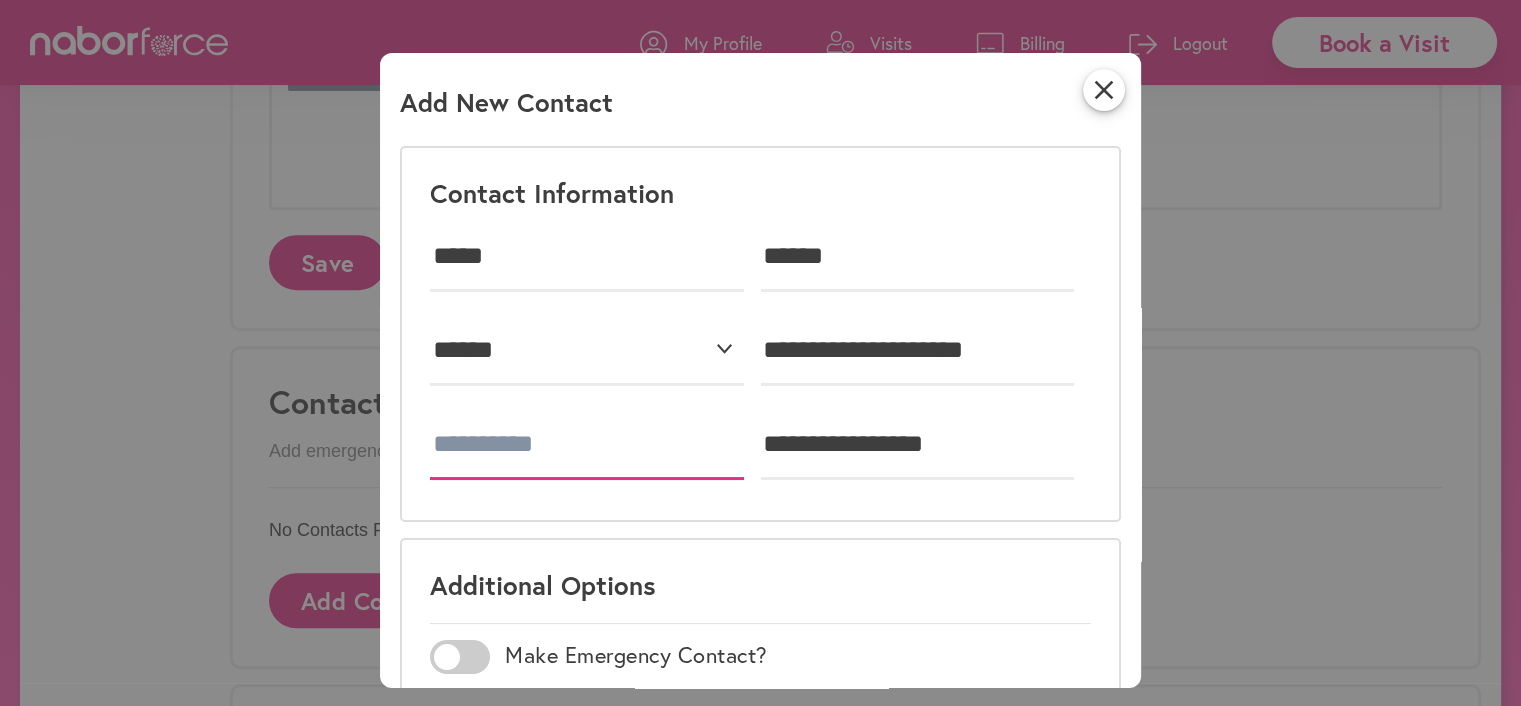 type on "**********" 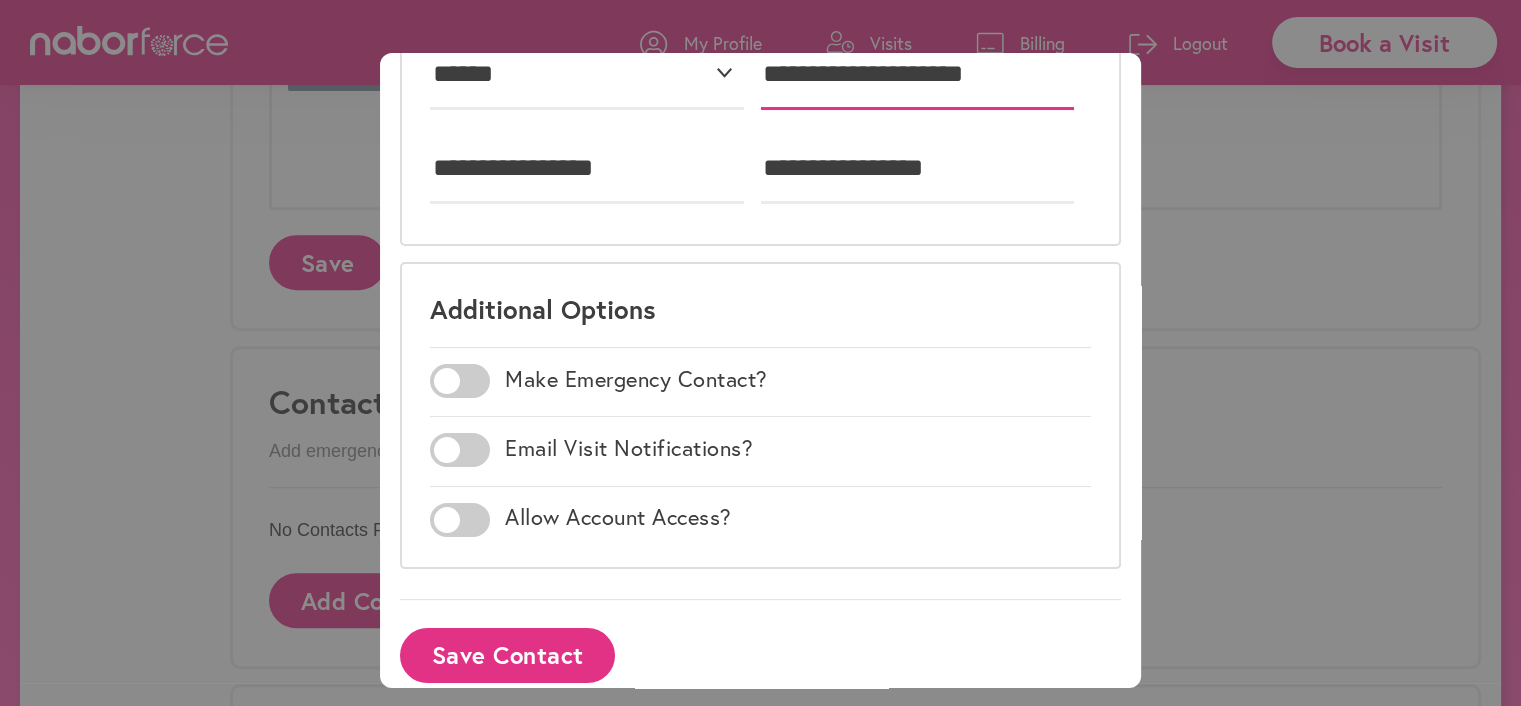 scroll, scrollTop: 285, scrollLeft: 0, axis: vertical 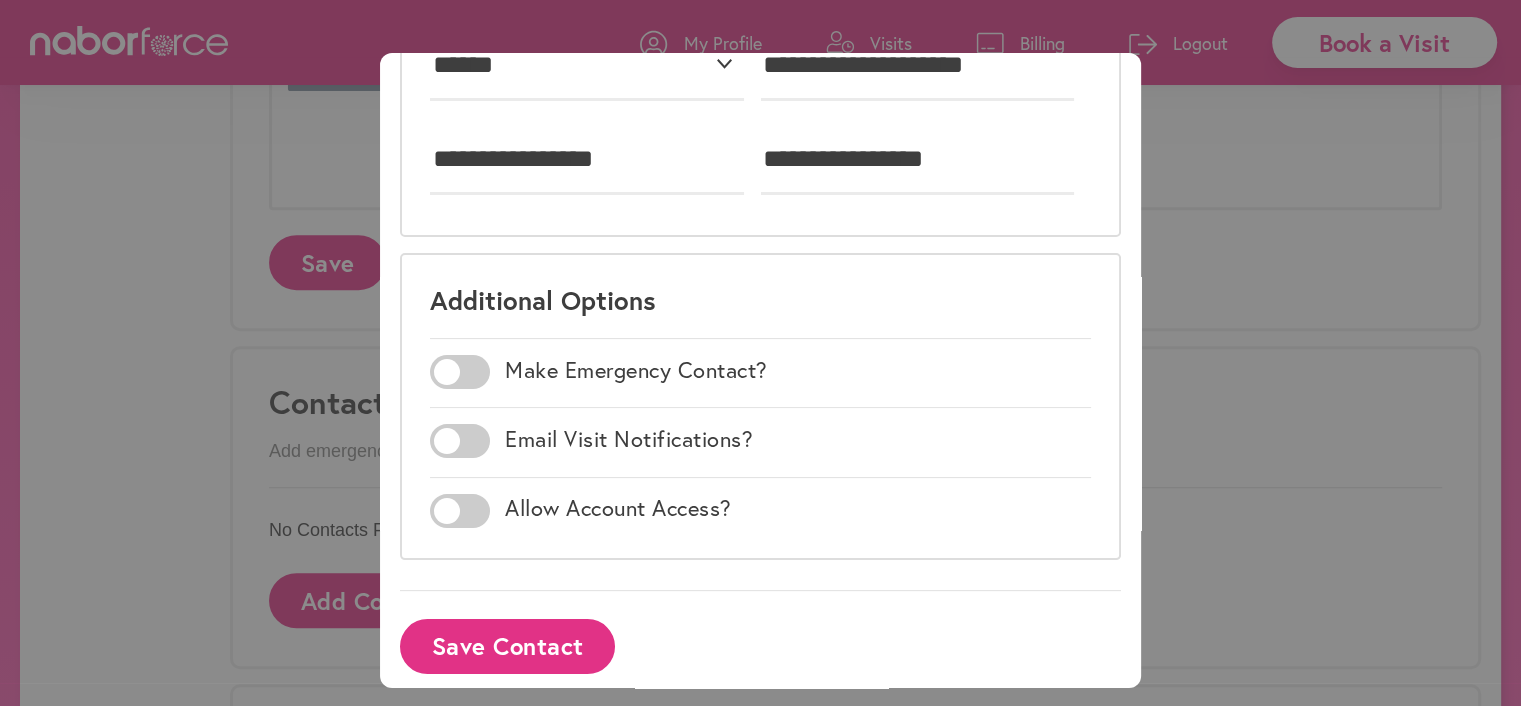 click at bounding box center (460, 372) 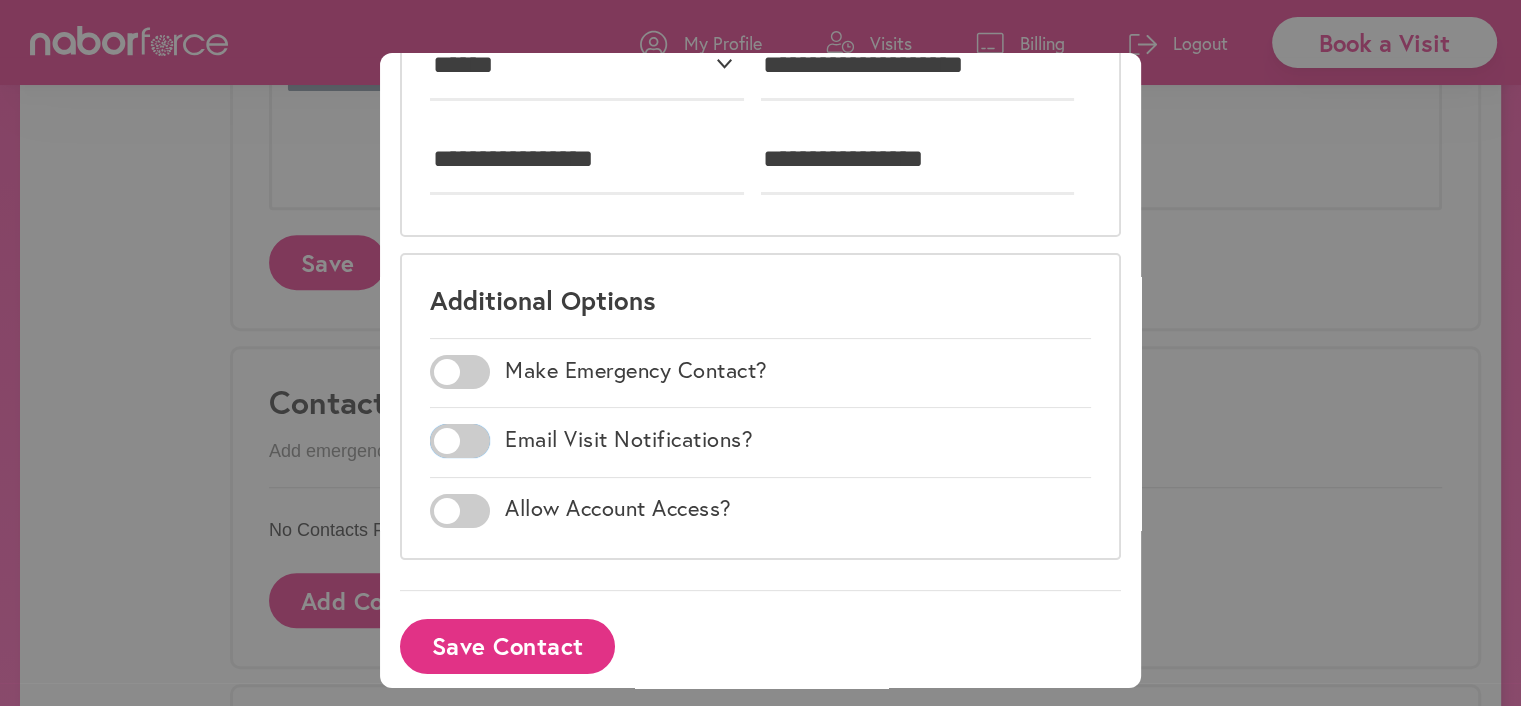 scroll, scrollTop: 300, scrollLeft: 0, axis: vertical 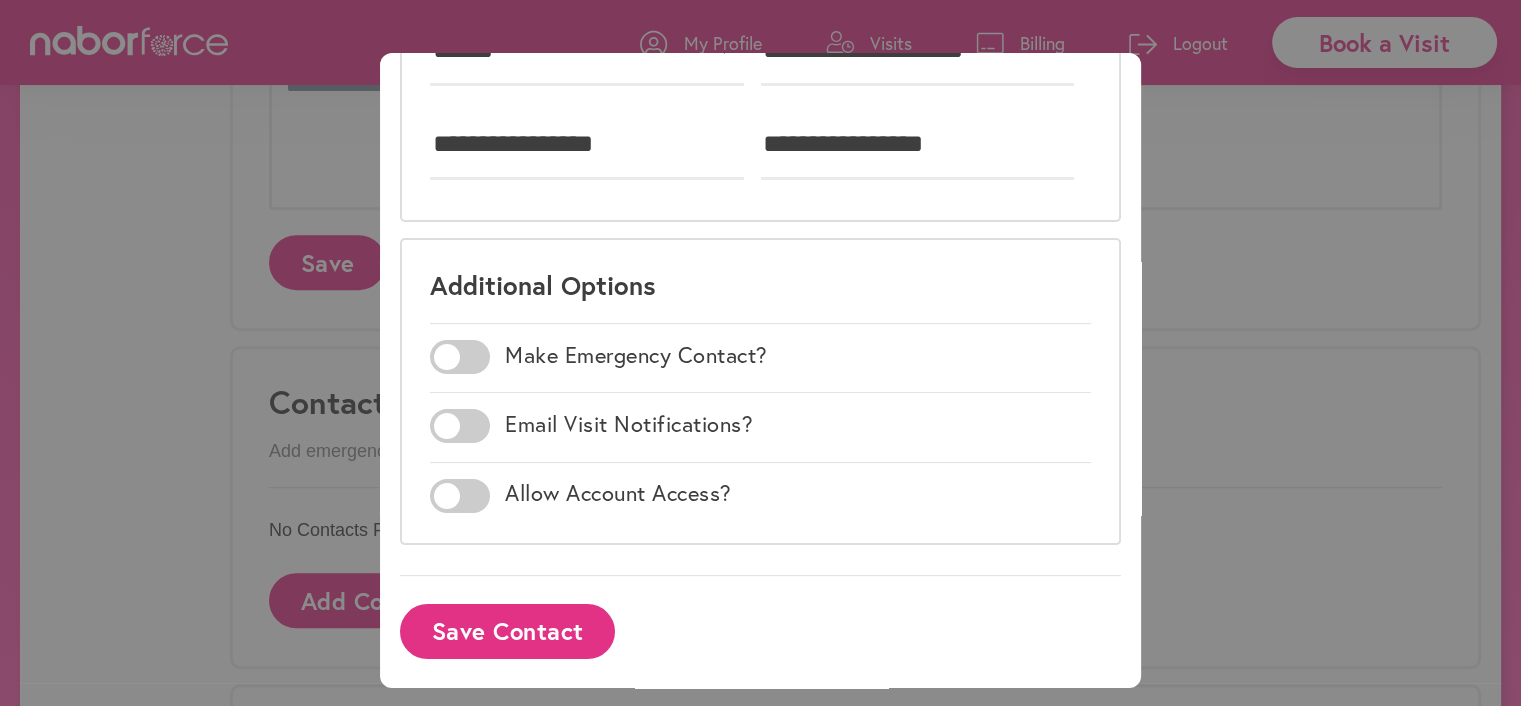 click on "Save Contact" at bounding box center (507, 631) 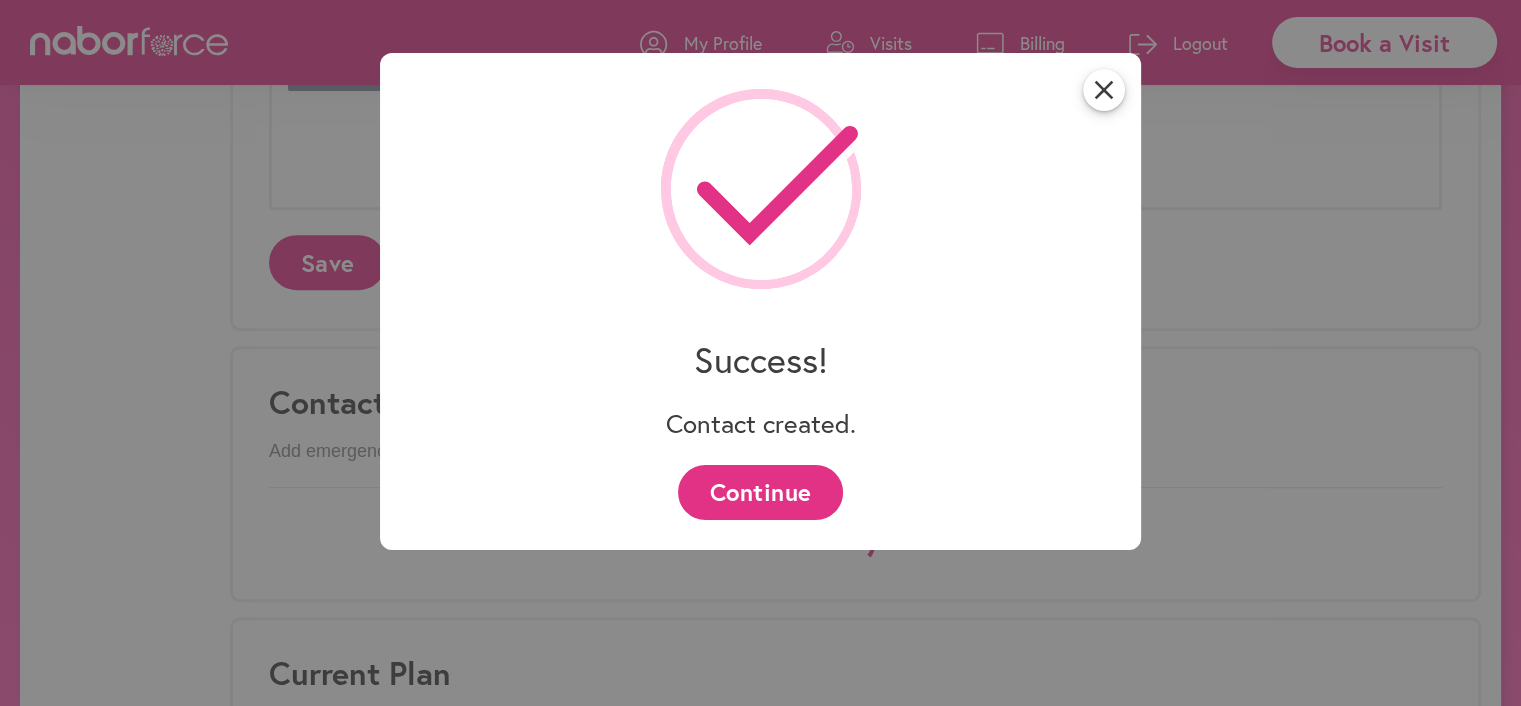scroll, scrollTop: 0, scrollLeft: 0, axis: both 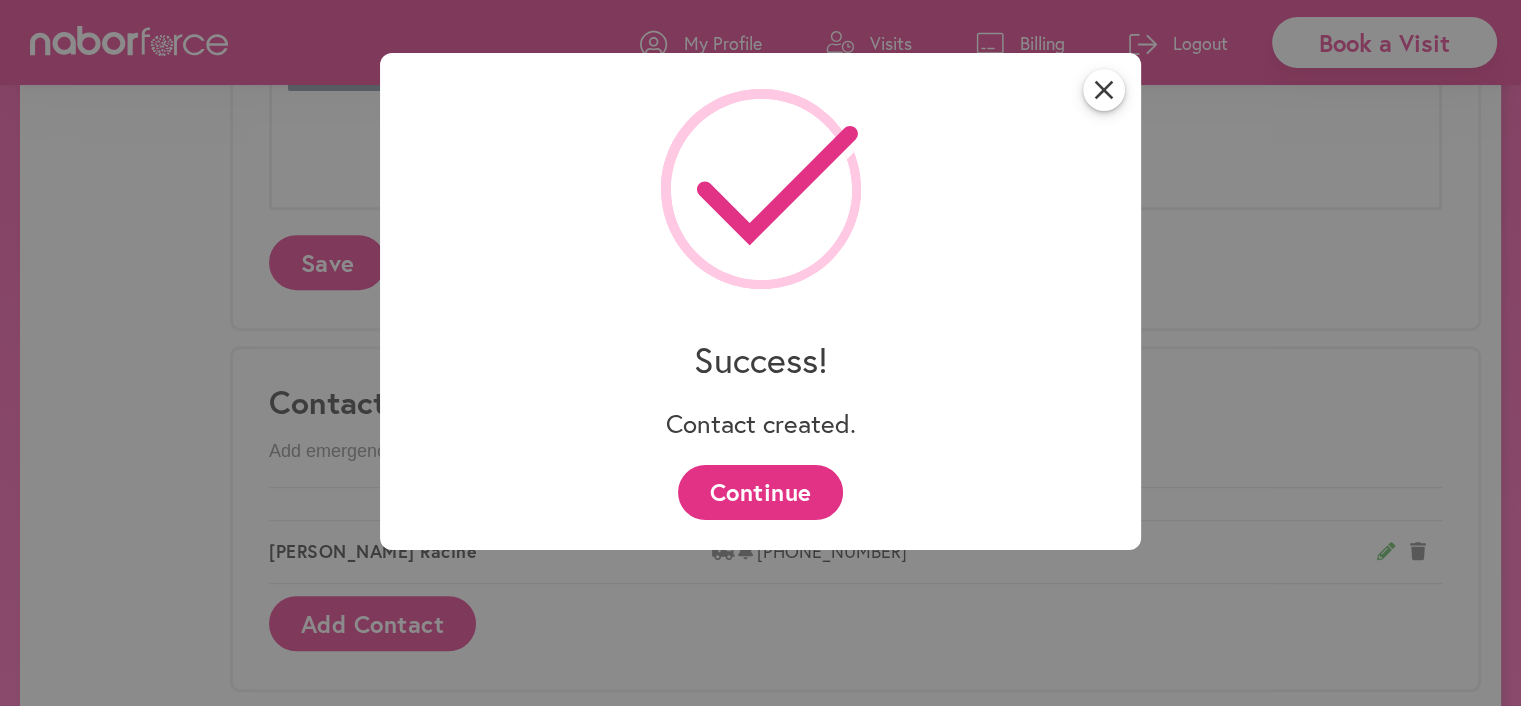 click on "Continue" at bounding box center (760, 492) 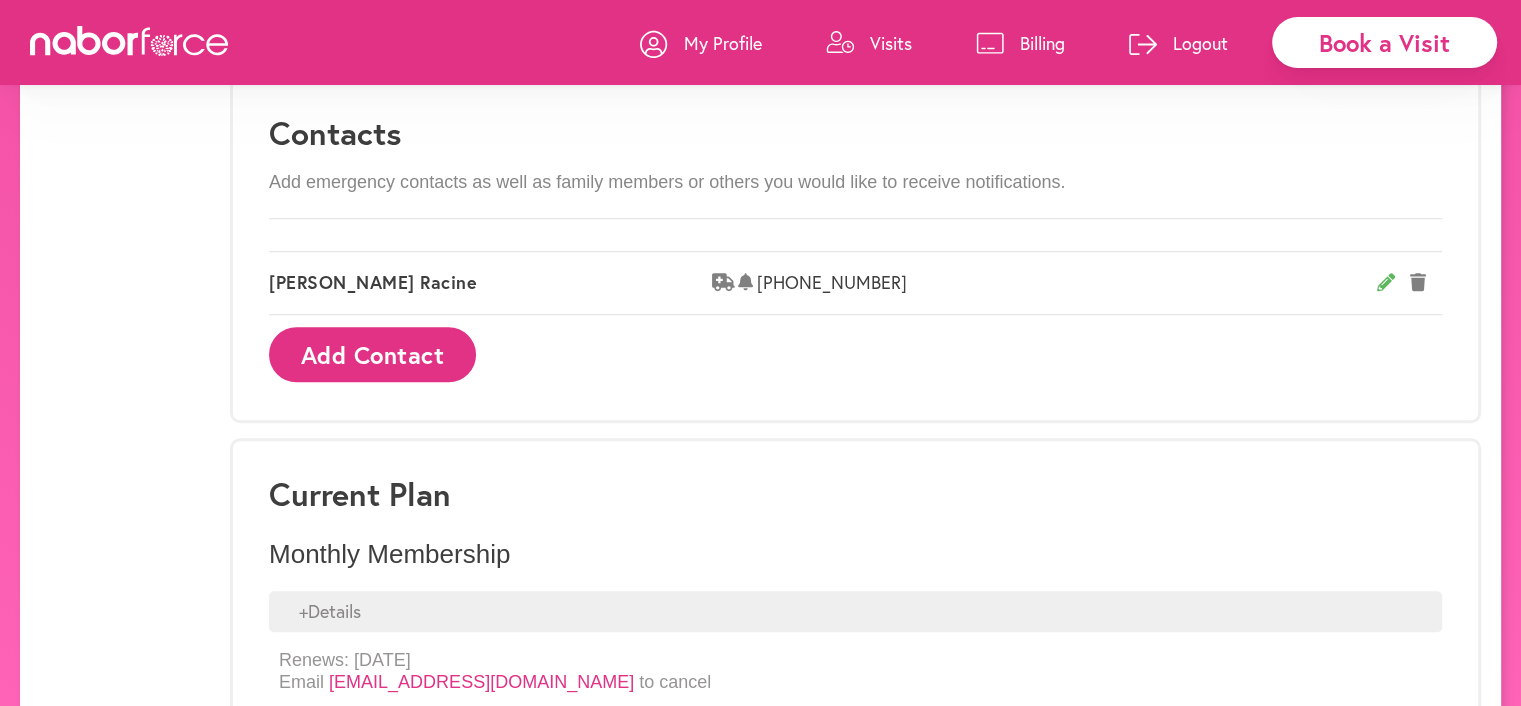 scroll, scrollTop: 1301, scrollLeft: 0, axis: vertical 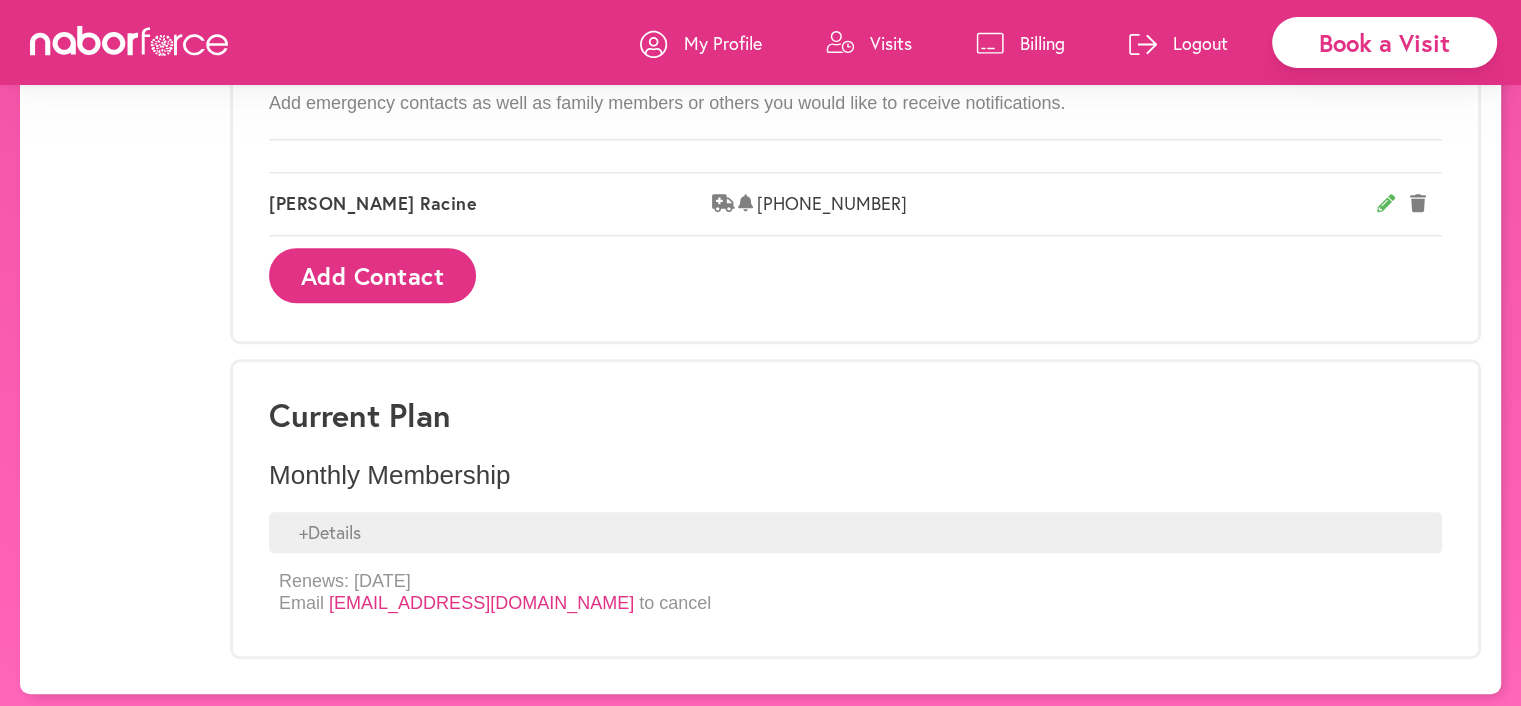 click on "+  Details" at bounding box center (855, 533) 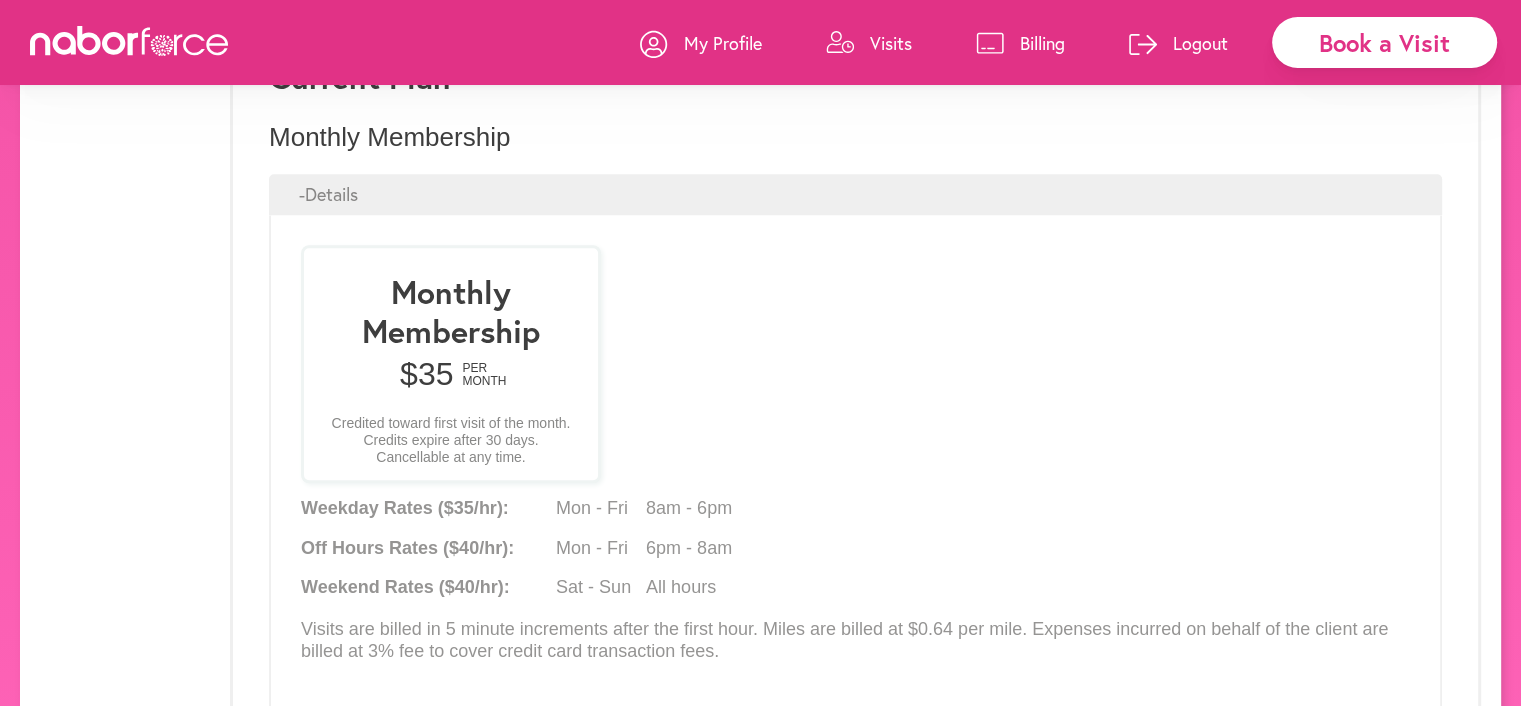 scroll, scrollTop: 1797, scrollLeft: 0, axis: vertical 